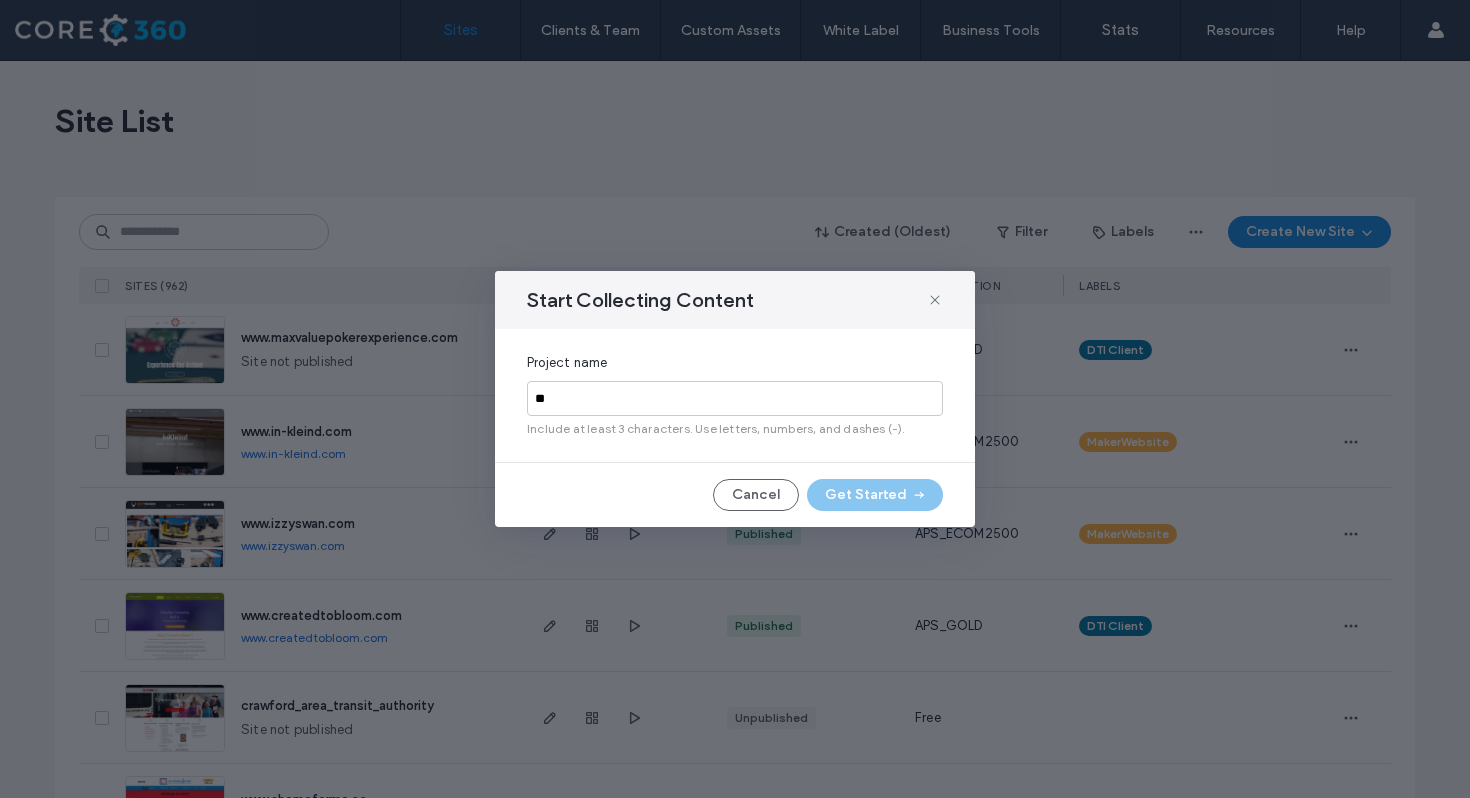 scroll, scrollTop: 0, scrollLeft: 0, axis: both 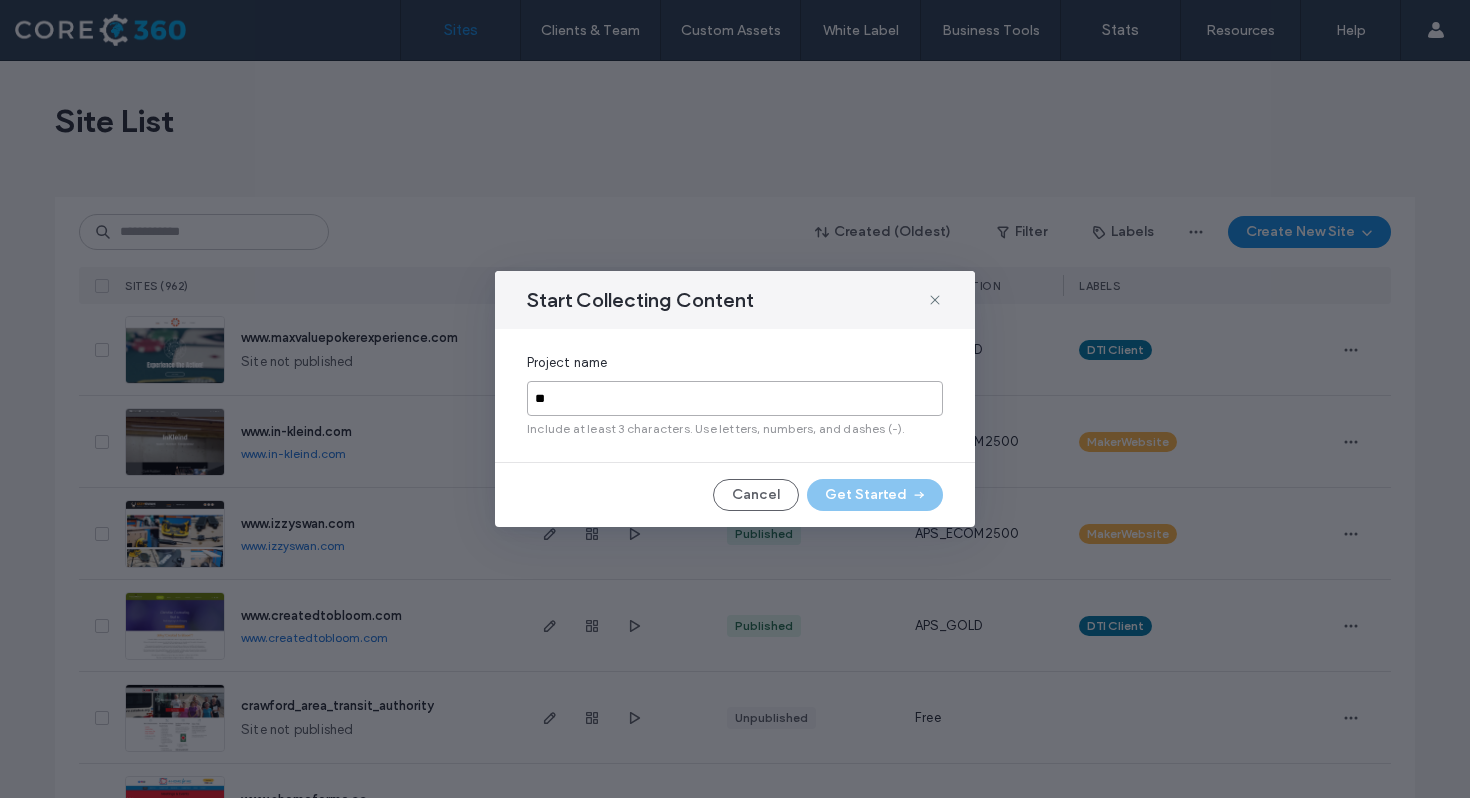 drag, startPoint x: 591, startPoint y: 392, endPoint x: 535, endPoint y: 392, distance: 56 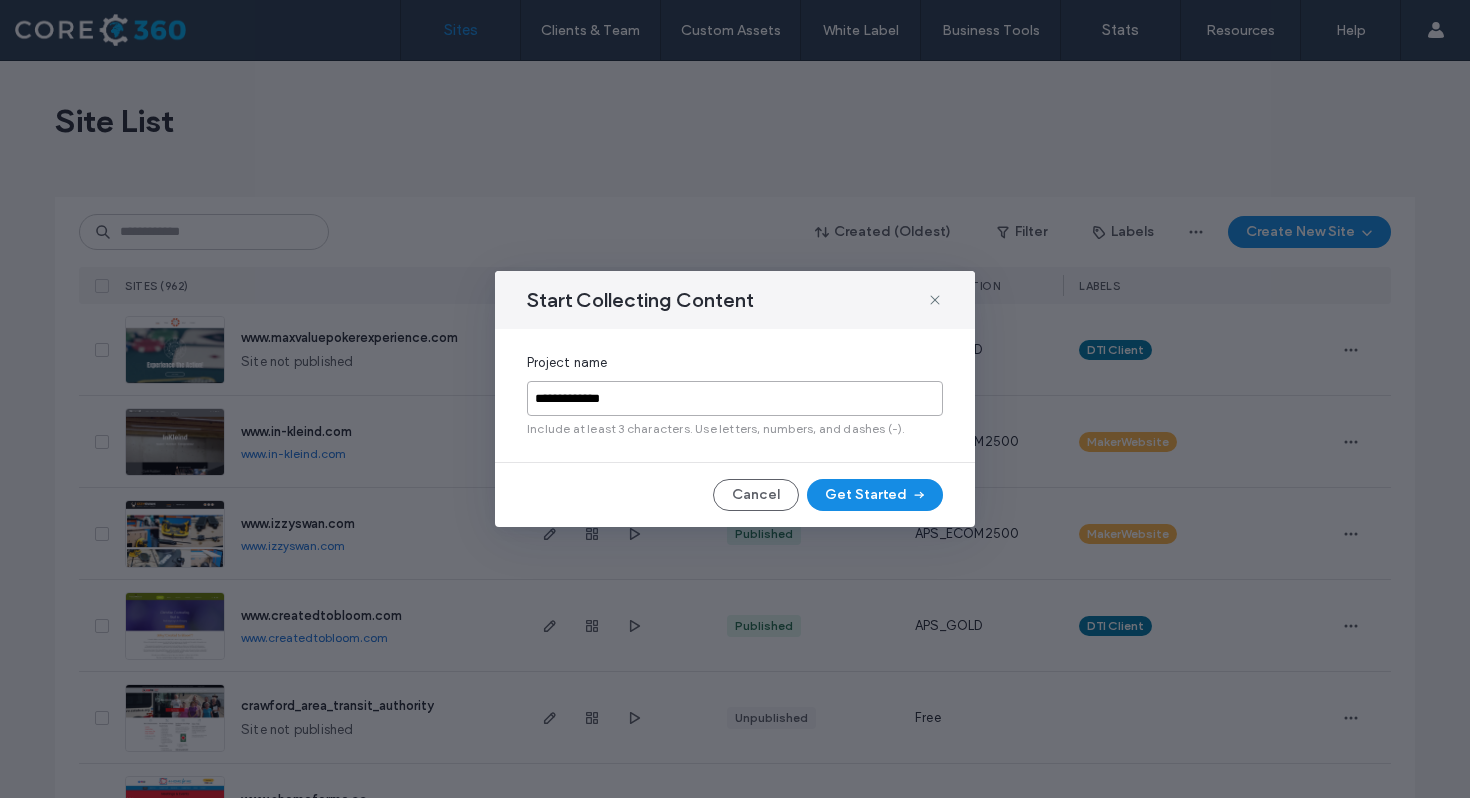 click on "**********" at bounding box center [735, 398] 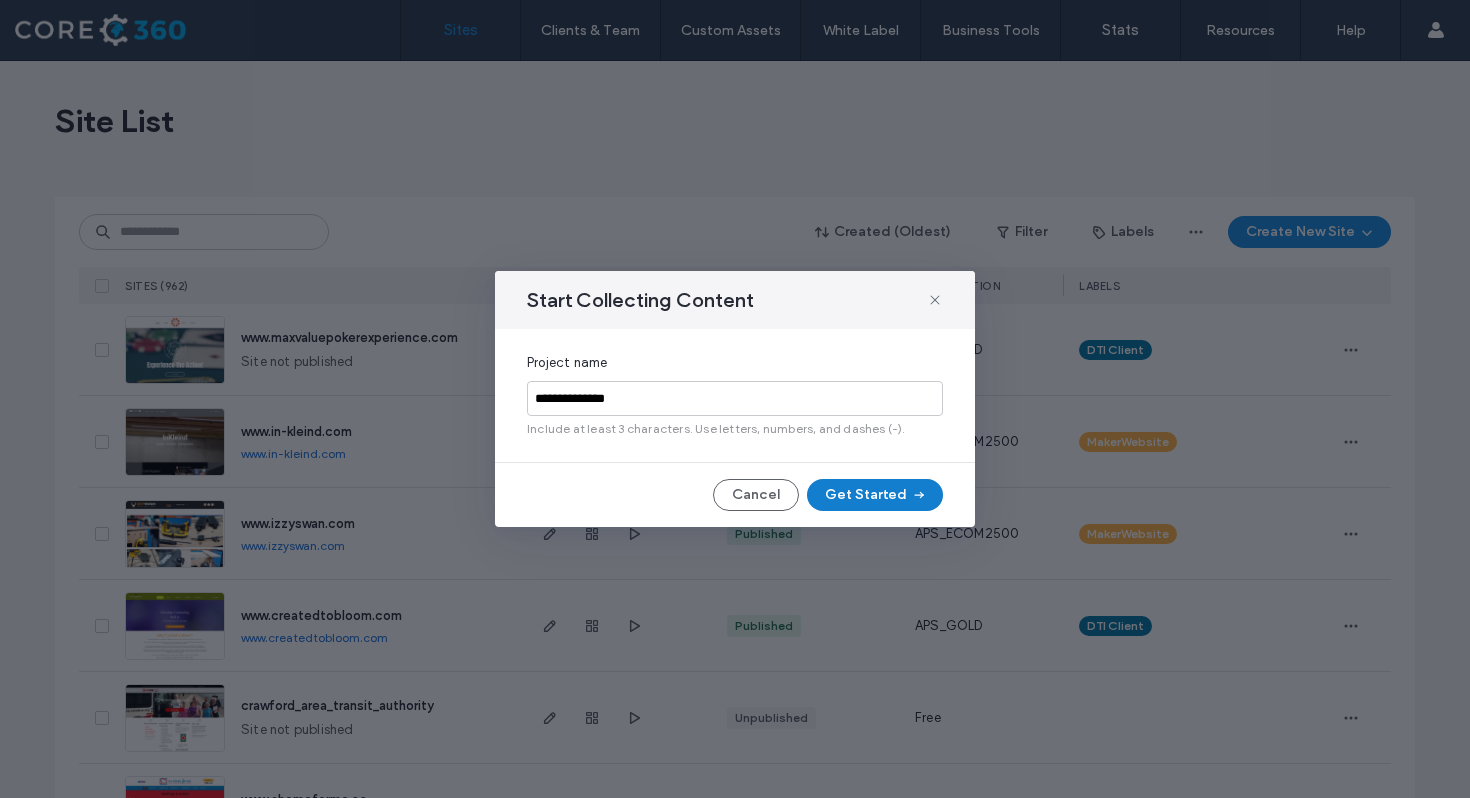 click on "Get Started" at bounding box center [875, 495] 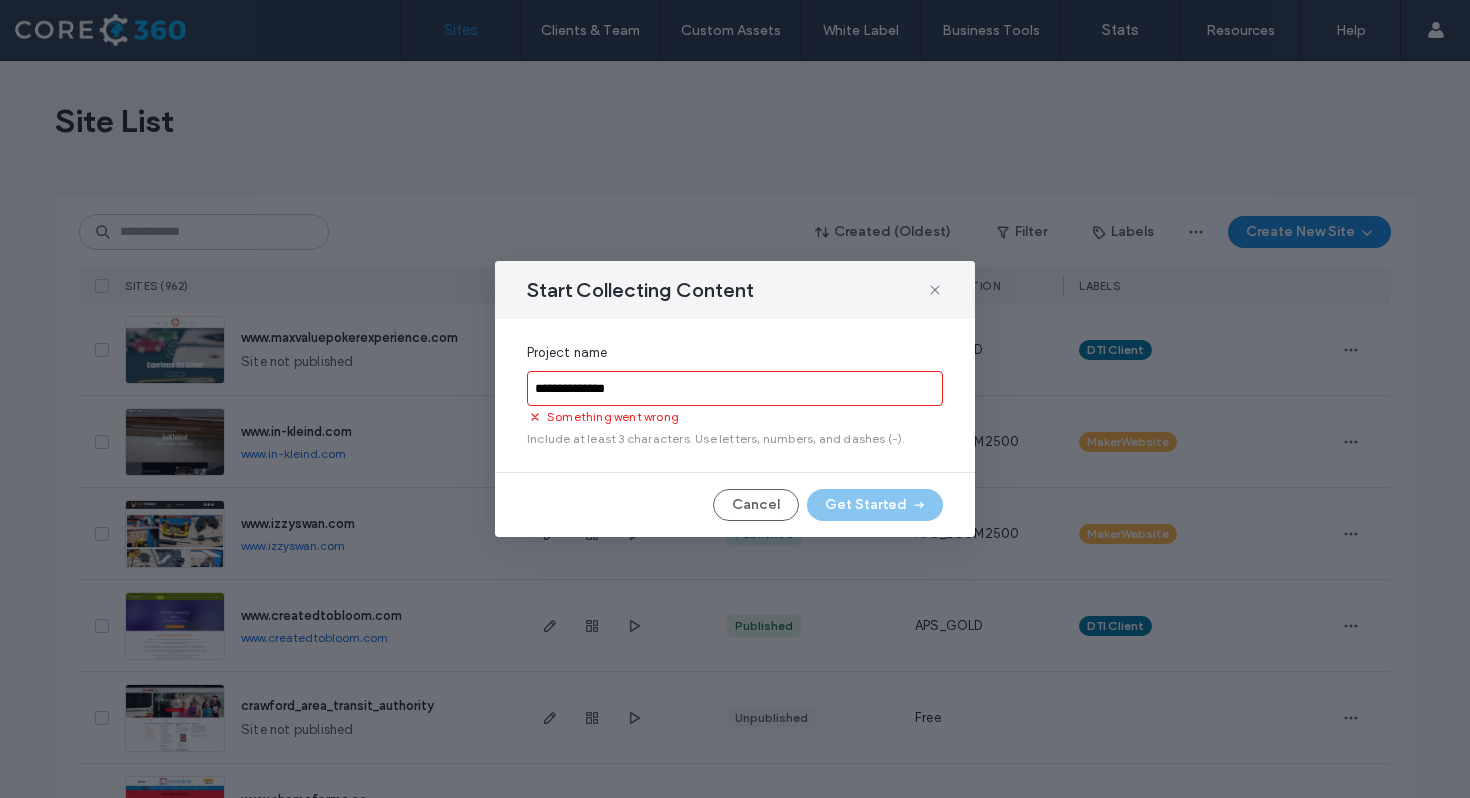 click on "**********" at bounding box center (735, 388) 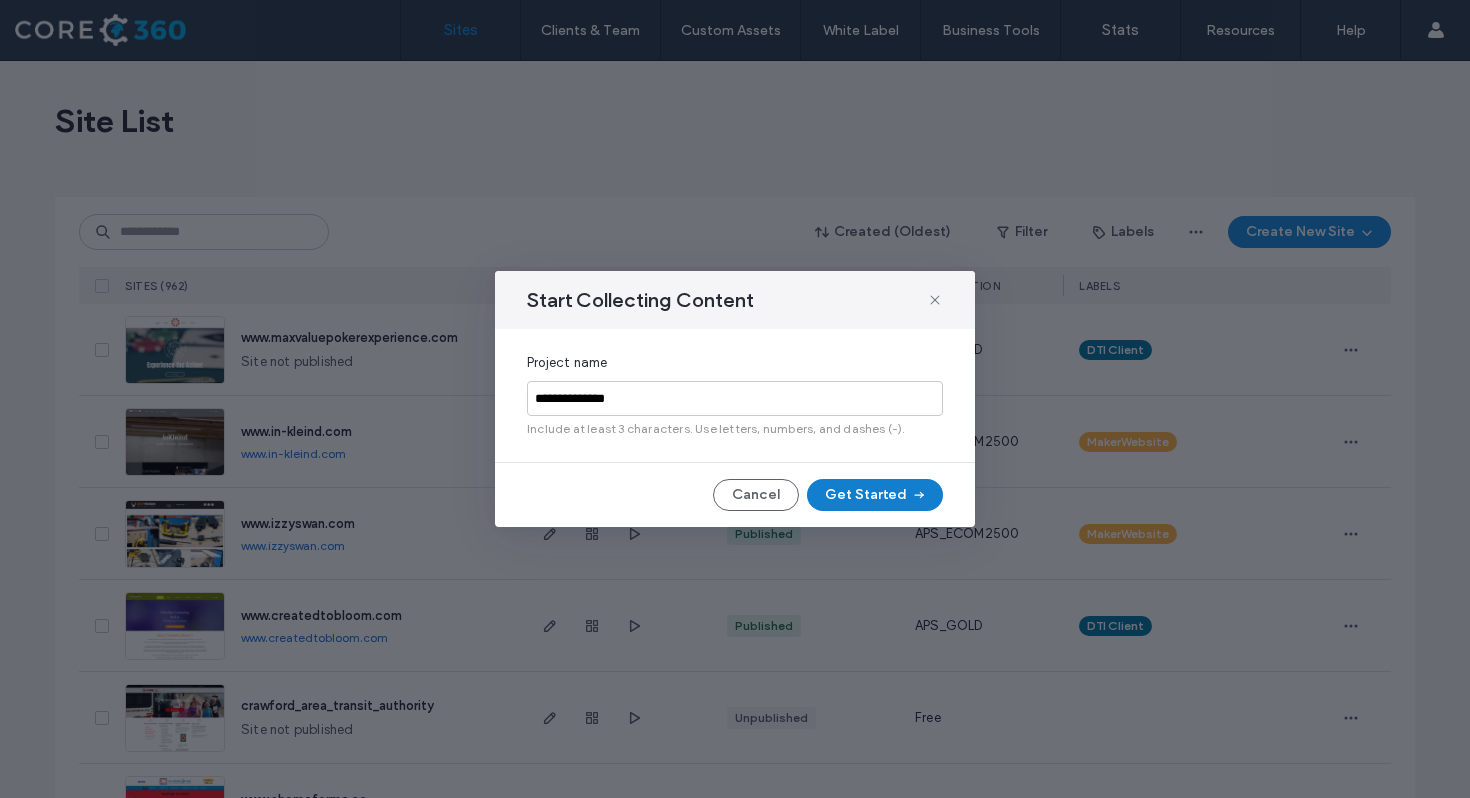 click on "Get Started" at bounding box center [875, 495] 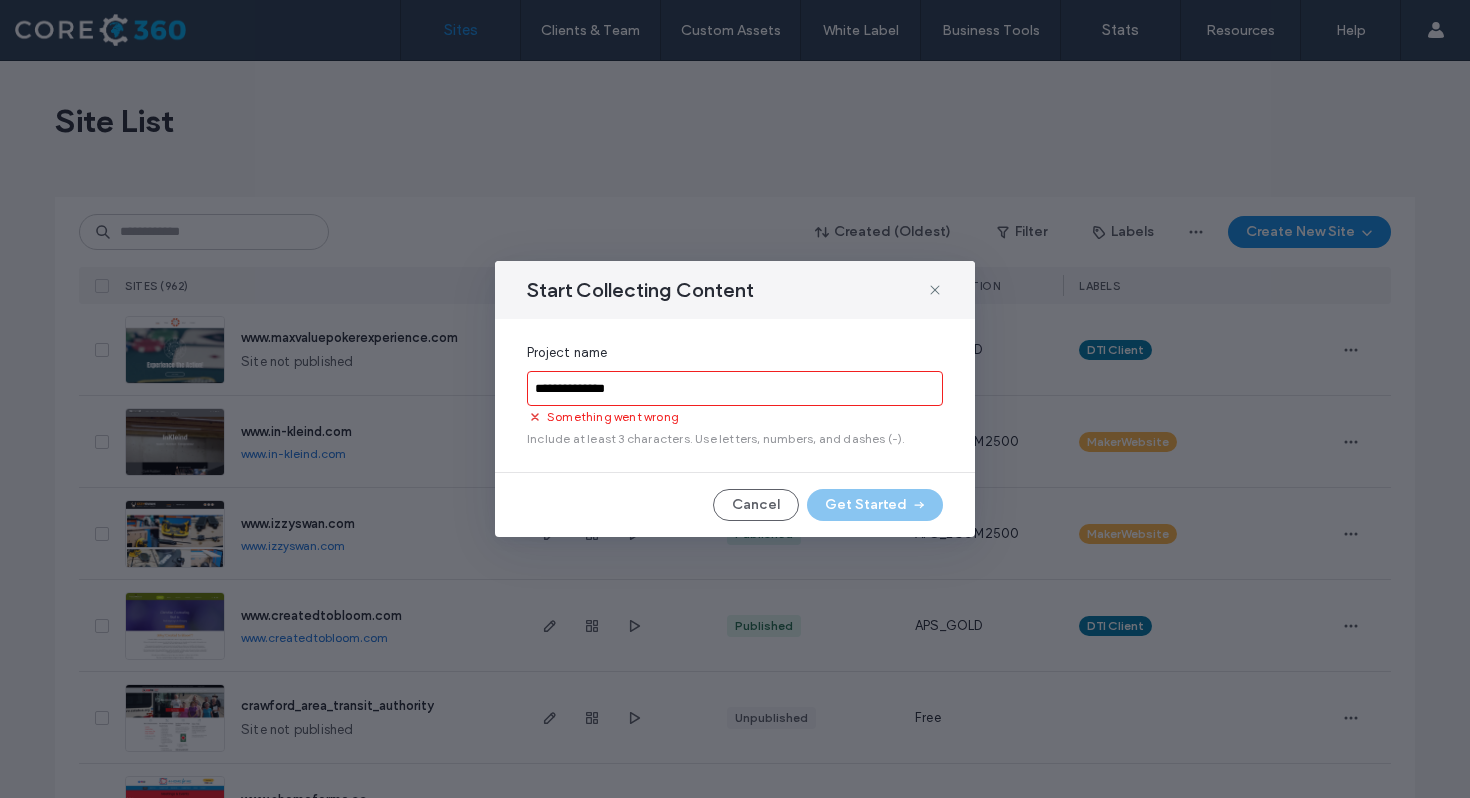 click on "**********" at bounding box center (735, 388) 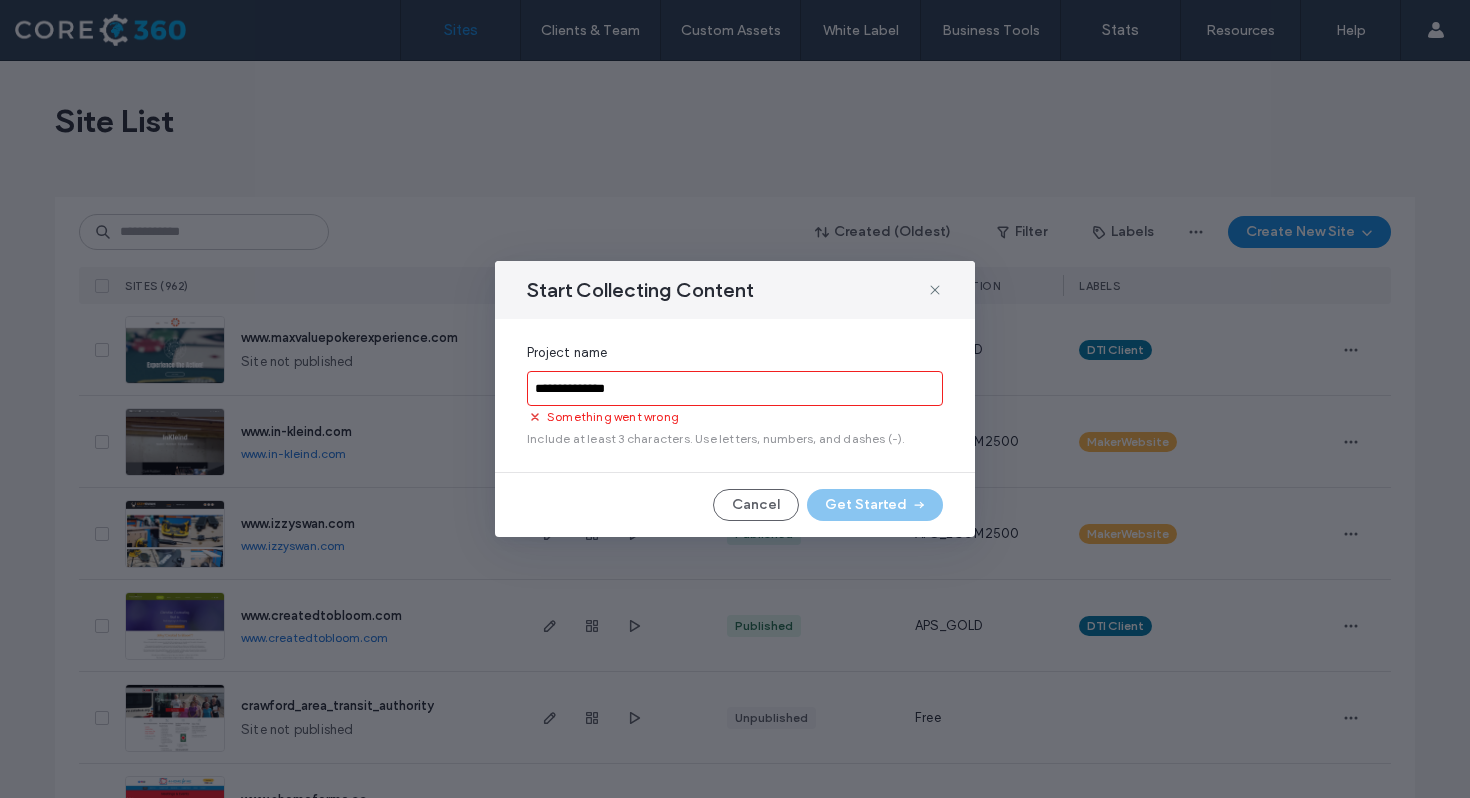 drag, startPoint x: 690, startPoint y: 387, endPoint x: 538, endPoint y: 387, distance: 152 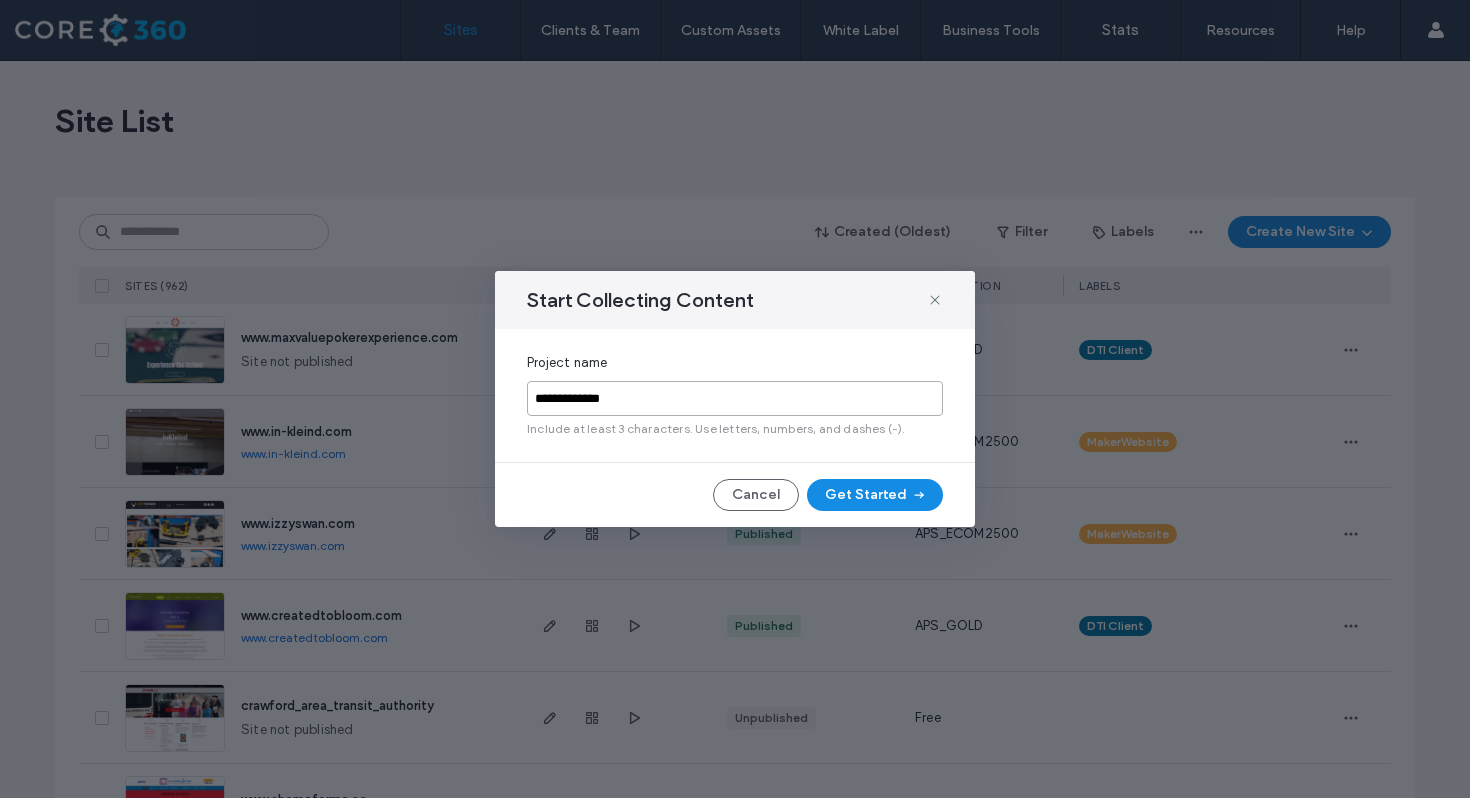 type on "**********" 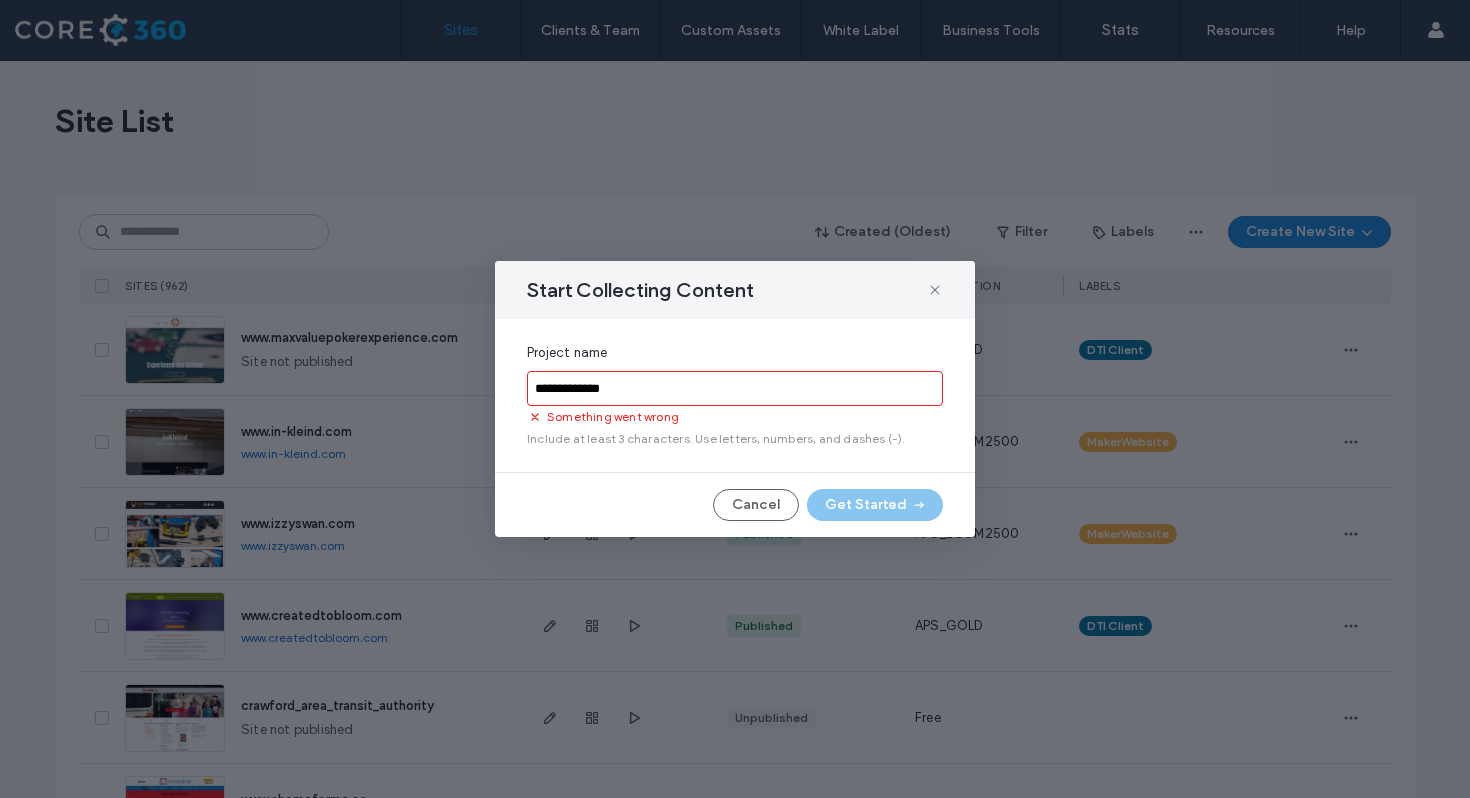click on "Something went wrong" at bounding box center (613, 417) 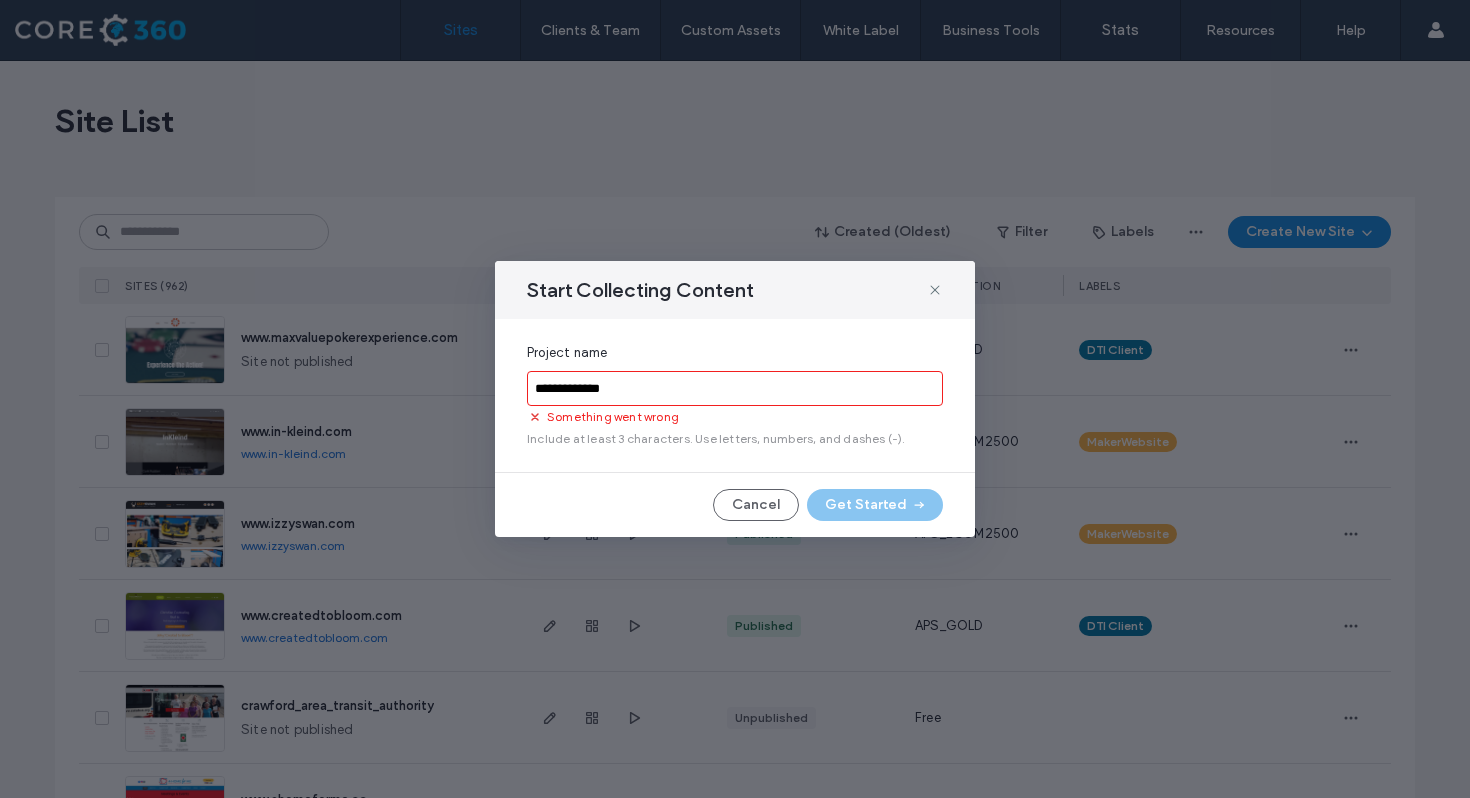 click on "**********" at bounding box center (735, 388) 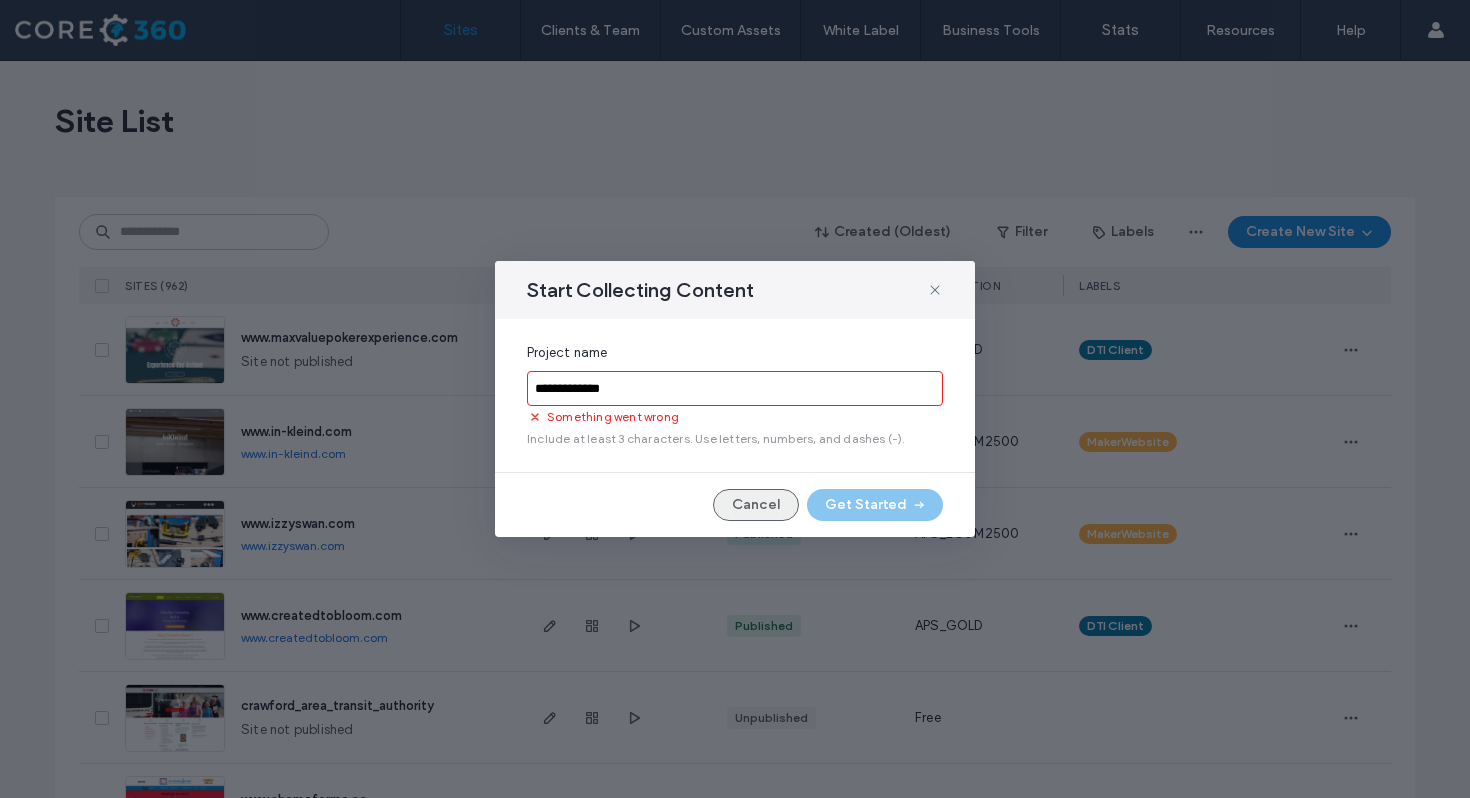 click on "Cancel" at bounding box center [756, 505] 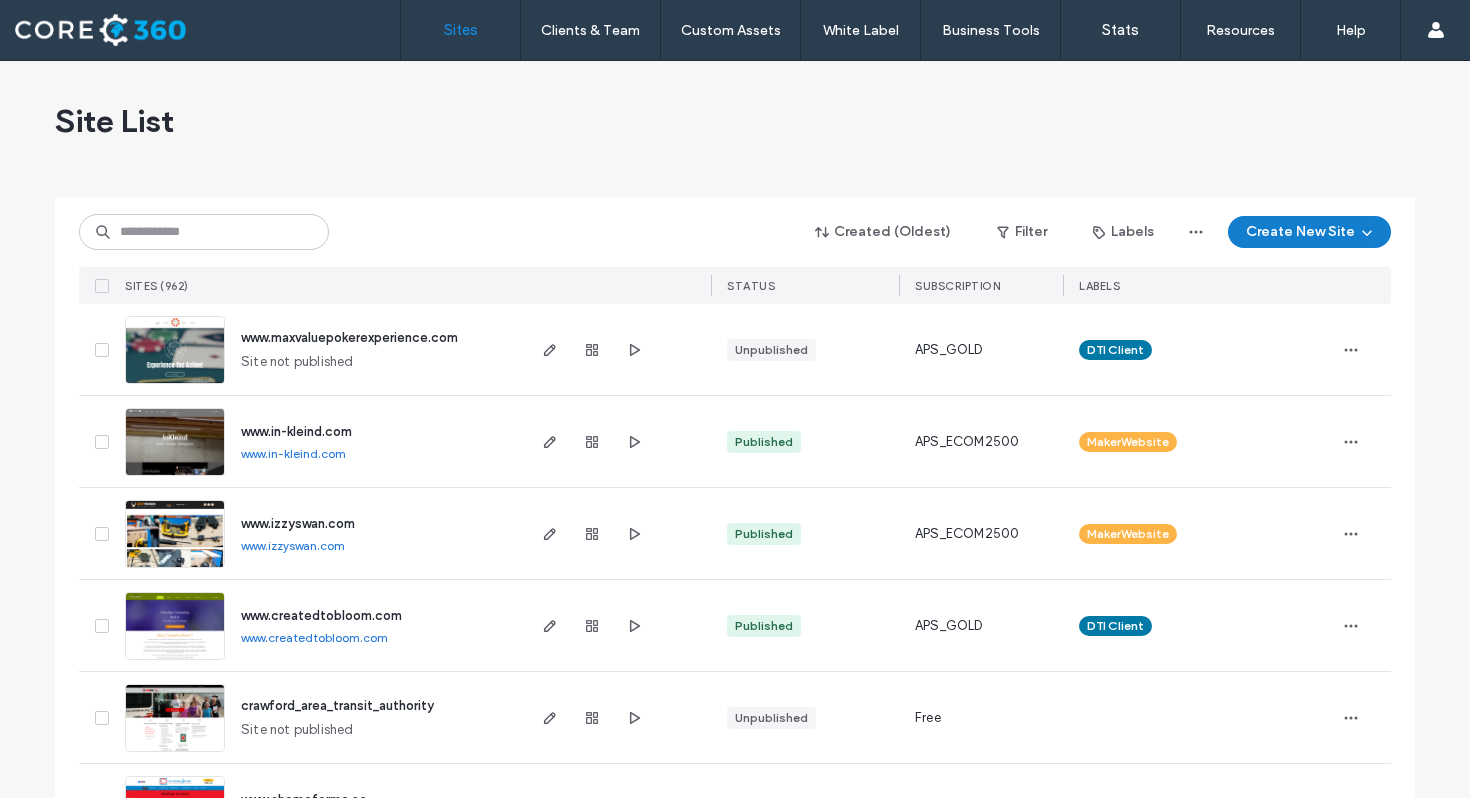click on "Create New Site" at bounding box center [1309, 232] 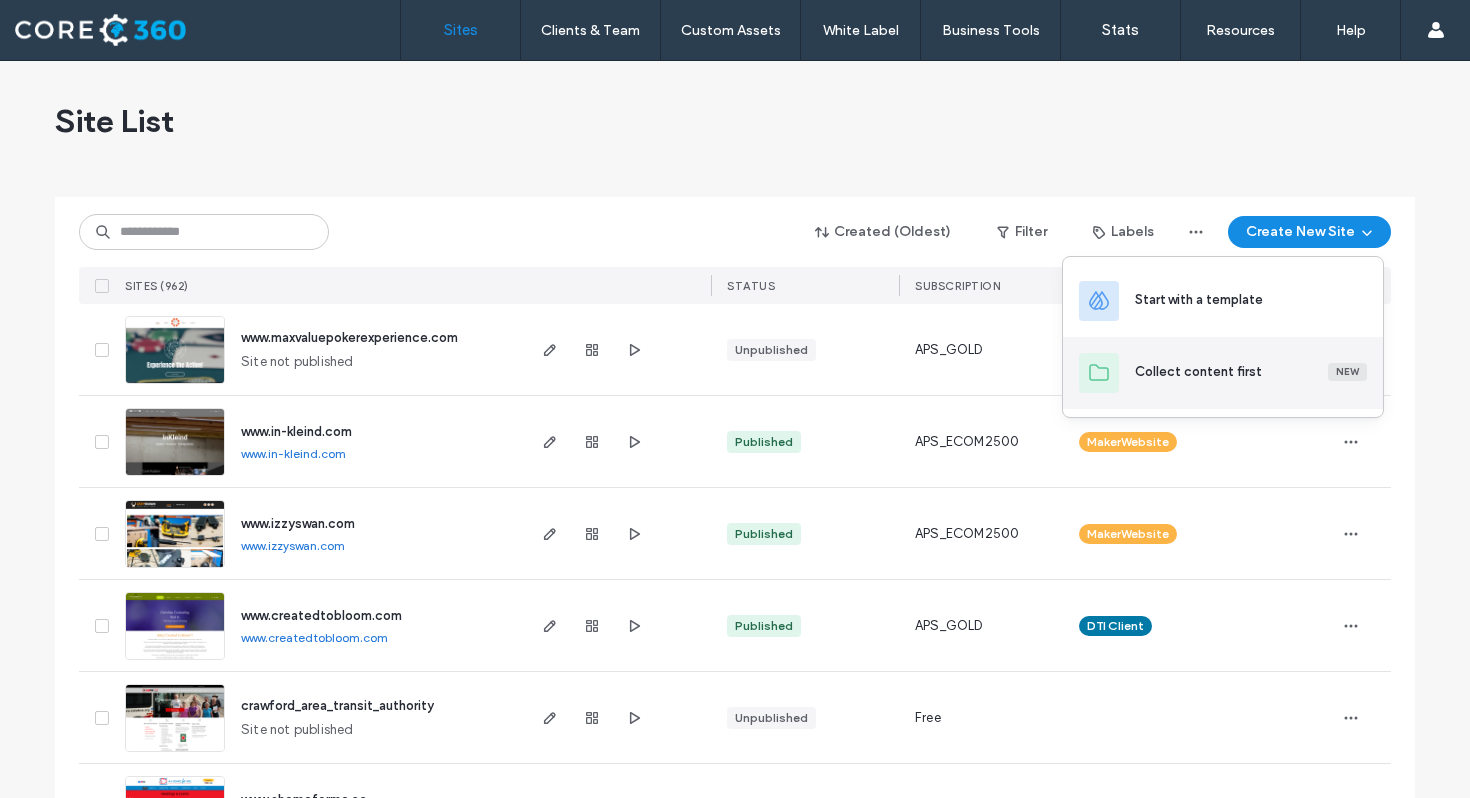 click on "Collect content first" at bounding box center (1198, 372) 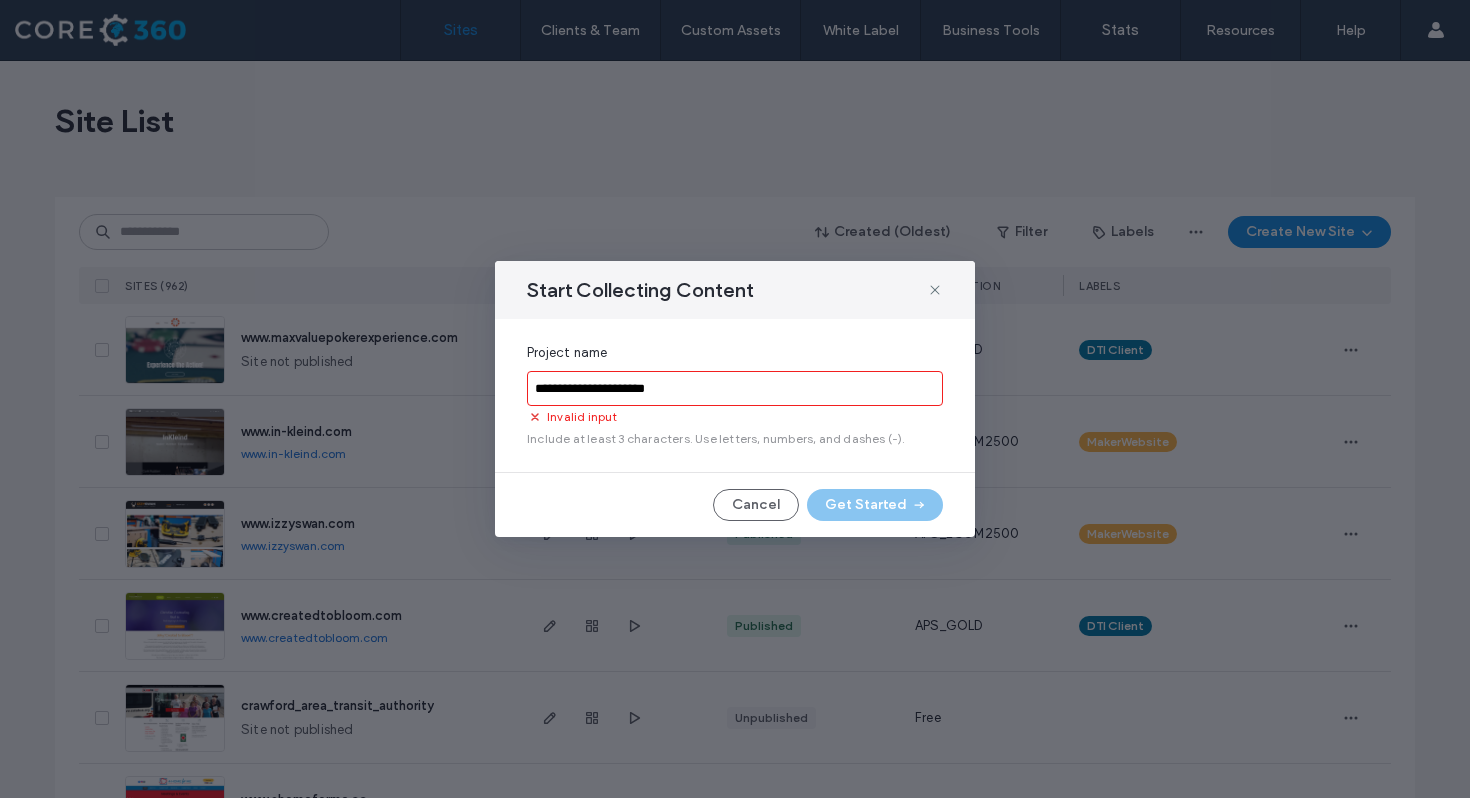 click on "**********" at bounding box center [735, 388] 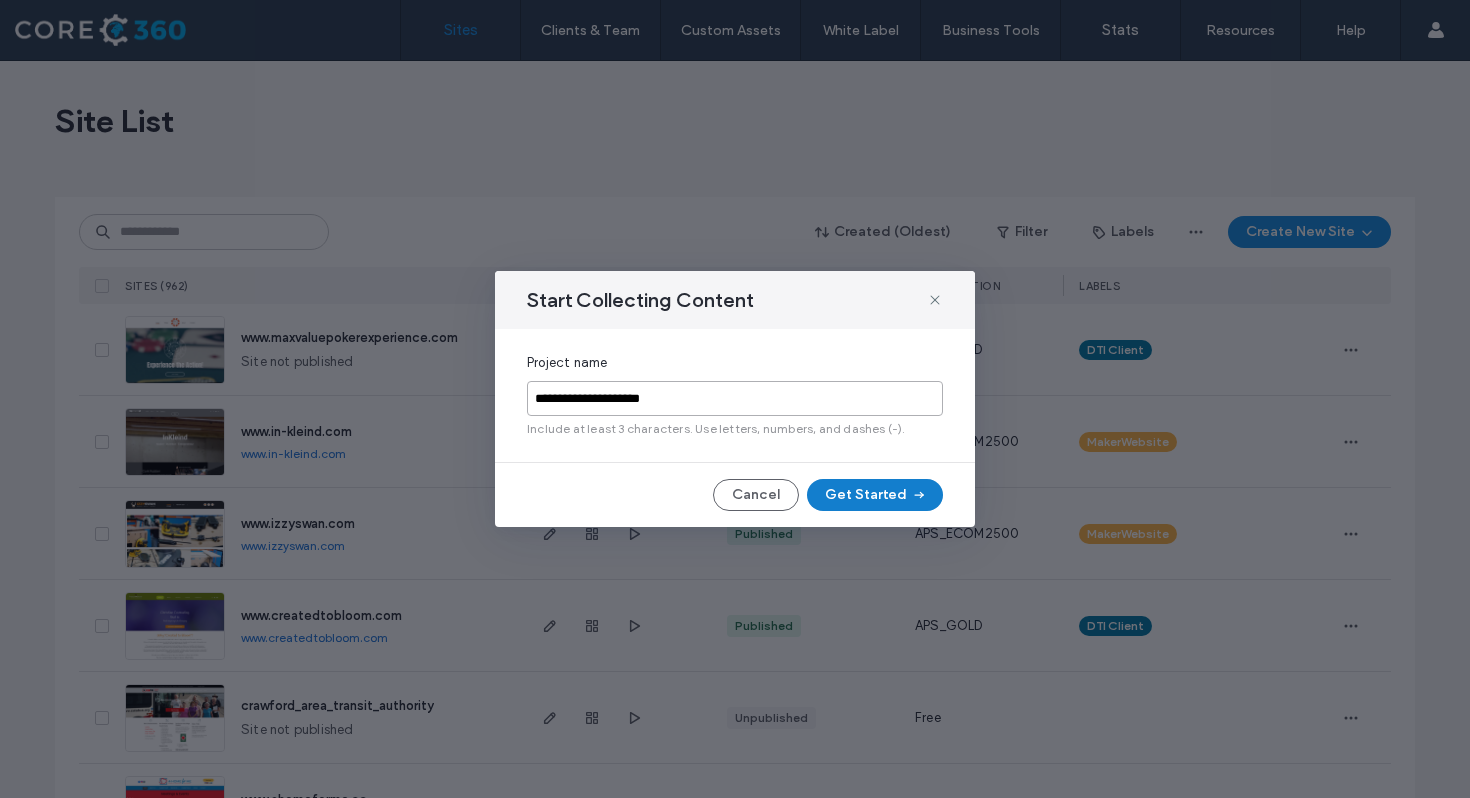 type on "**********" 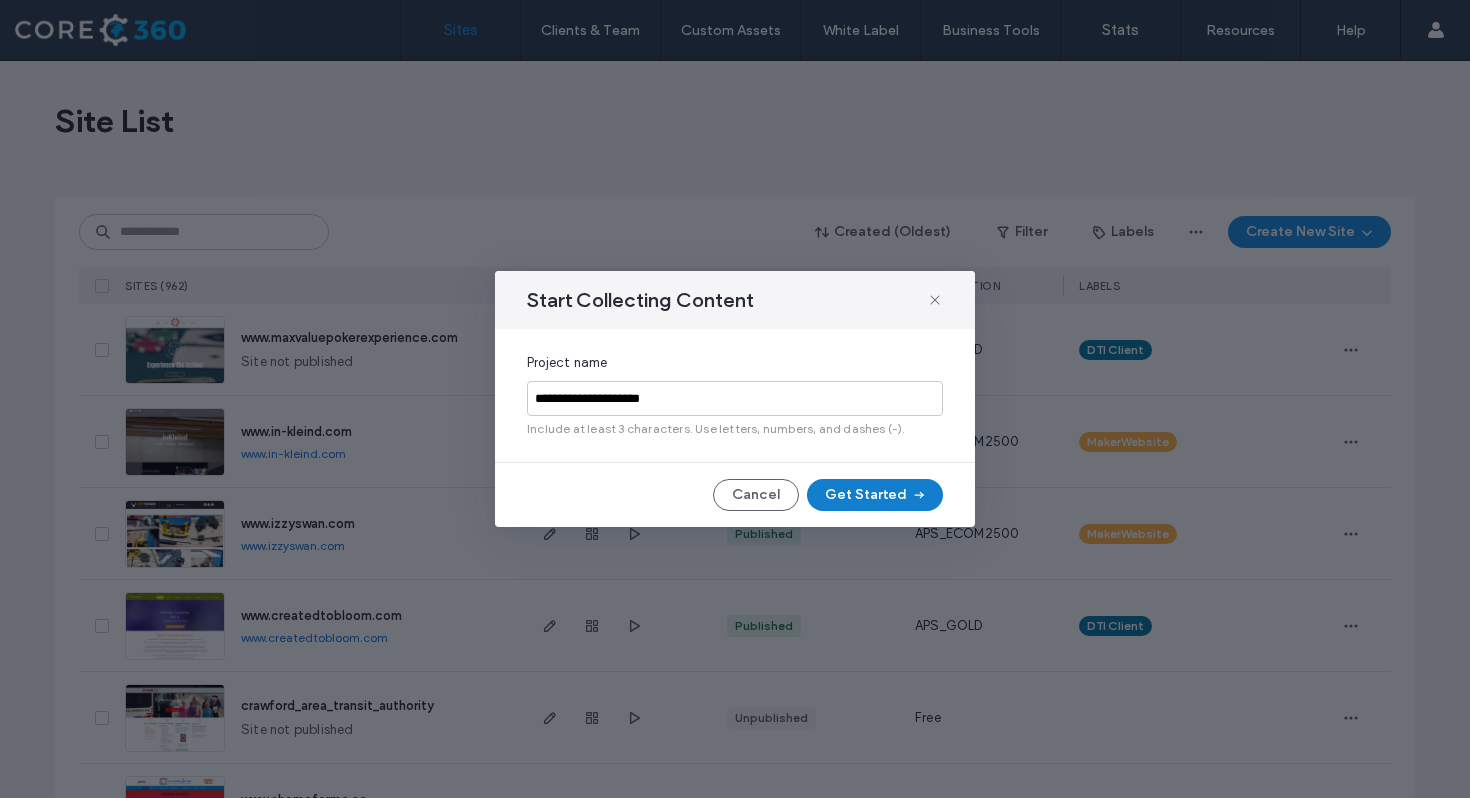 click on "Get Started" at bounding box center (875, 495) 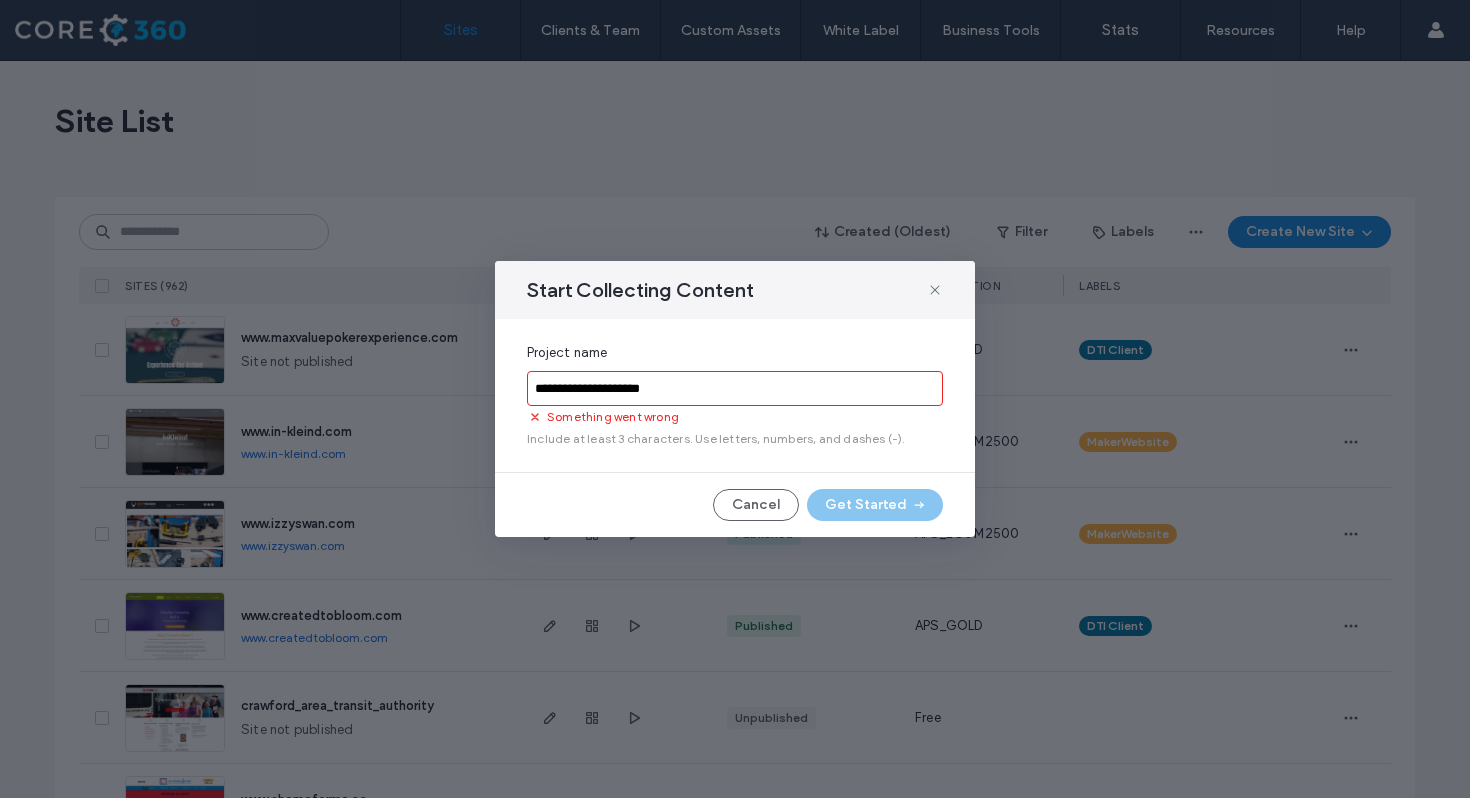 drag, startPoint x: 744, startPoint y: 384, endPoint x: 370, endPoint y: 398, distance: 374.26193 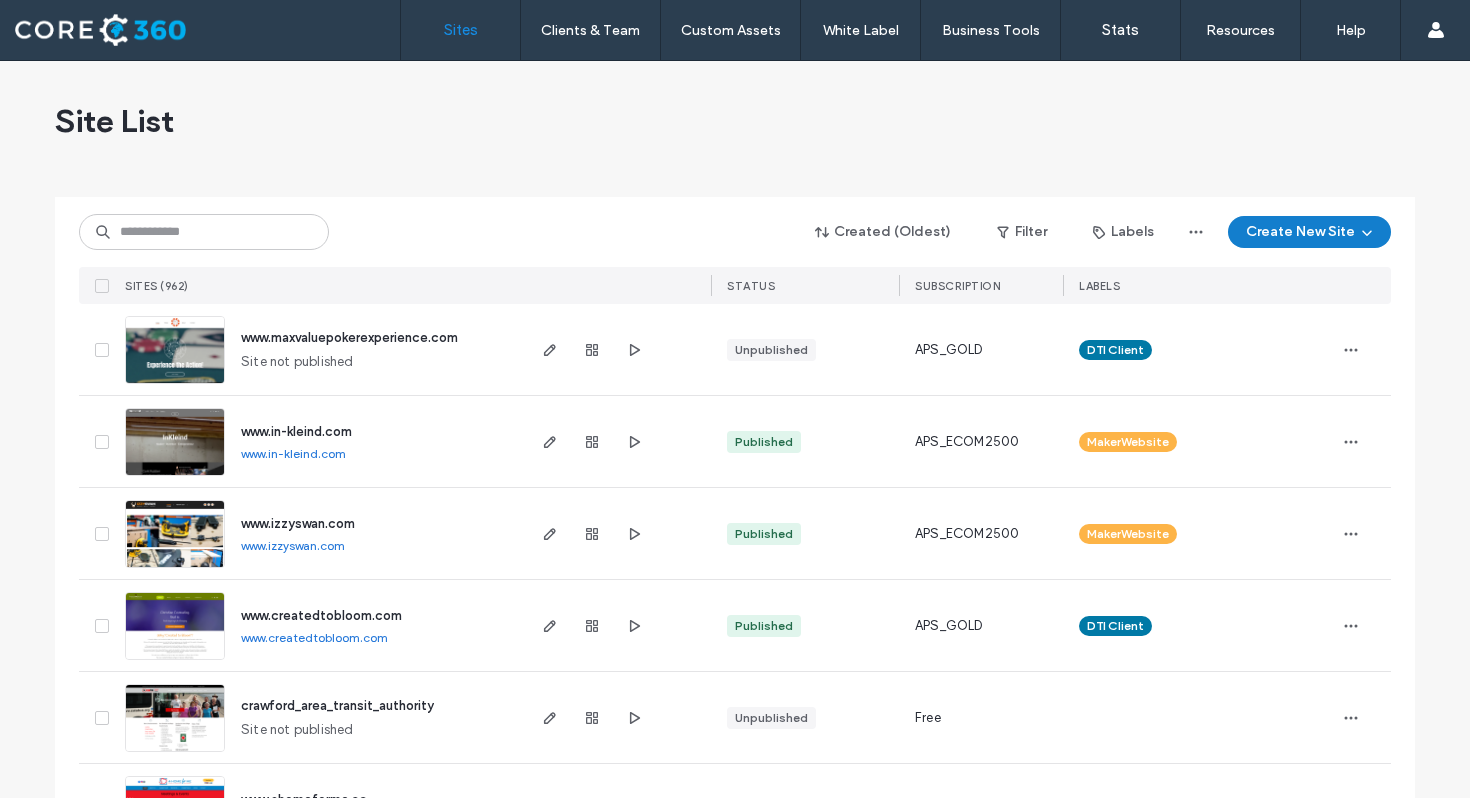 click 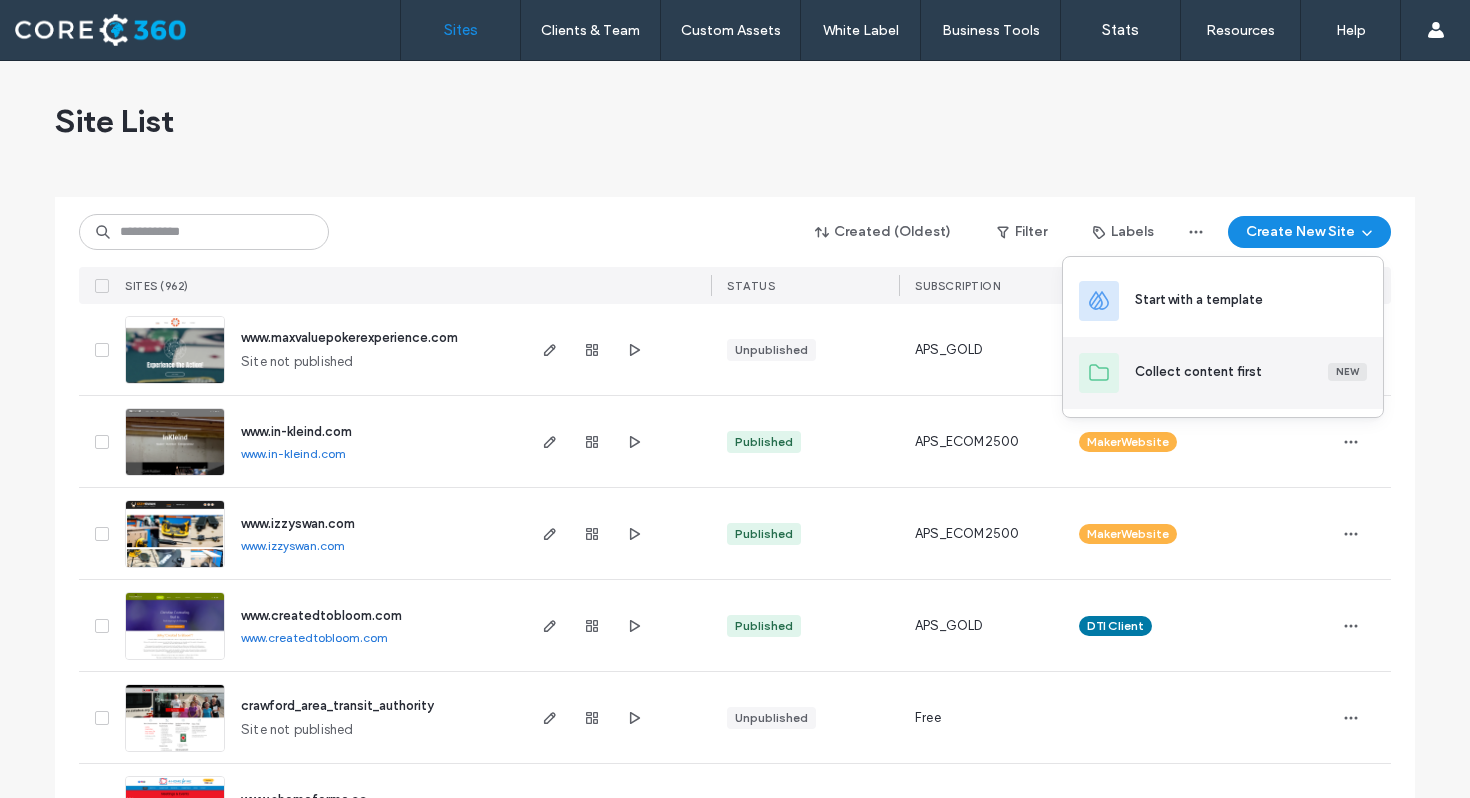 click on "Collect content first" at bounding box center (1198, 372) 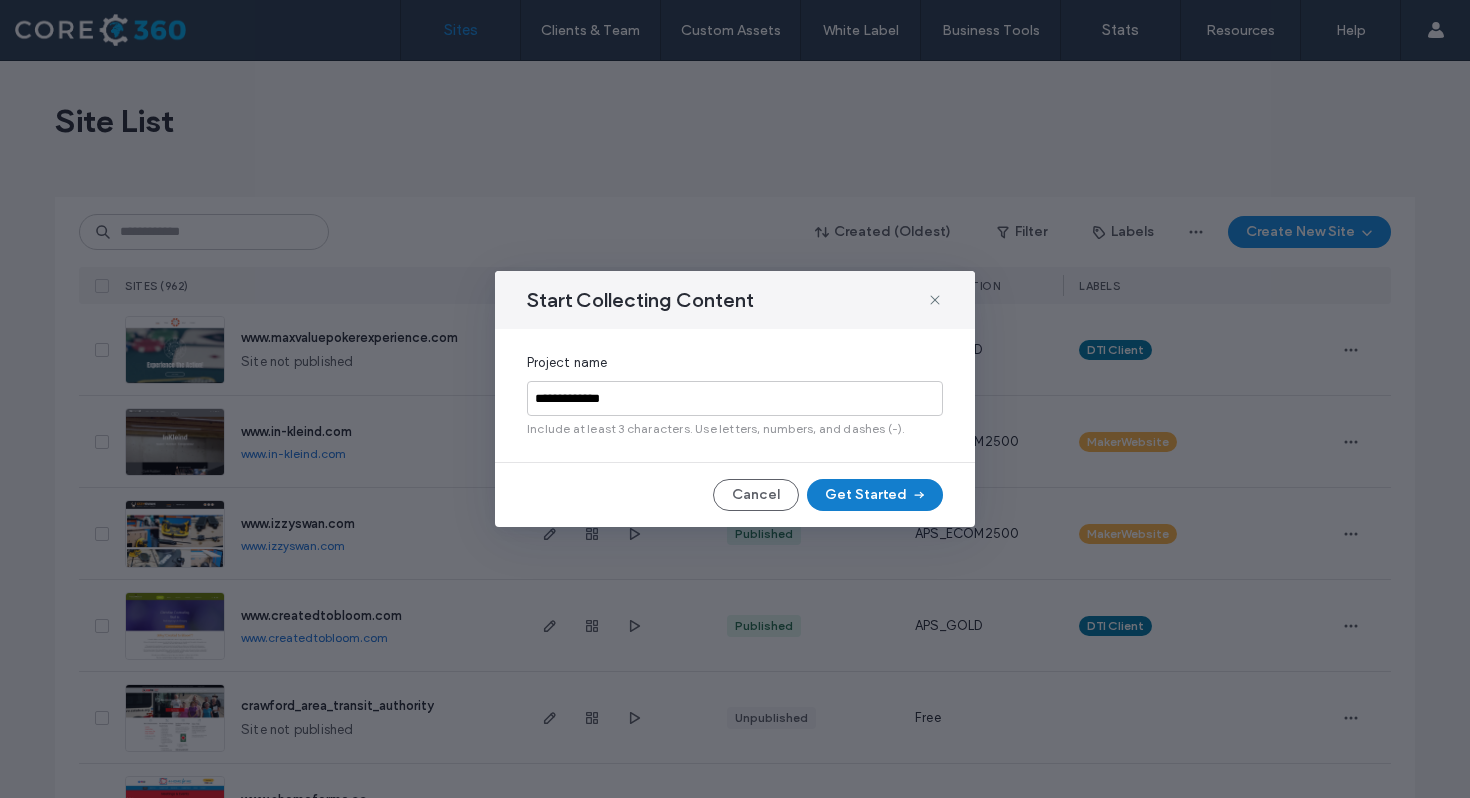 type on "**********" 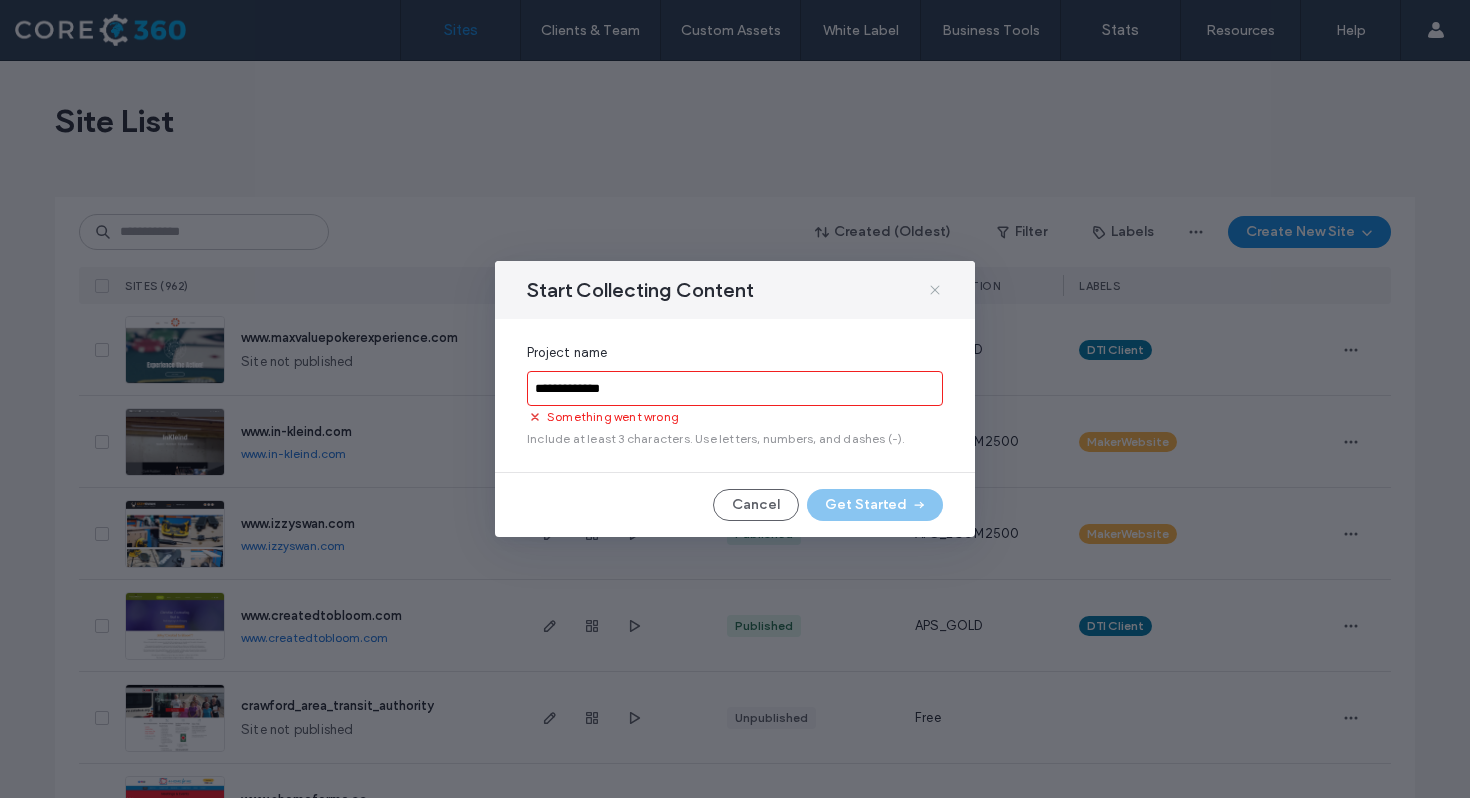 click 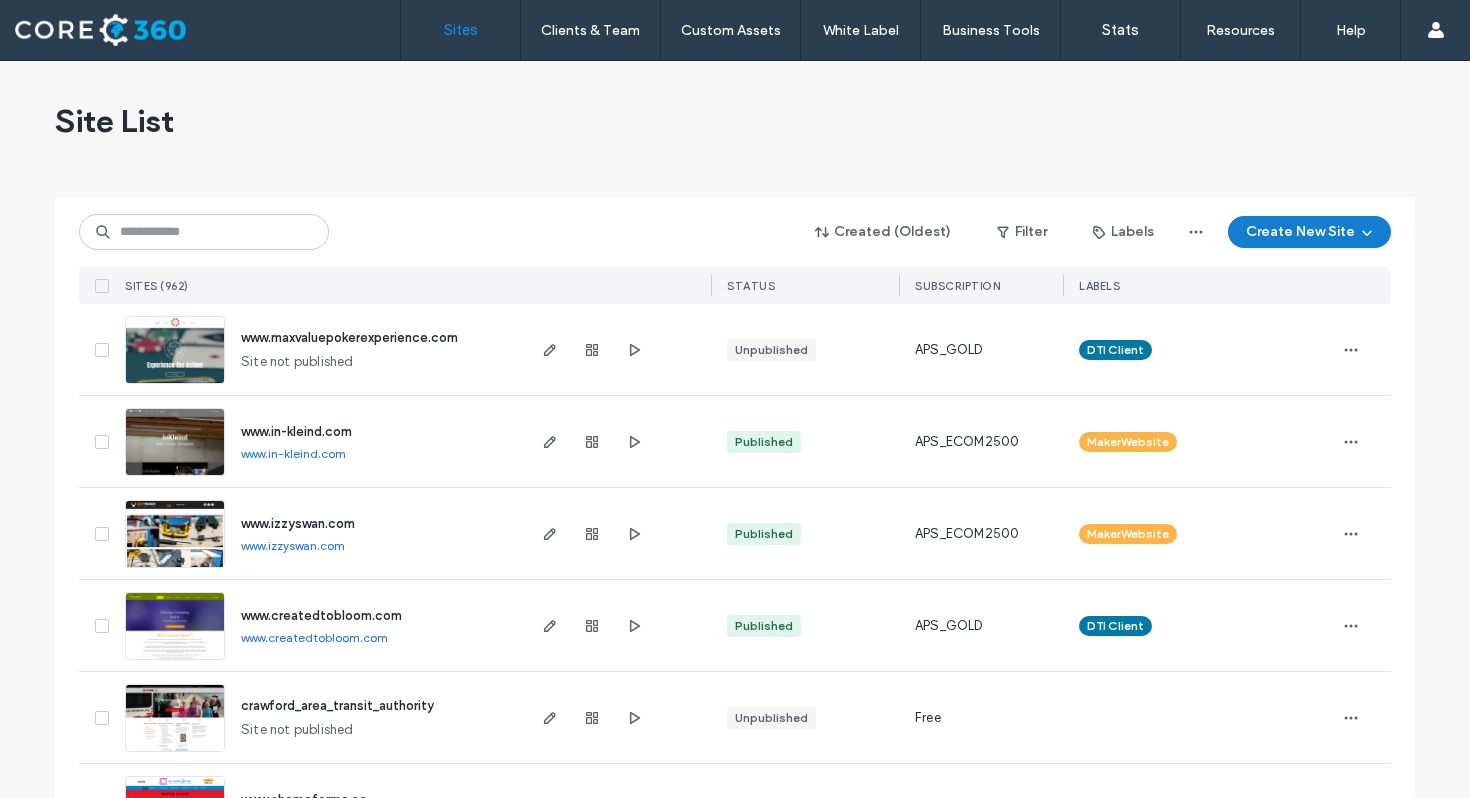 click on "Create New Site" at bounding box center [1309, 232] 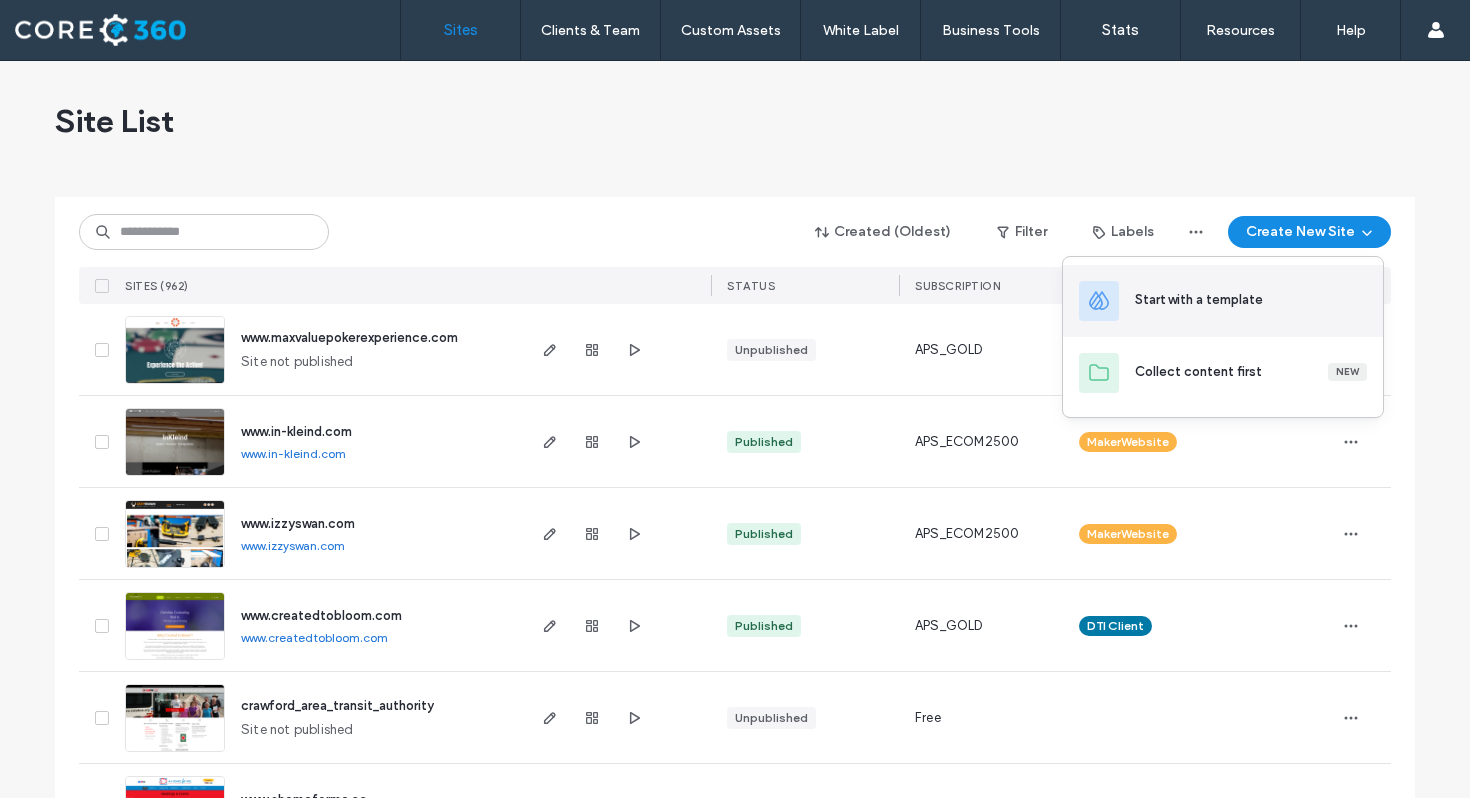 click on "Start with a template" at bounding box center (1199, 300) 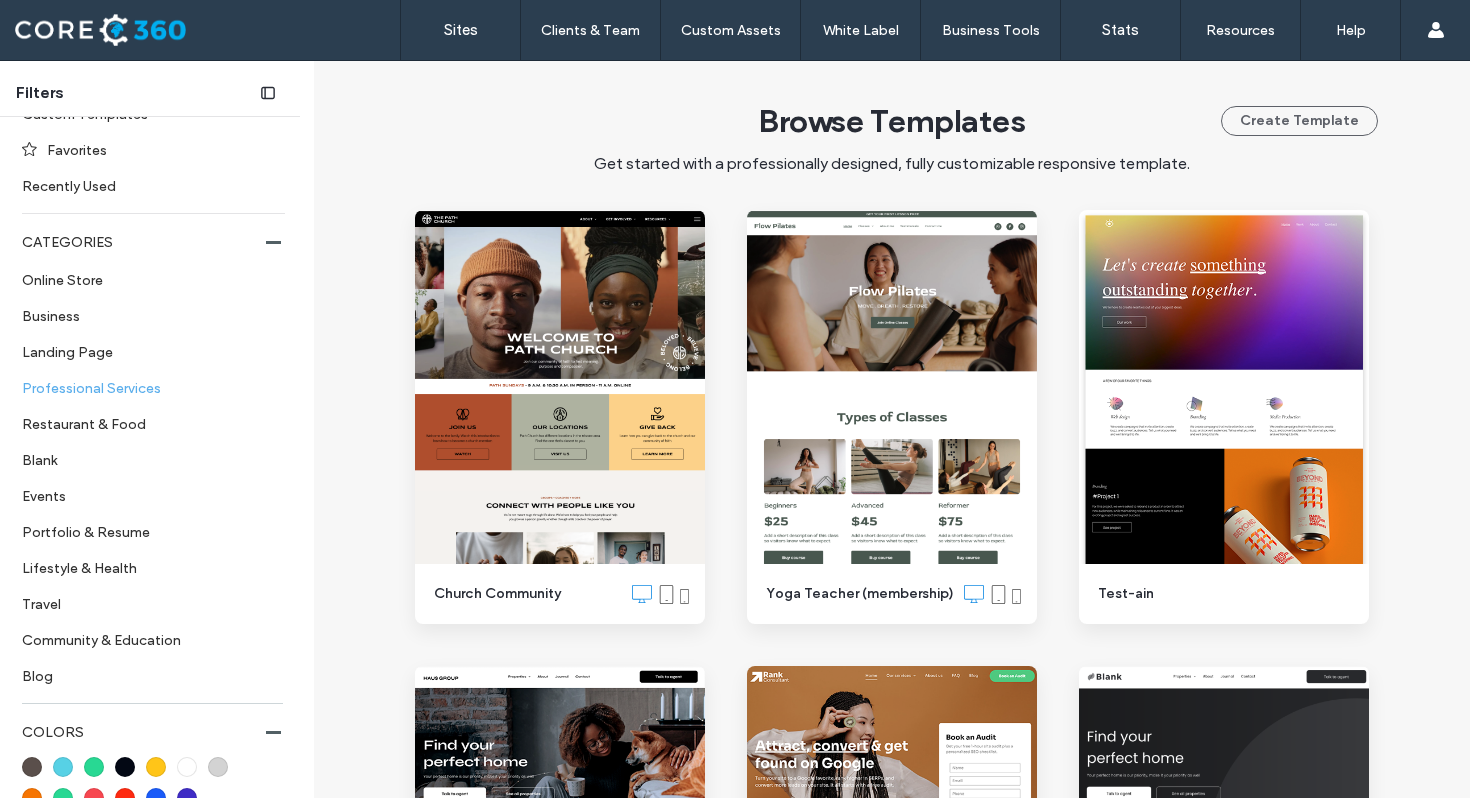 scroll, scrollTop: 0, scrollLeft: 0, axis: both 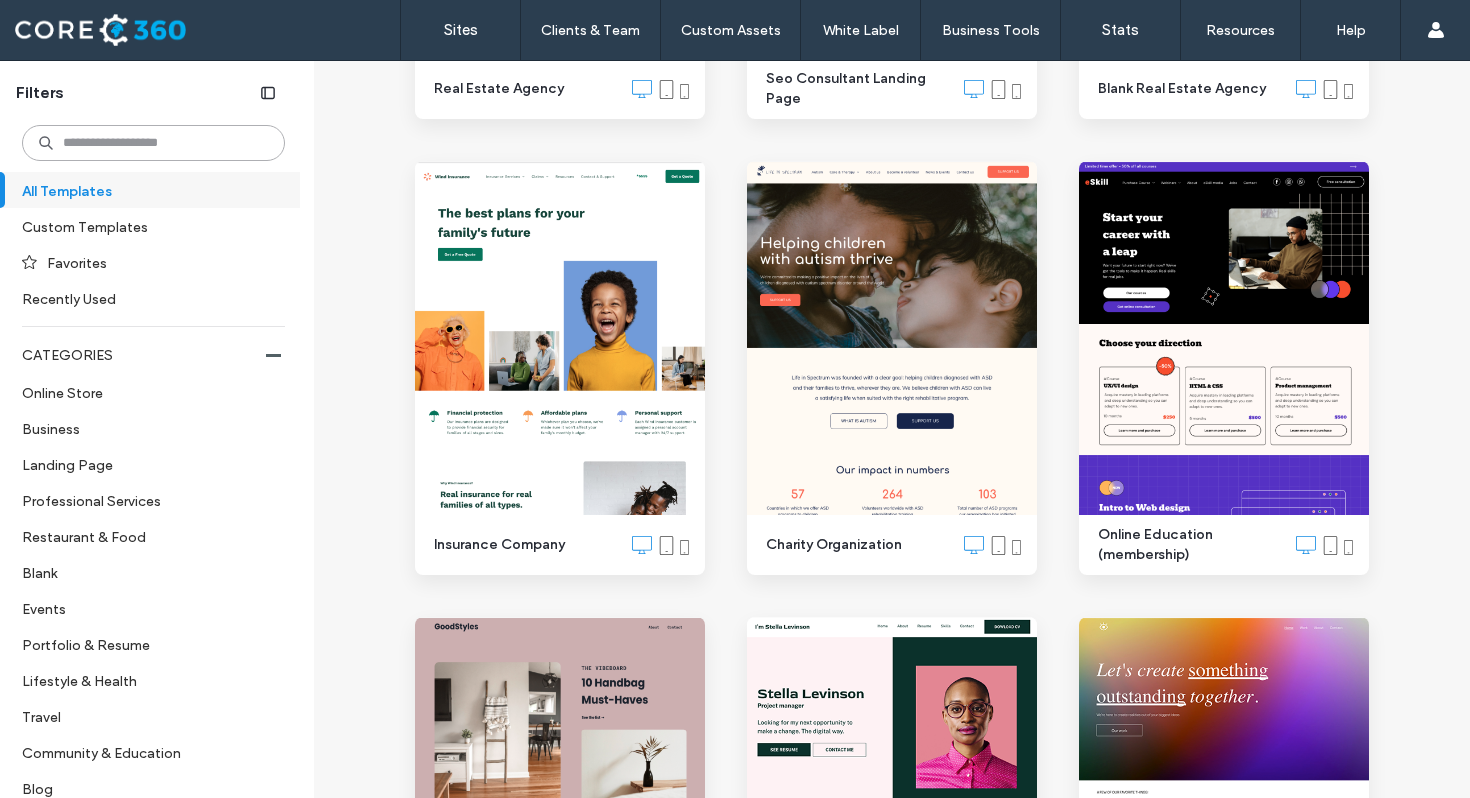 click at bounding box center [153, 143] 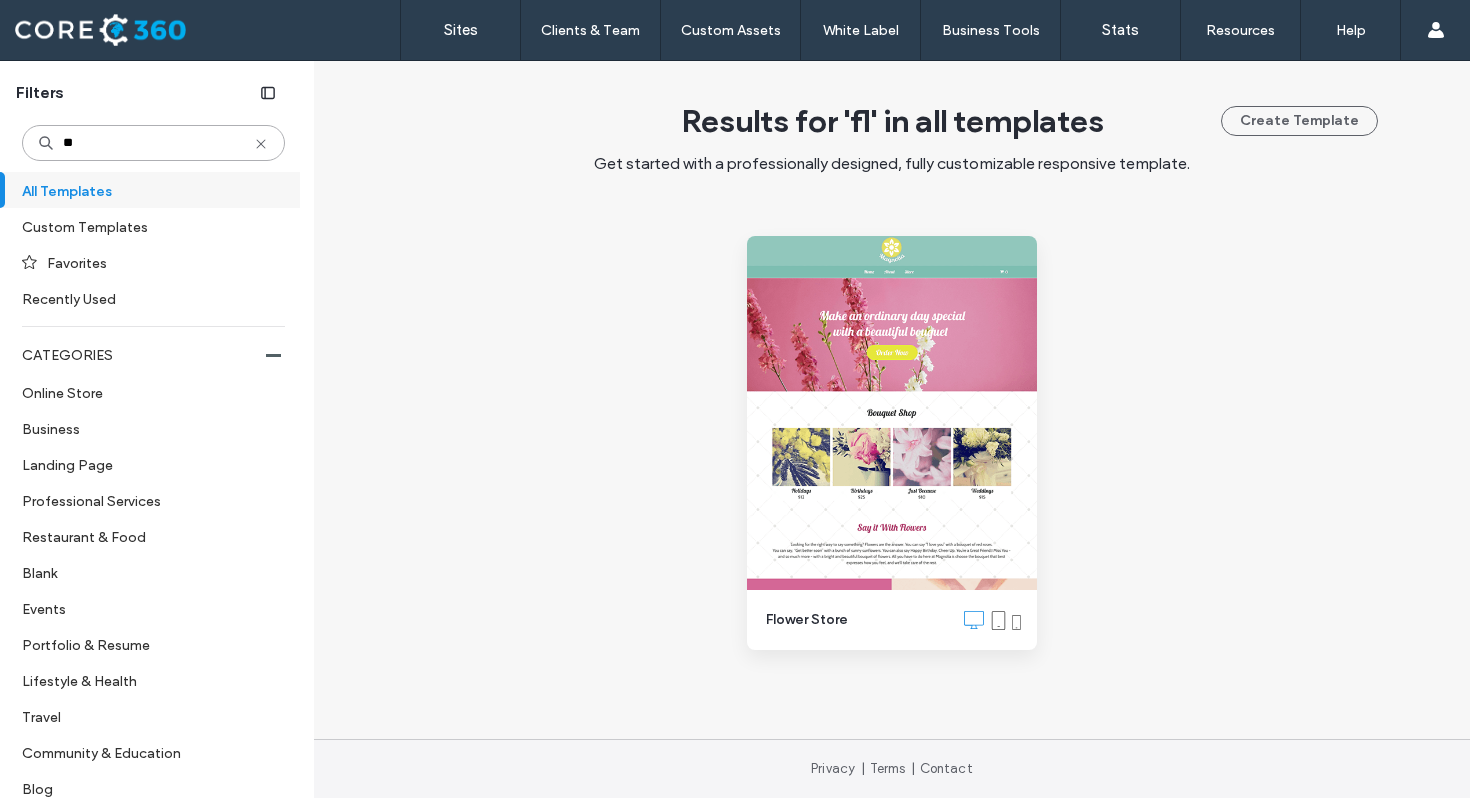 scroll, scrollTop: 0, scrollLeft: 0, axis: both 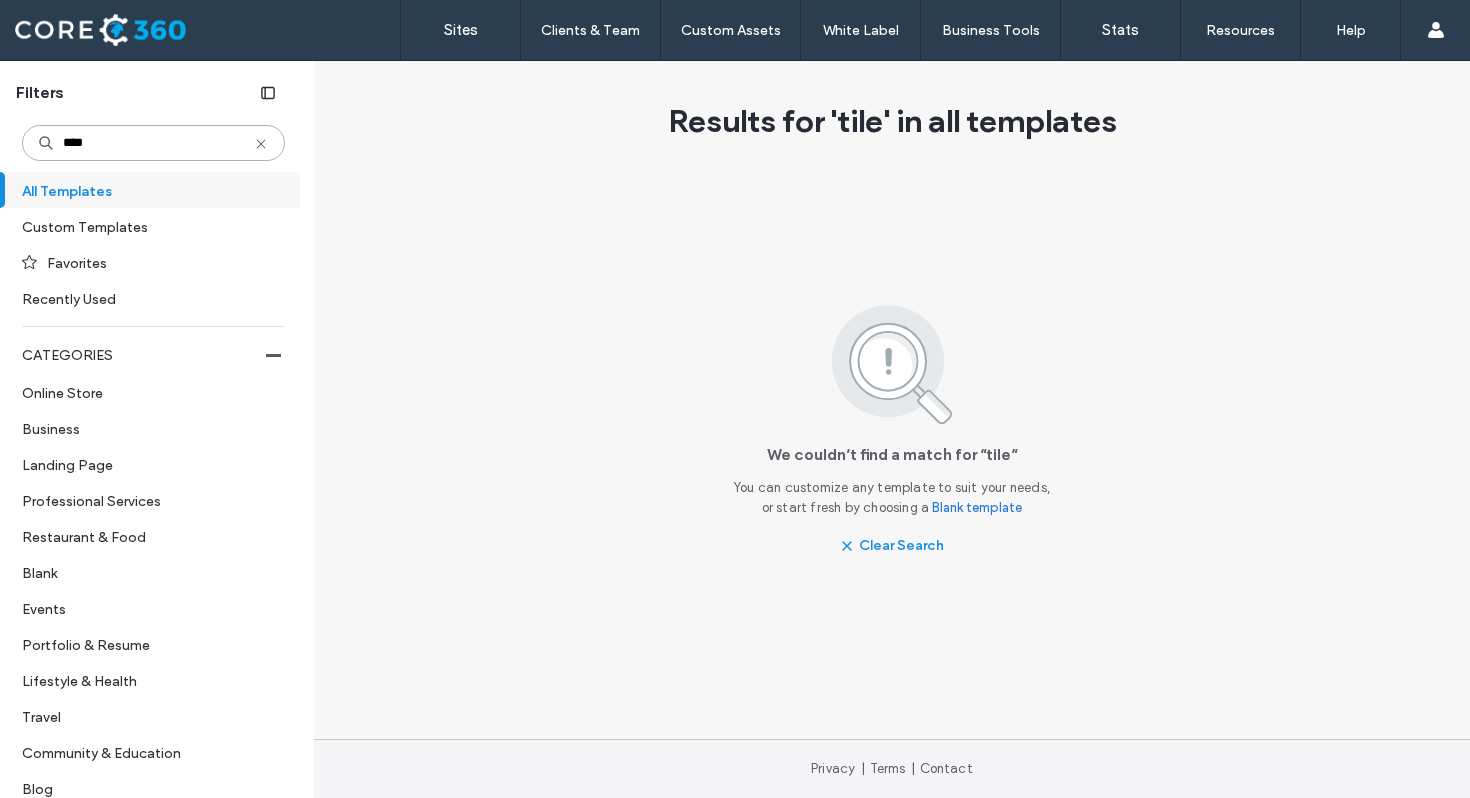 type on "****" 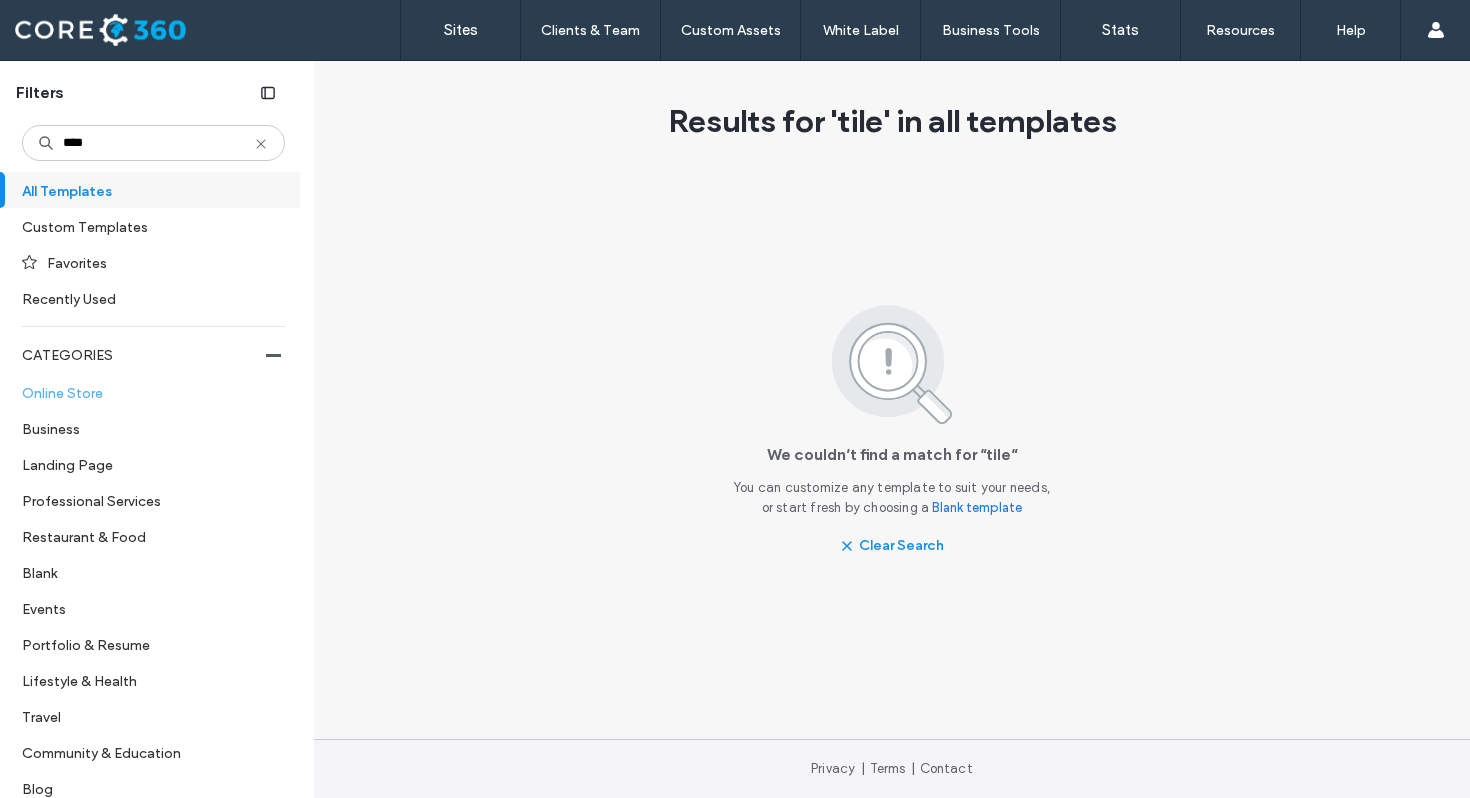 click on "Online Store" at bounding box center [145, 392] 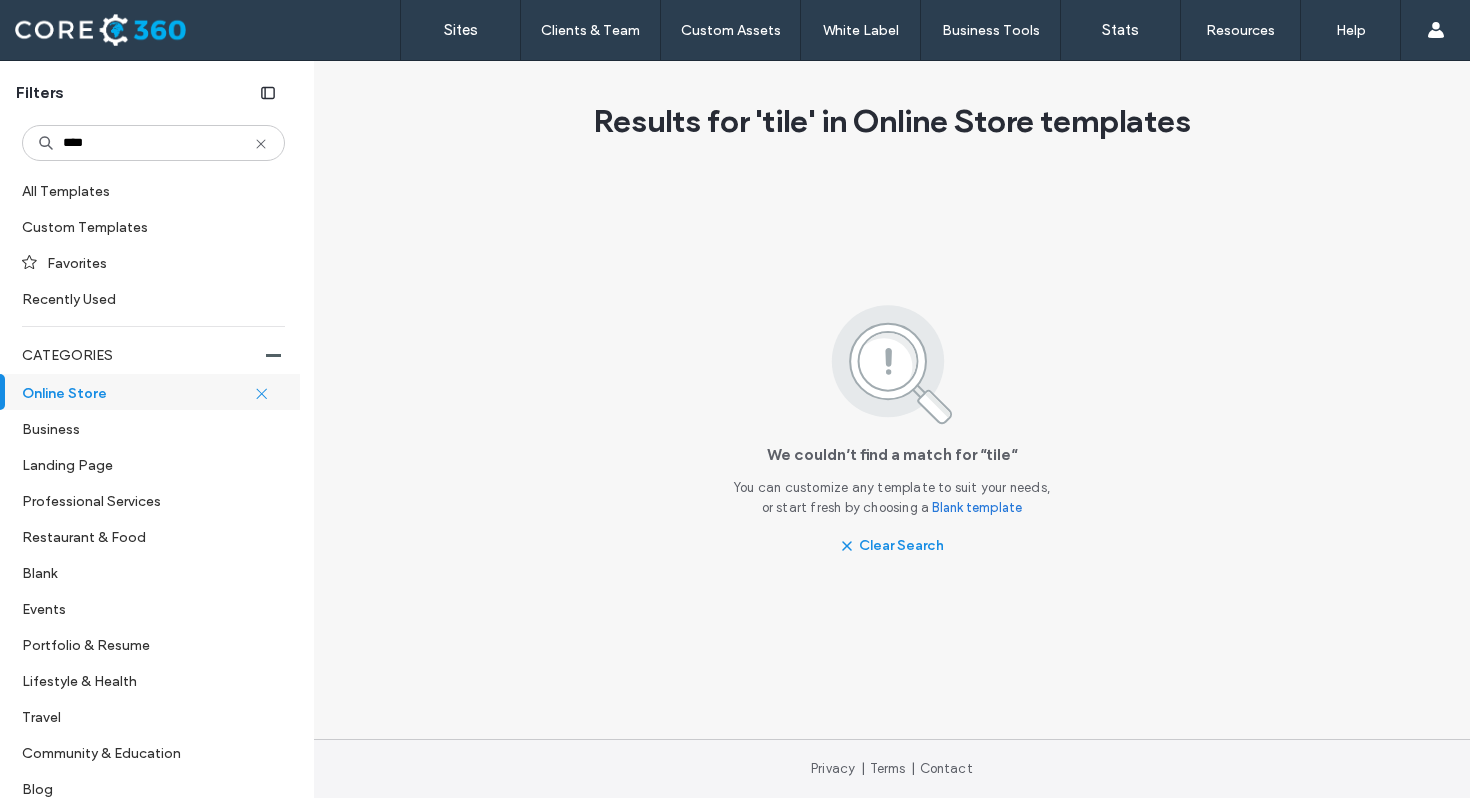 click on "Online Store" at bounding box center (138, 392) 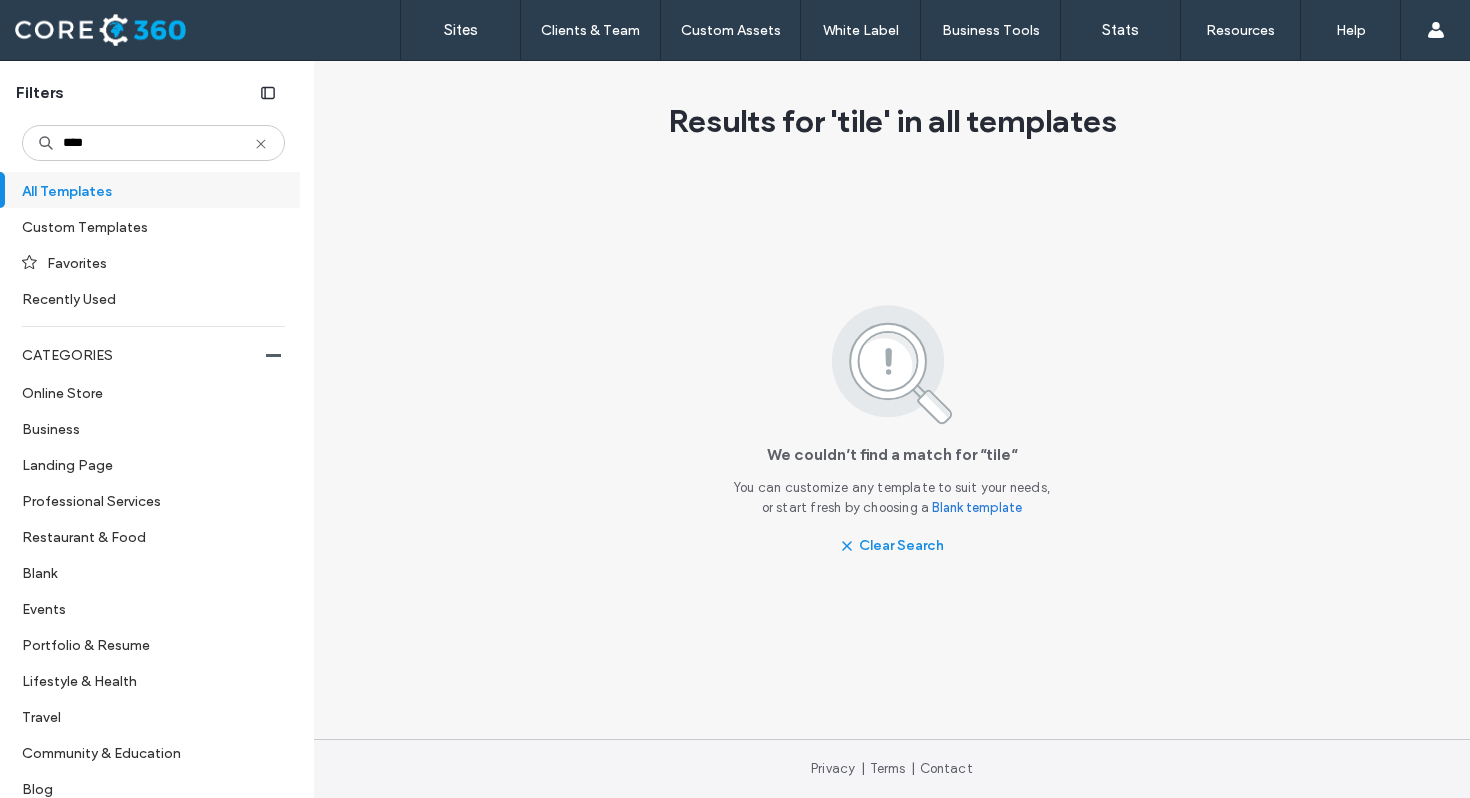 click 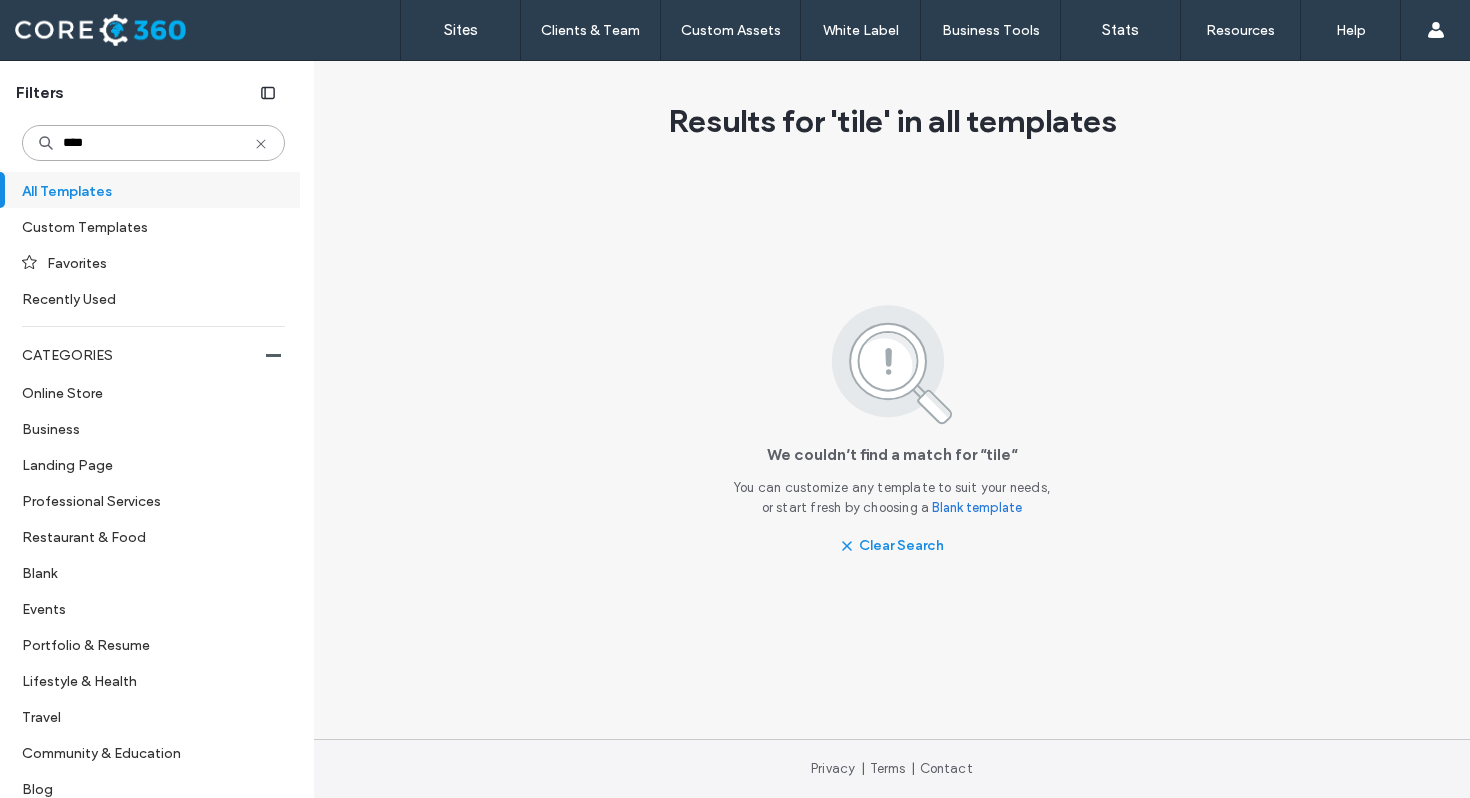 type 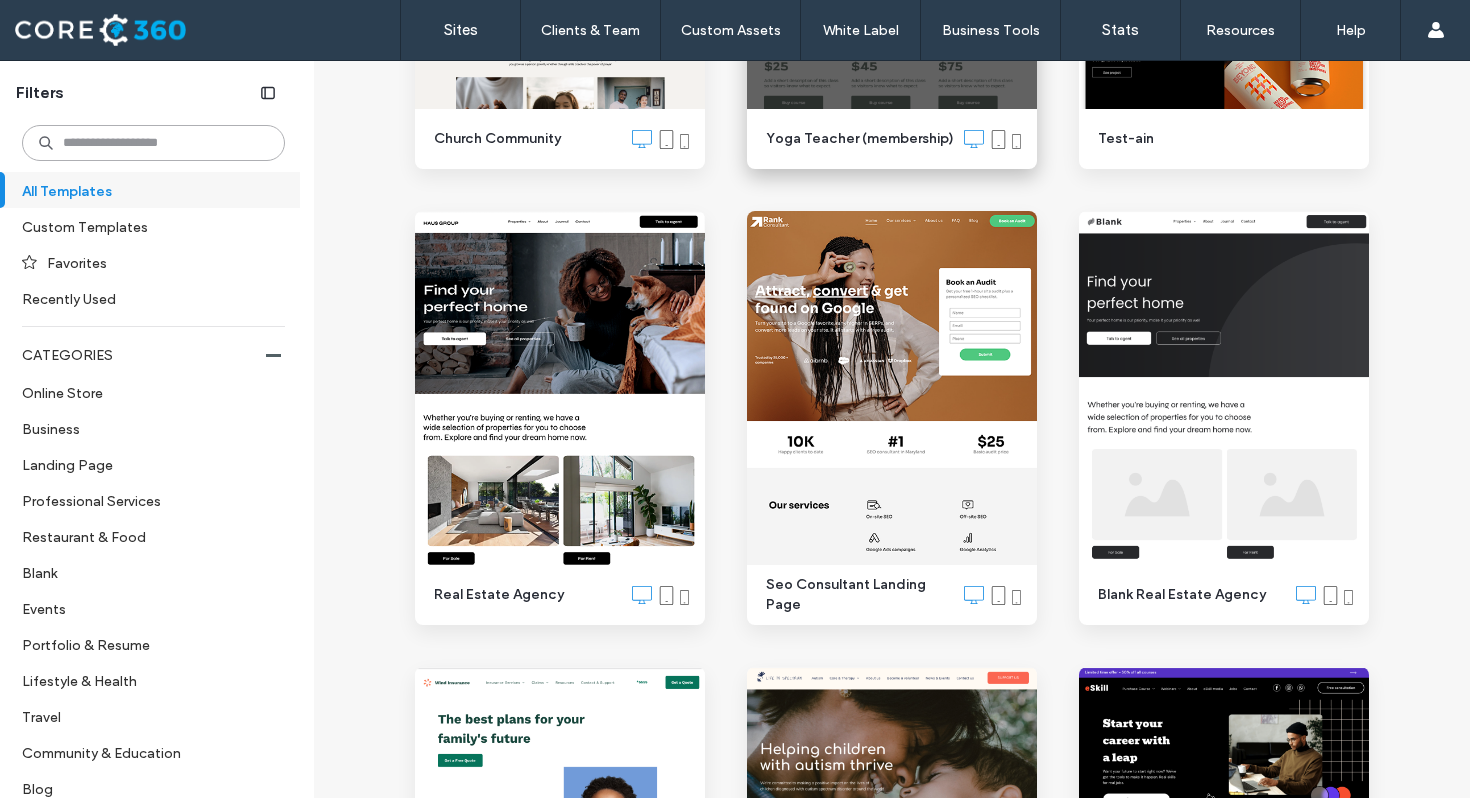 scroll, scrollTop: 490, scrollLeft: 0, axis: vertical 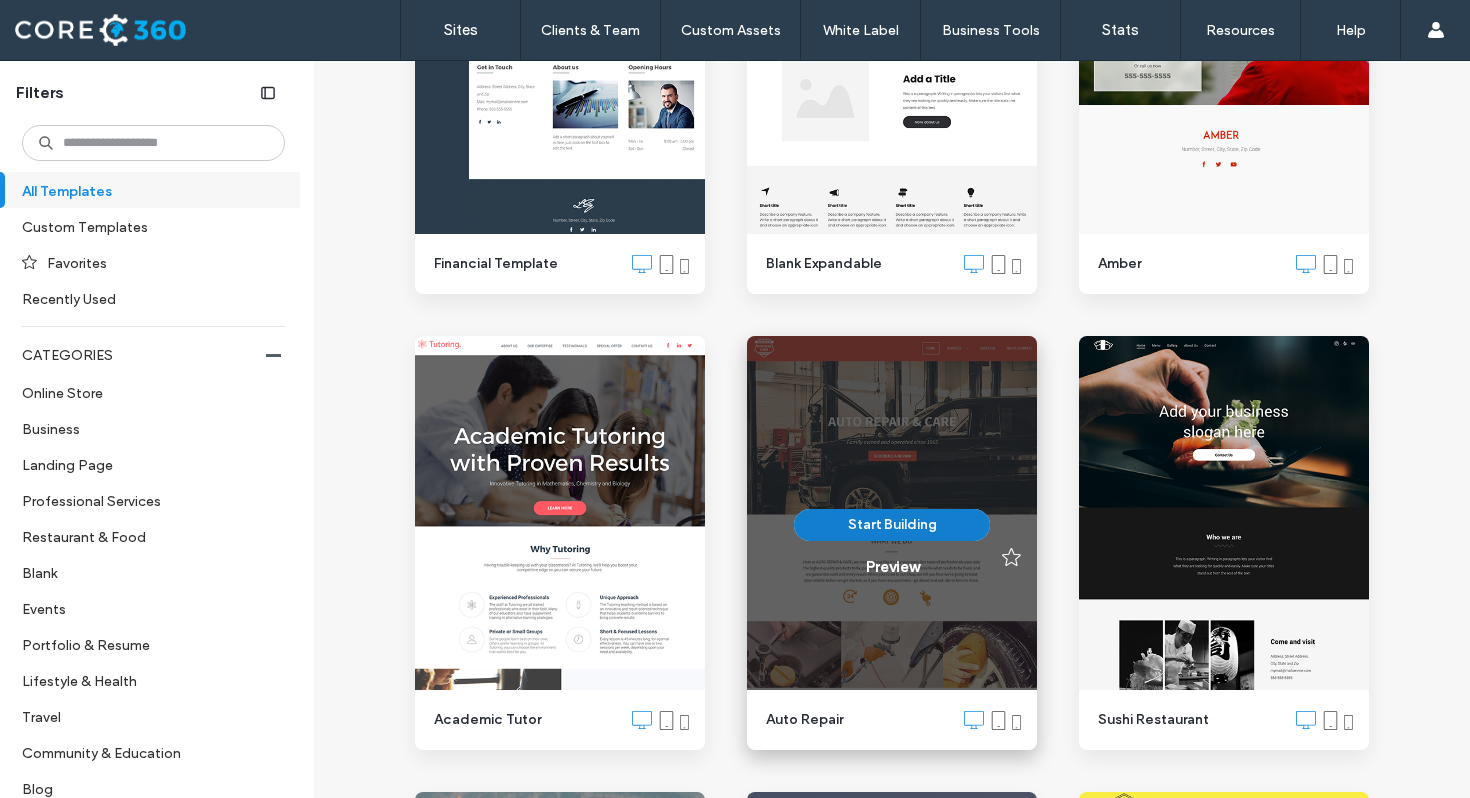 click on "Start Building" at bounding box center (892, 525) 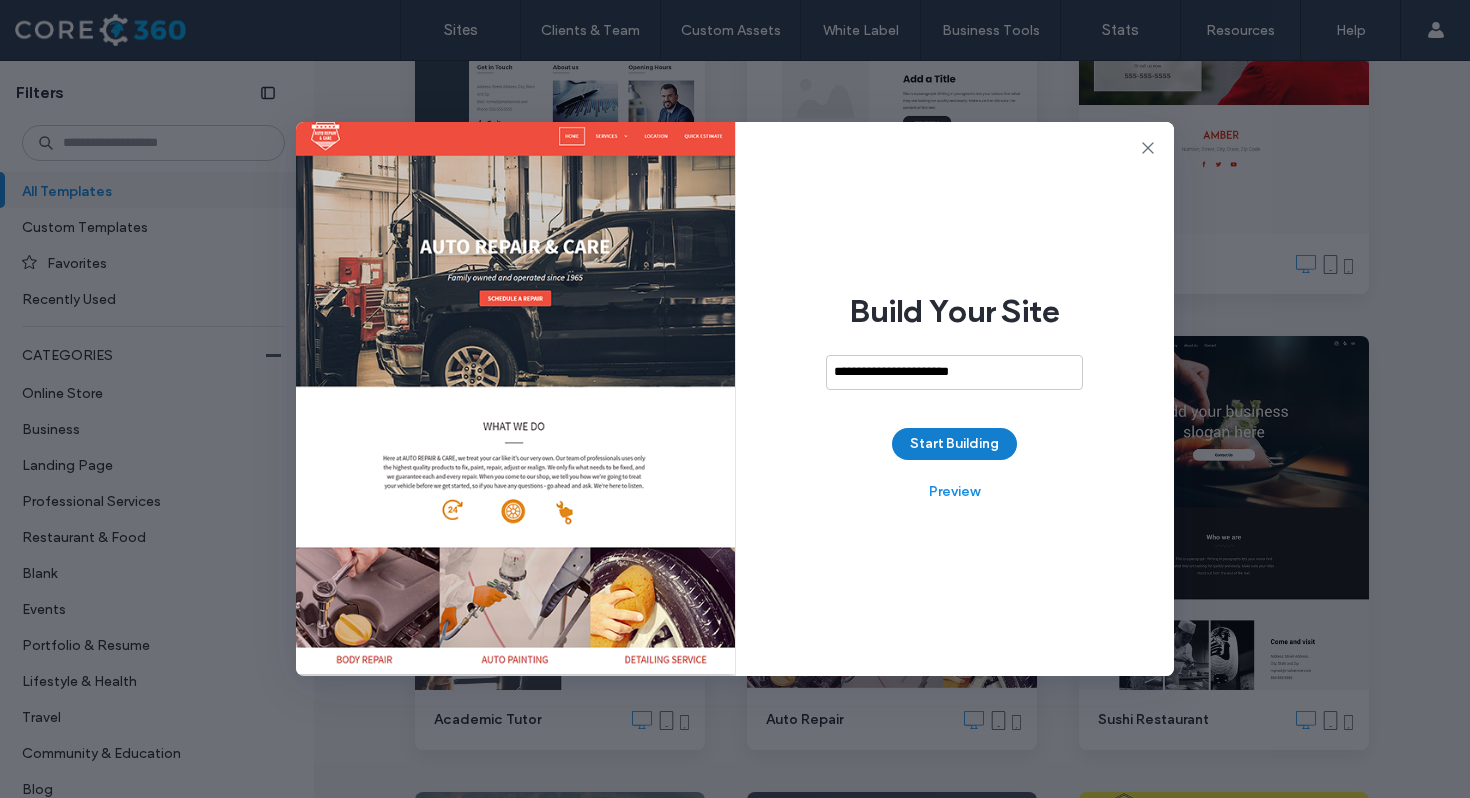 type on "**********" 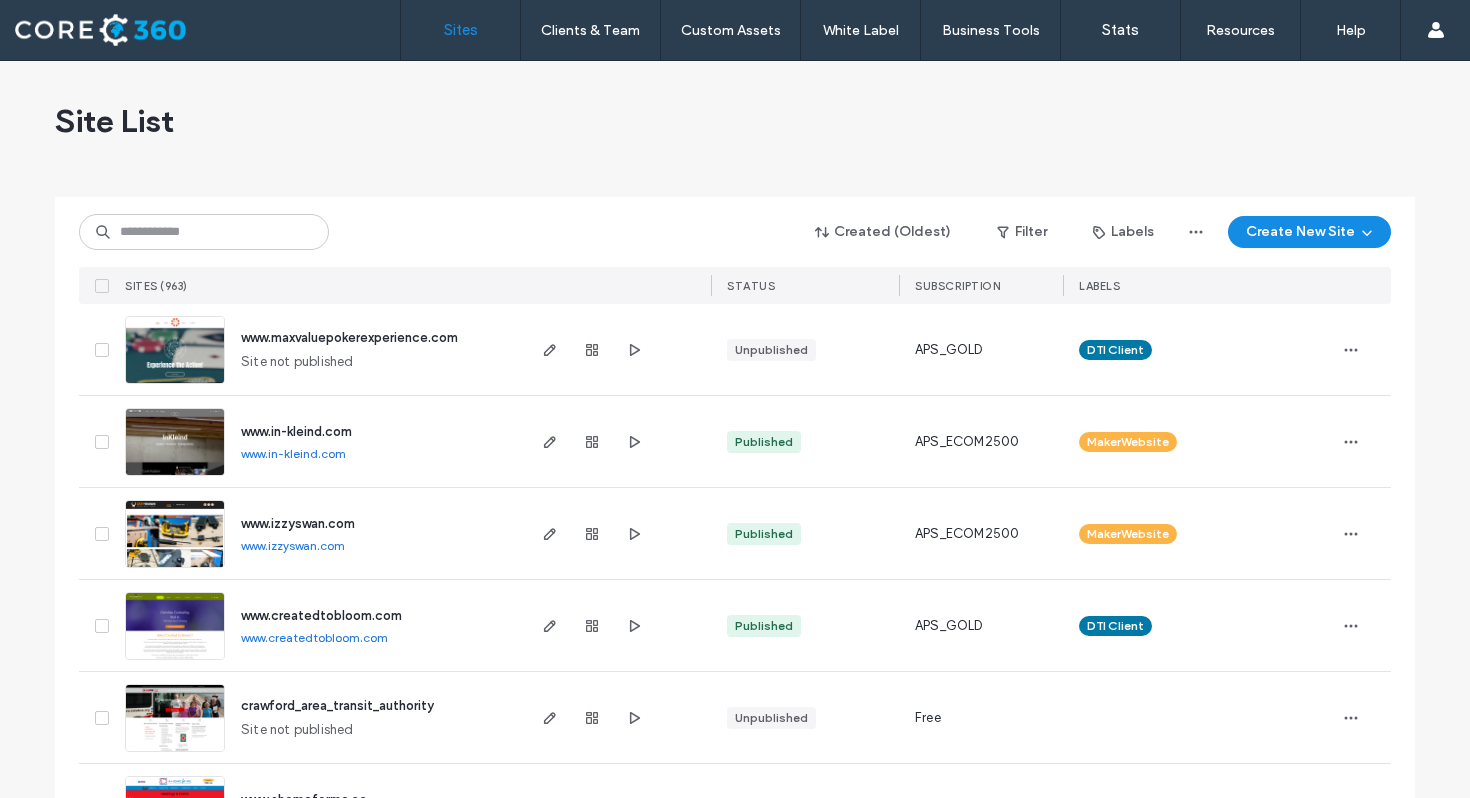 scroll, scrollTop: 0, scrollLeft: 0, axis: both 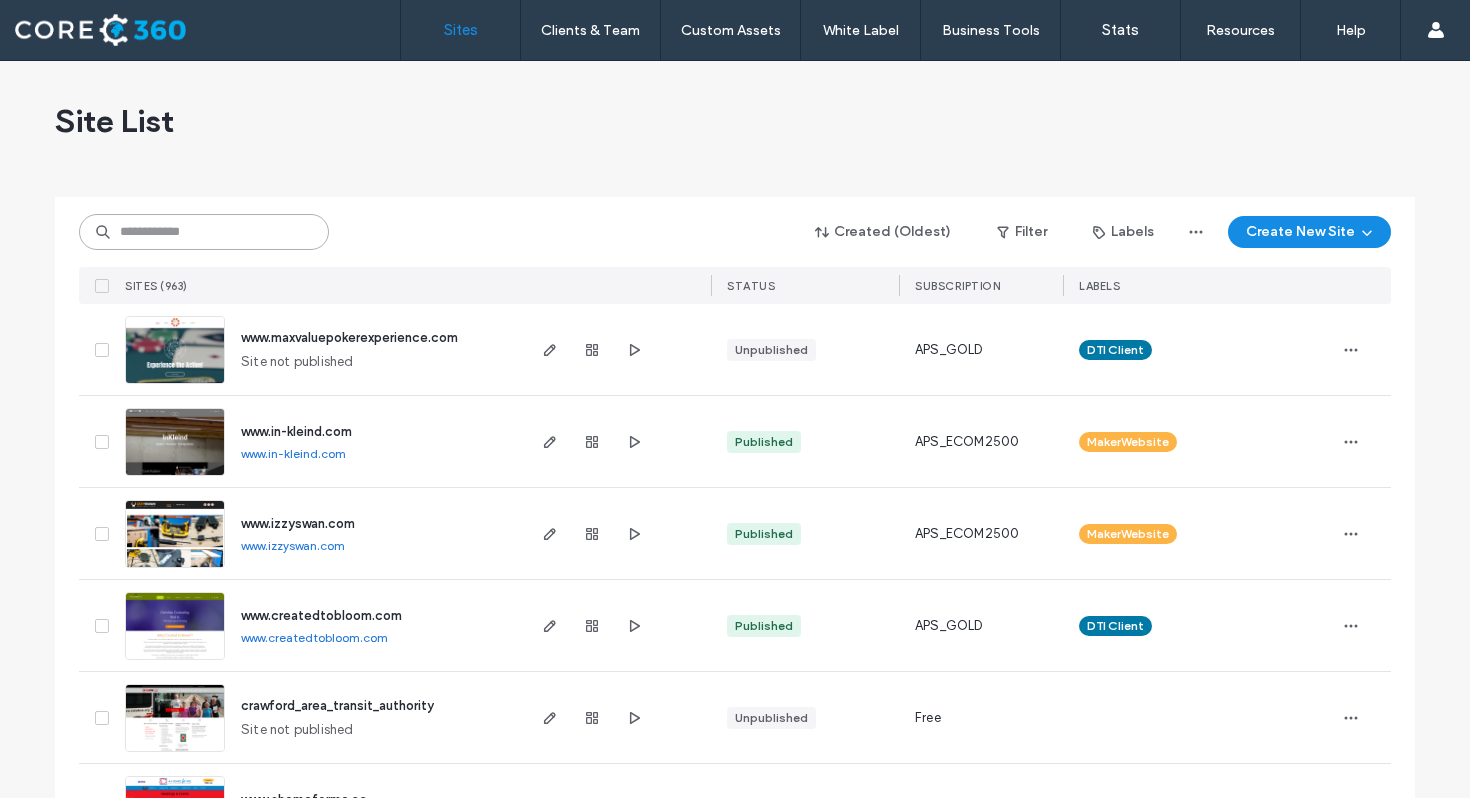 click at bounding box center (204, 232) 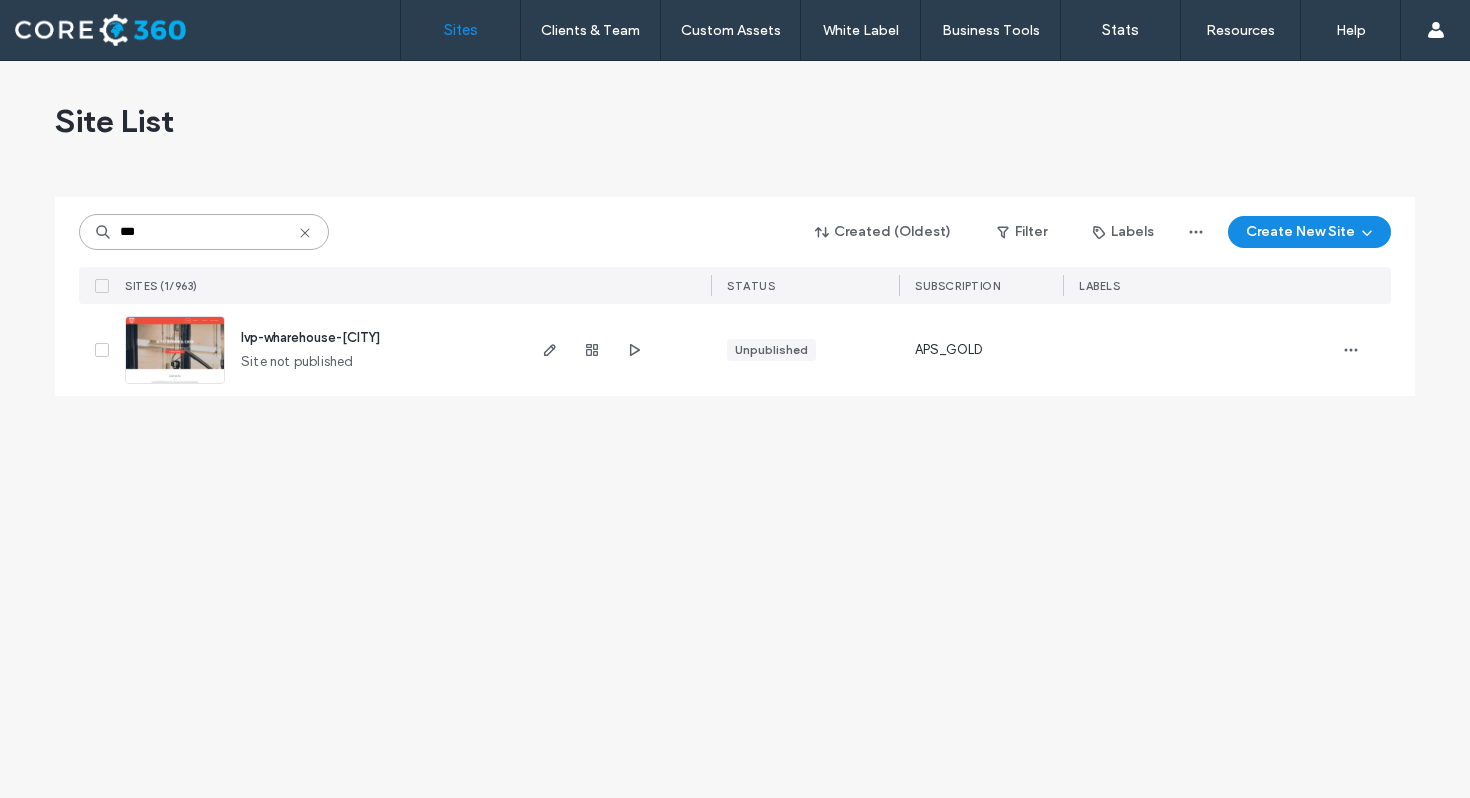 type on "***" 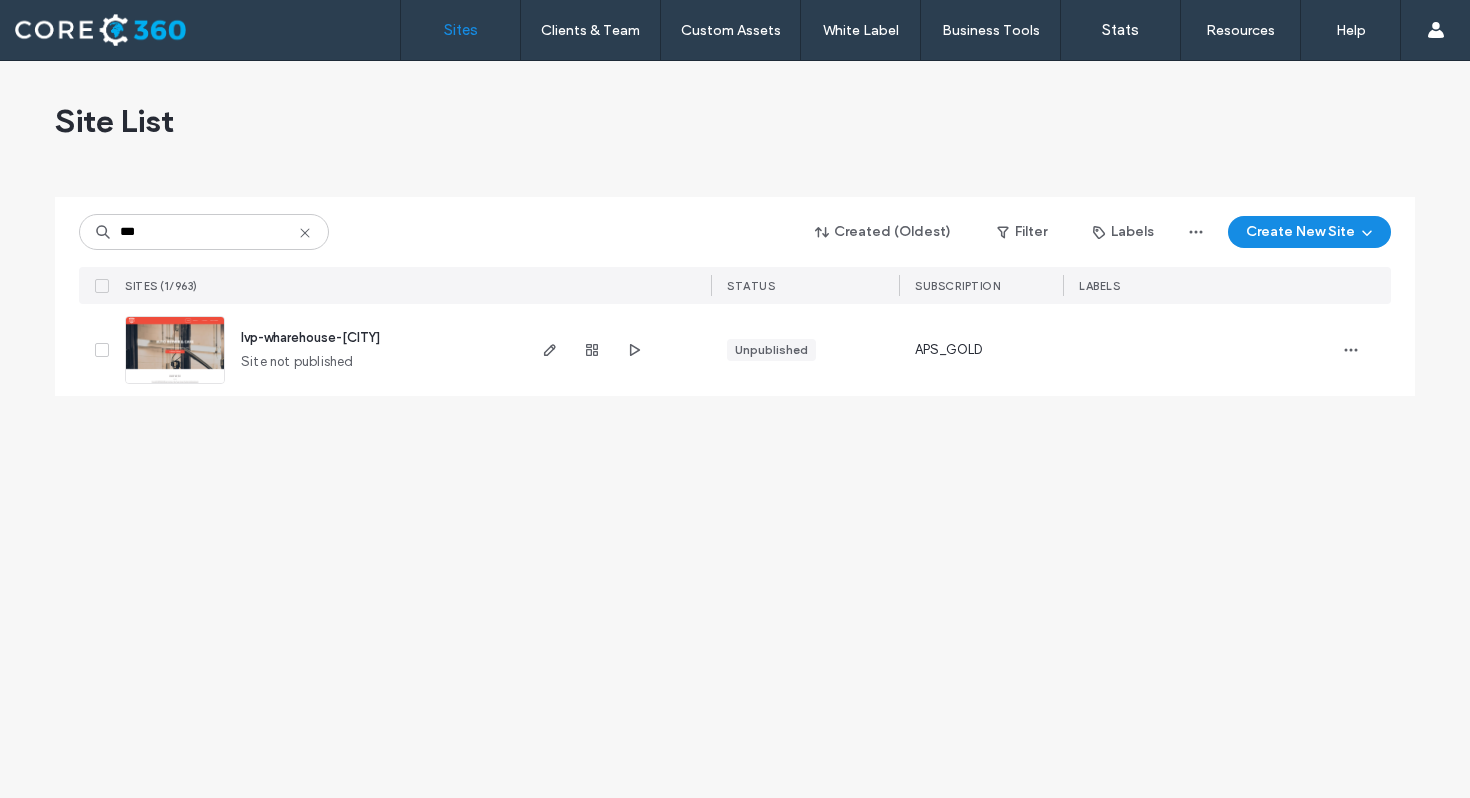 click on "[BUSINESS_NAME]" at bounding box center [310, 337] 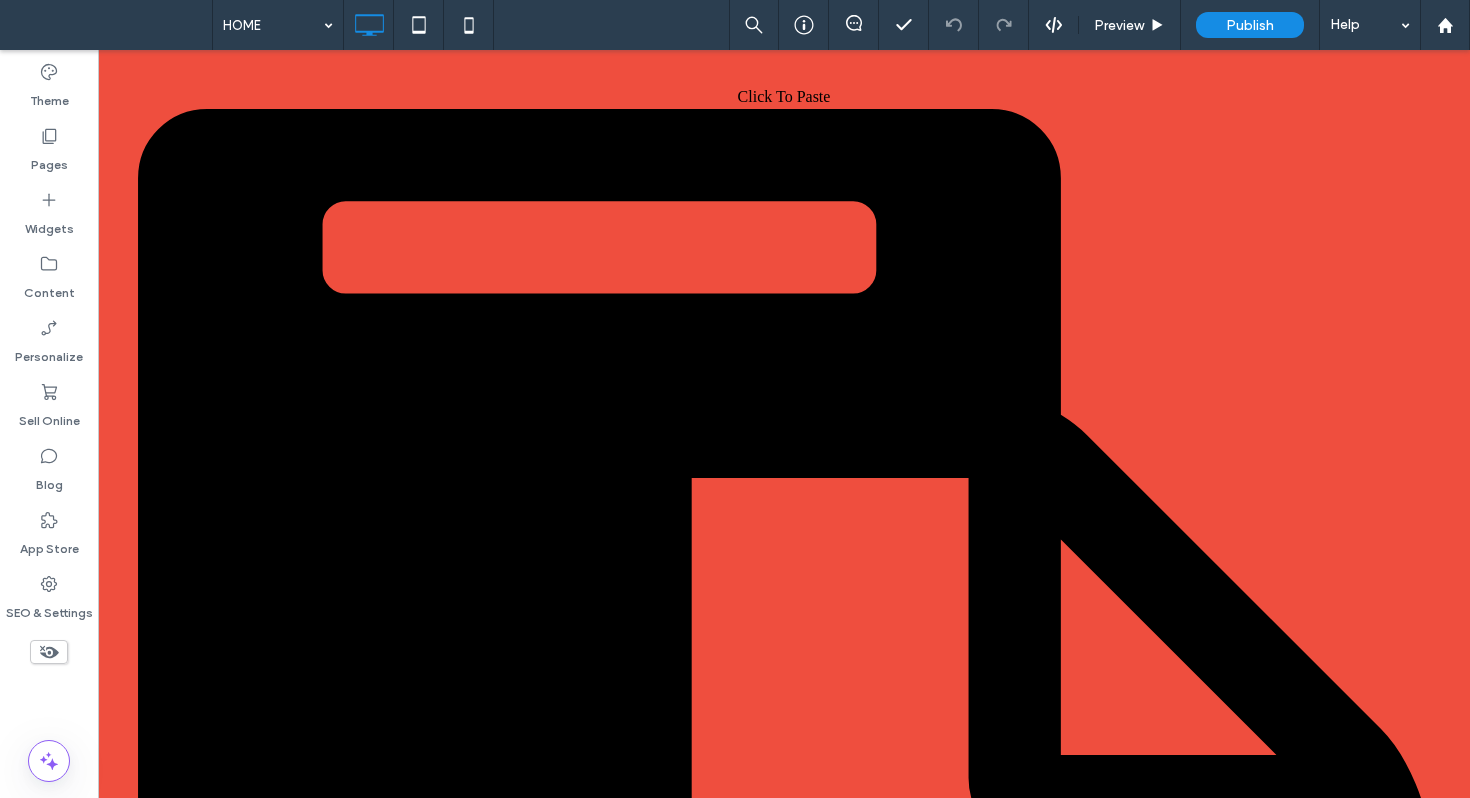 scroll, scrollTop: 0, scrollLeft: 0, axis: both 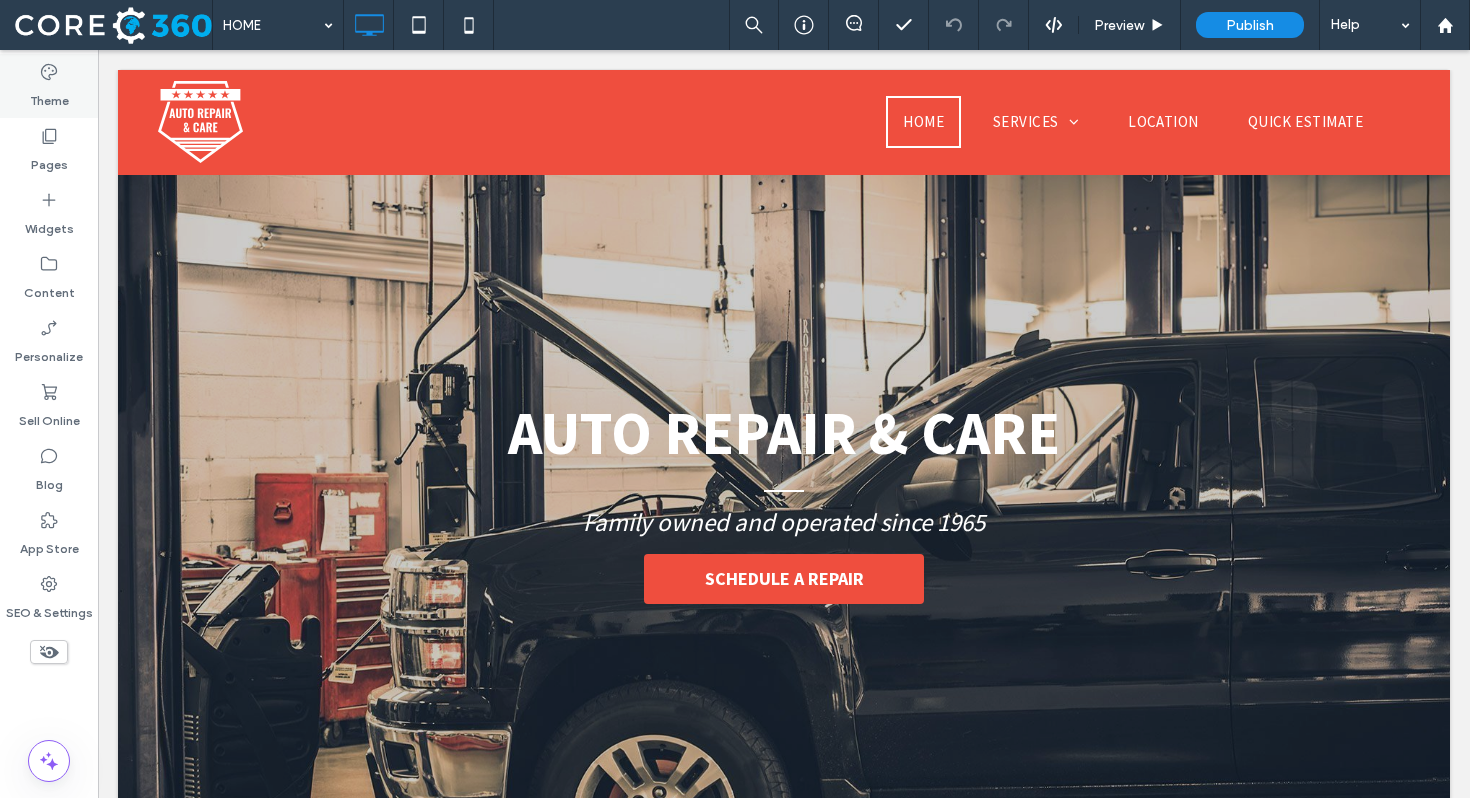 click on "Theme" at bounding box center [49, 96] 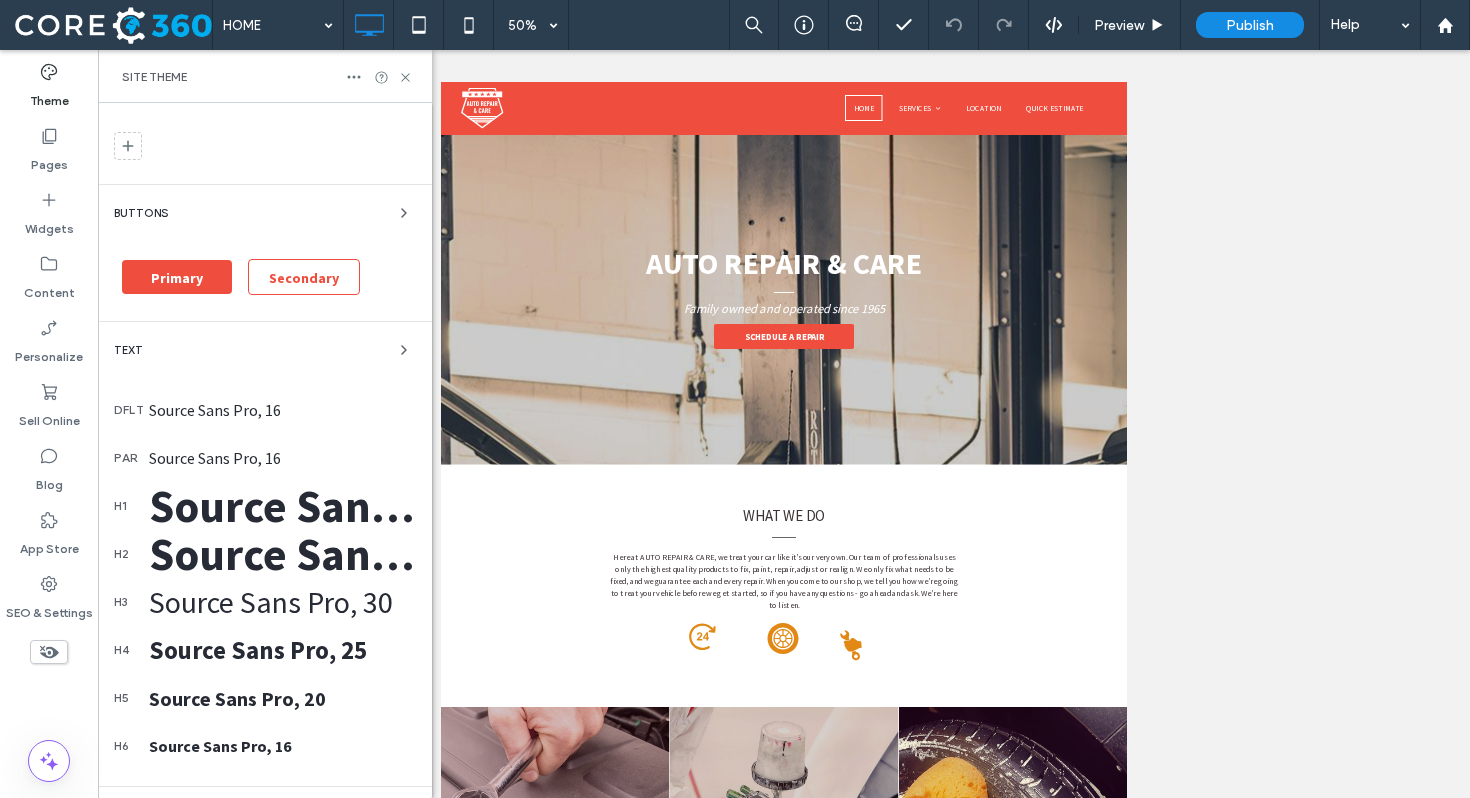 scroll, scrollTop: 0, scrollLeft: 0, axis: both 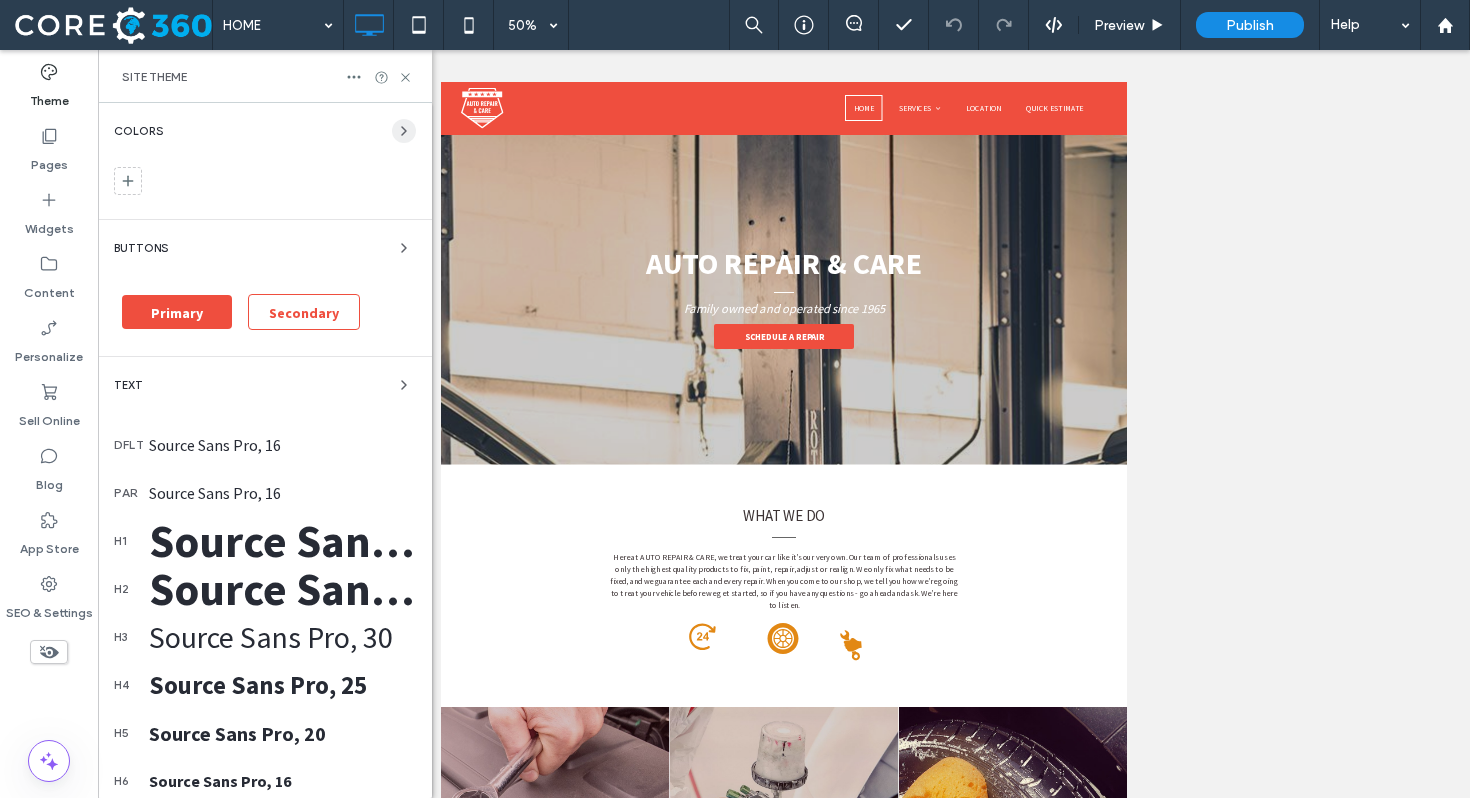 click 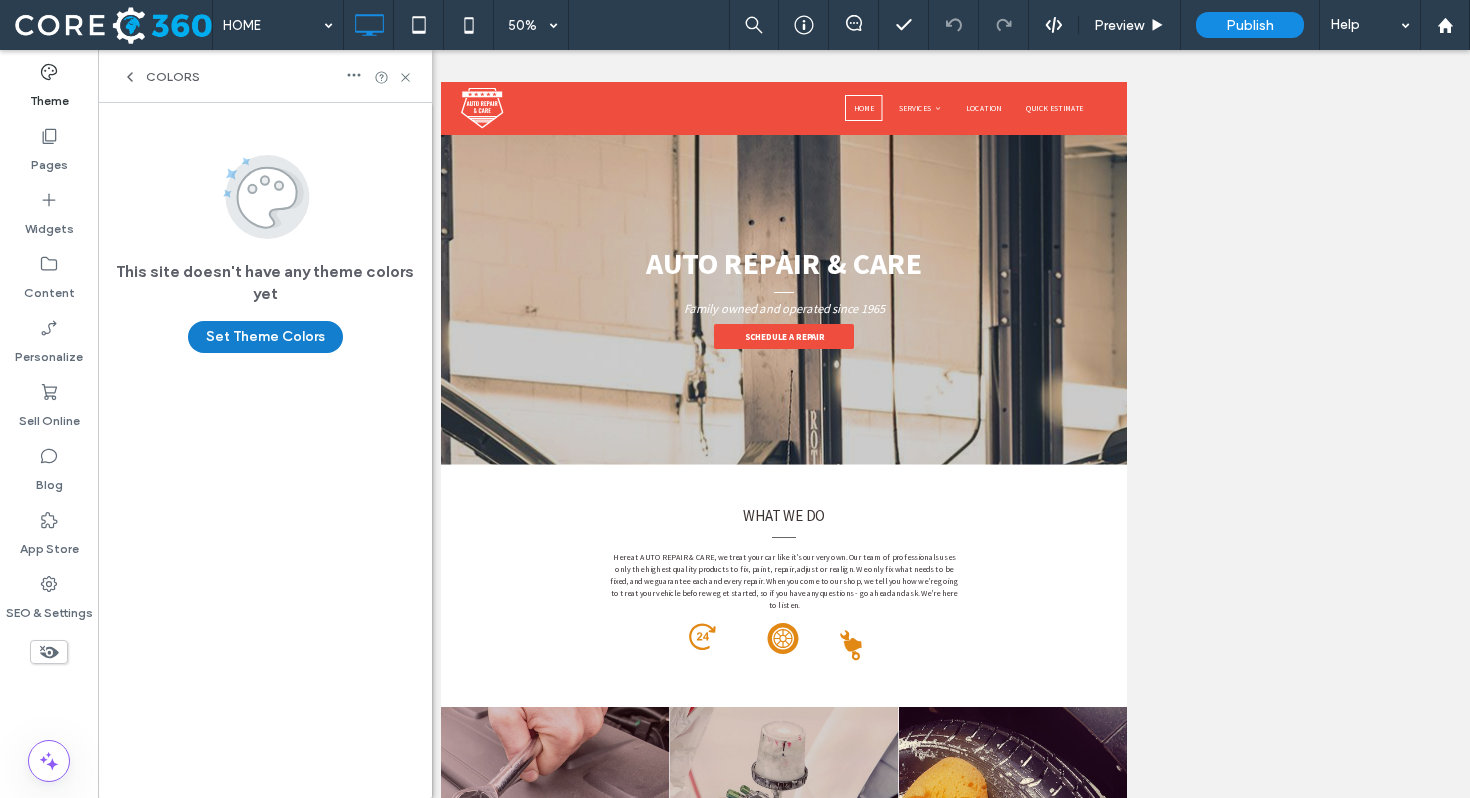 click on "Set Theme Colors" at bounding box center (265, 337) 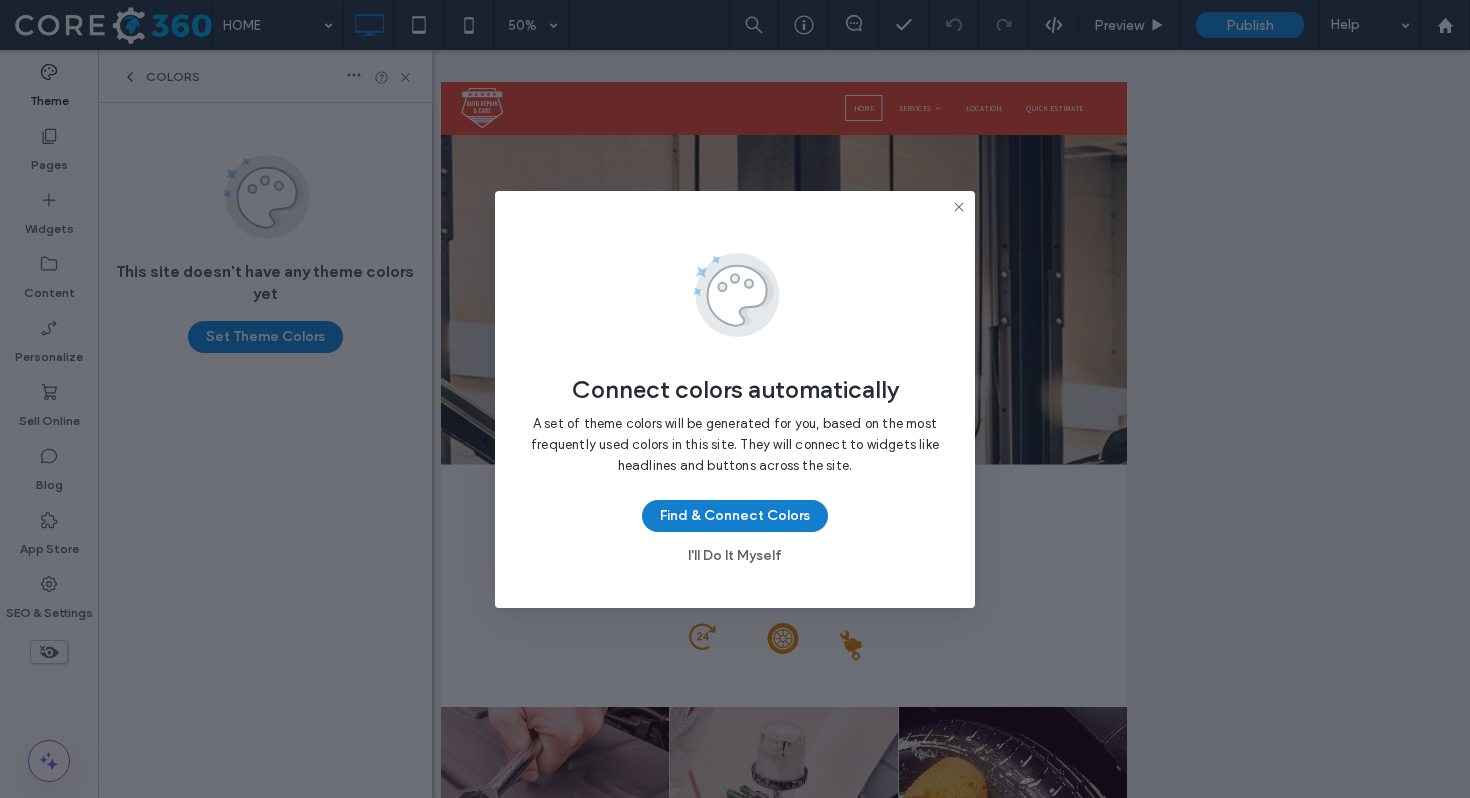 click on "Find & Connect Colors" at bounding box center [735, 516] 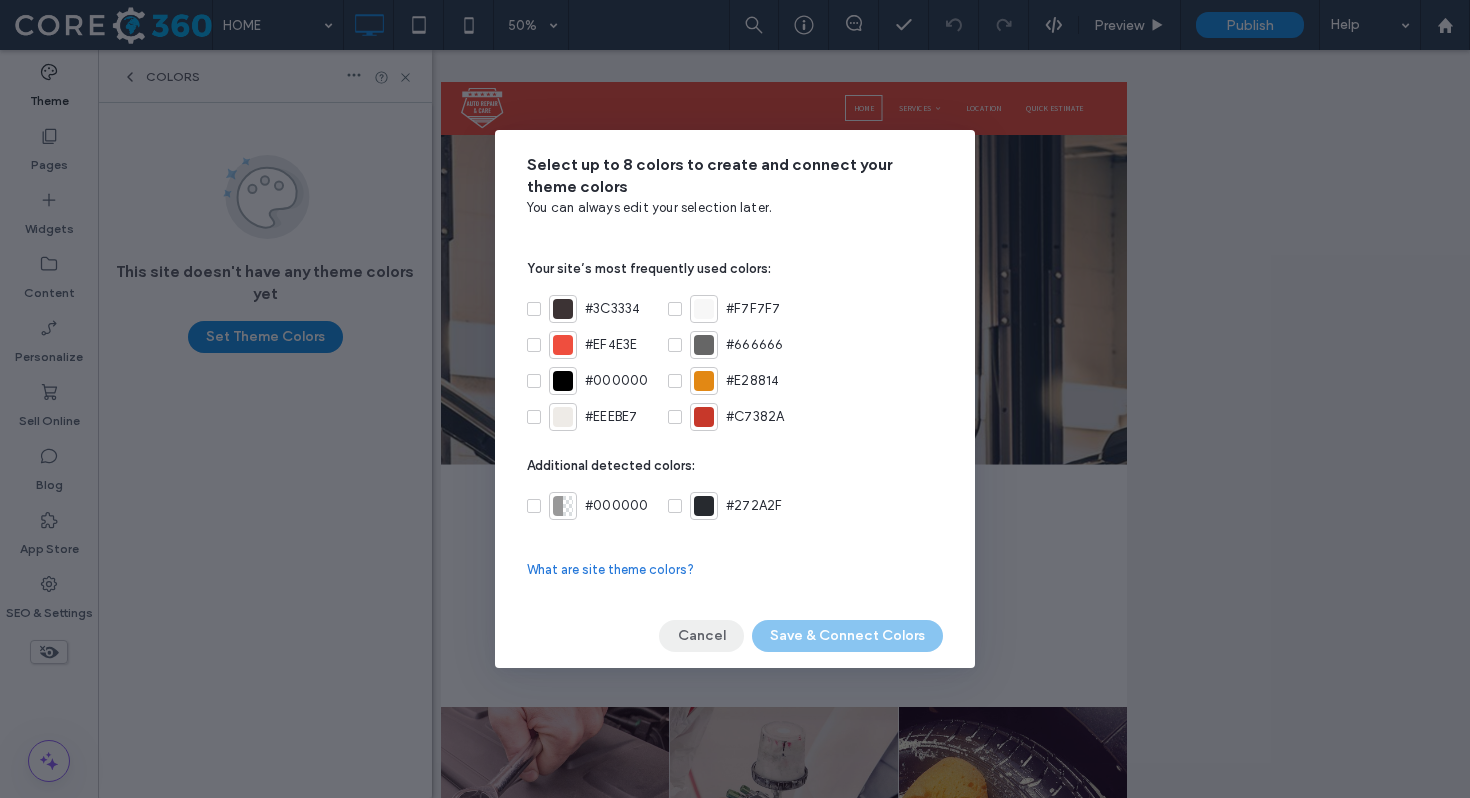 click on "Cancel" at bounding box center (701, 636) 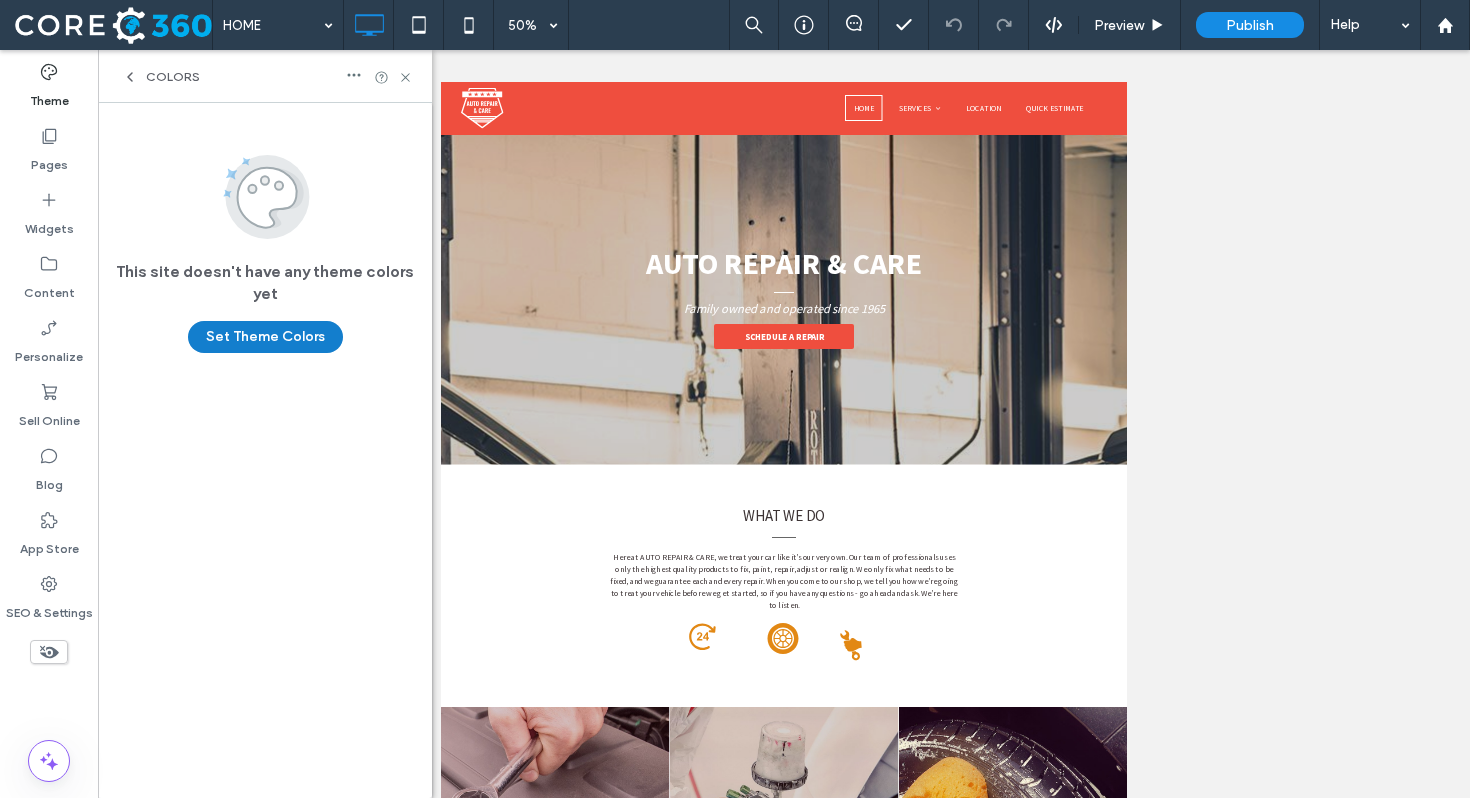 click on "Set Theme Colors" at bounding box center [265, 337] 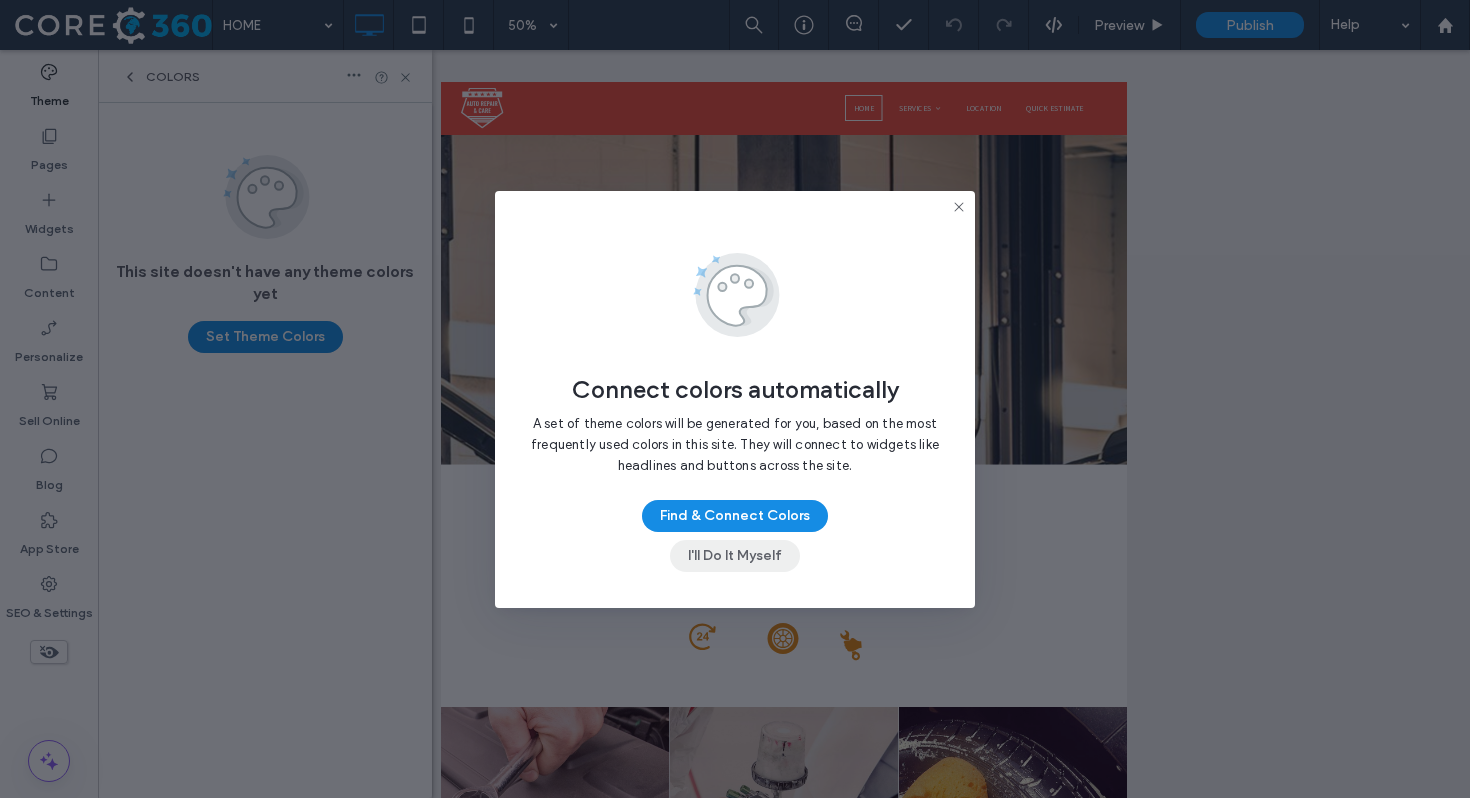 click on "I'll Do It Myself" at bounding box center [735, 556] 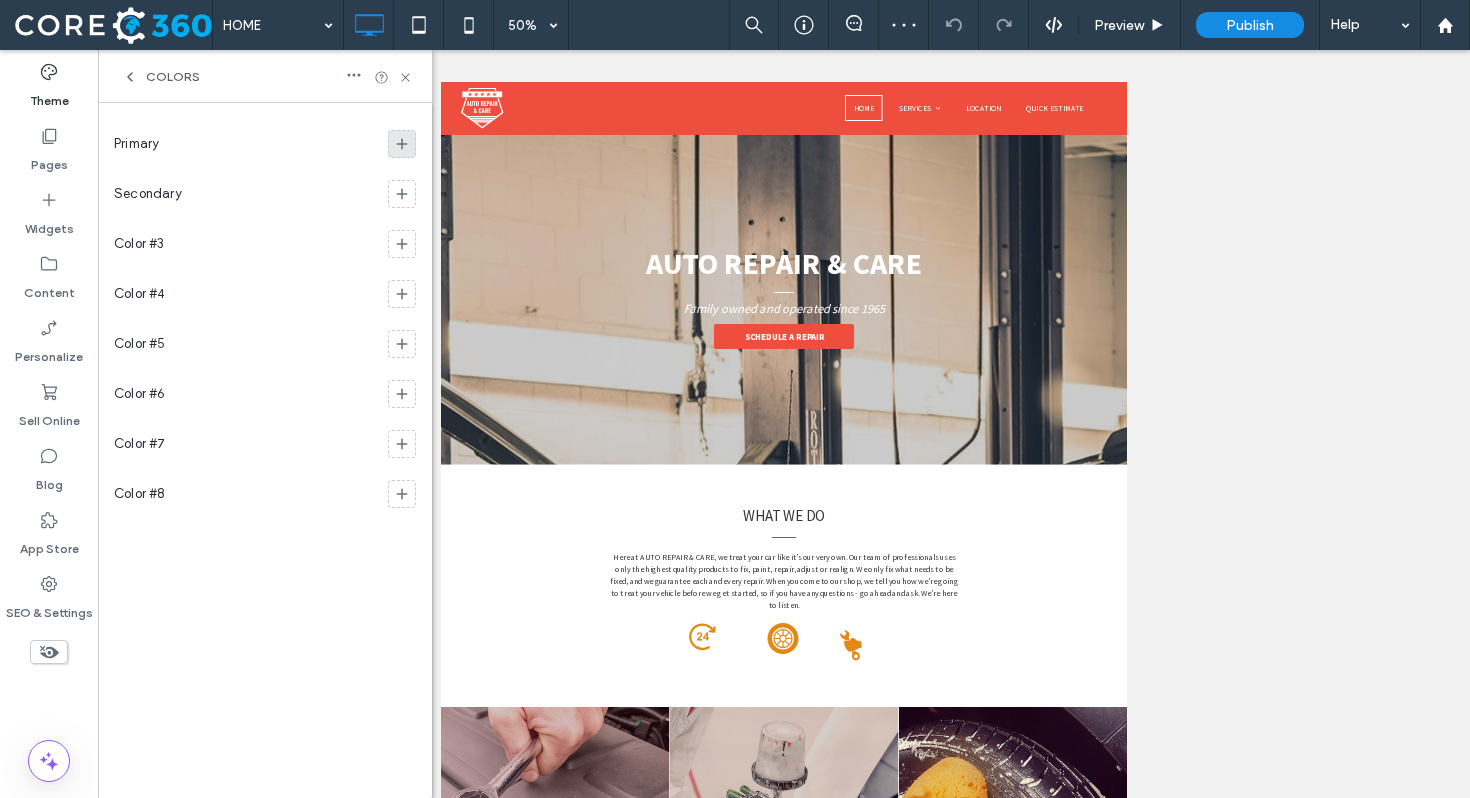 click 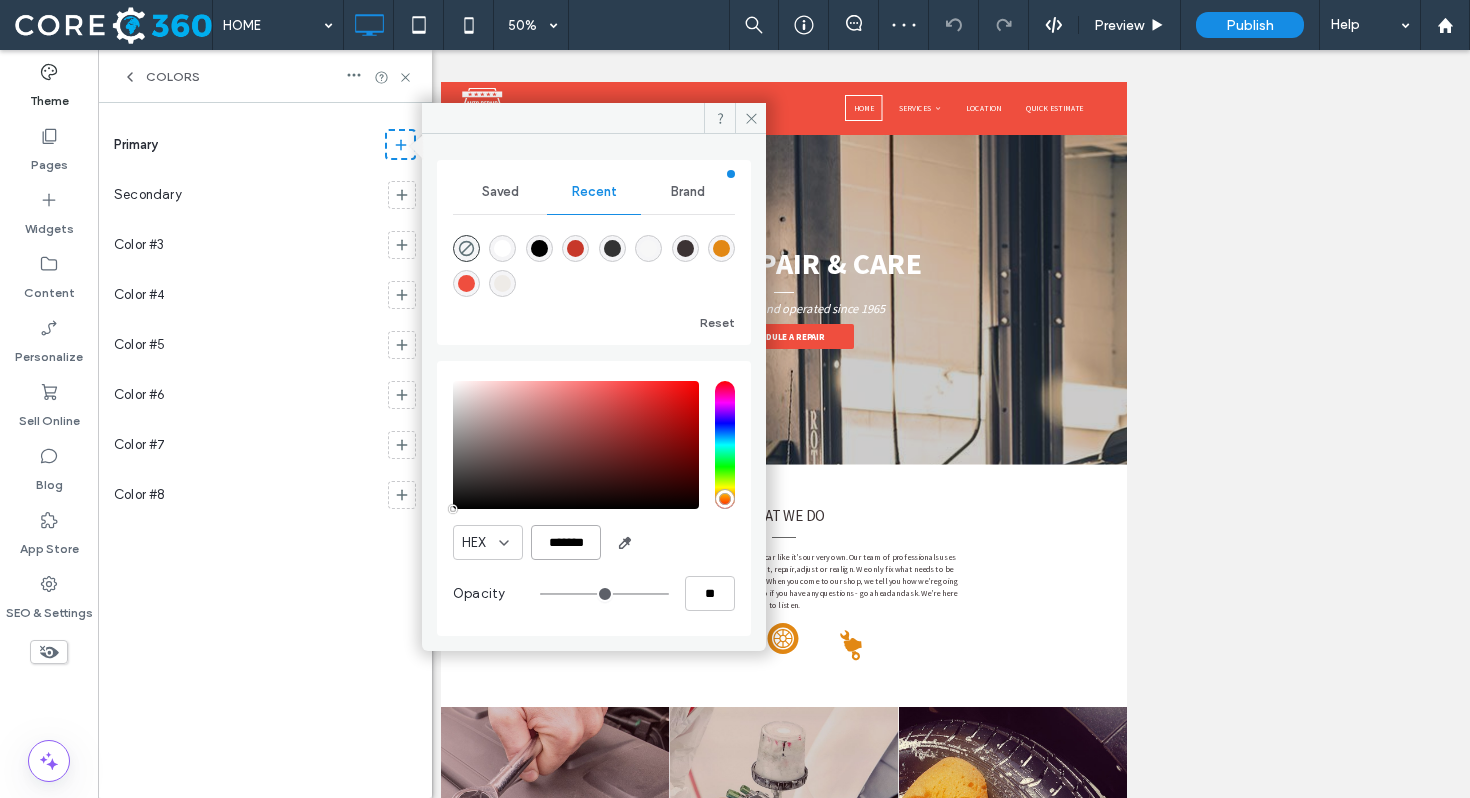 click on "*******" at bounding box center (566, 542) 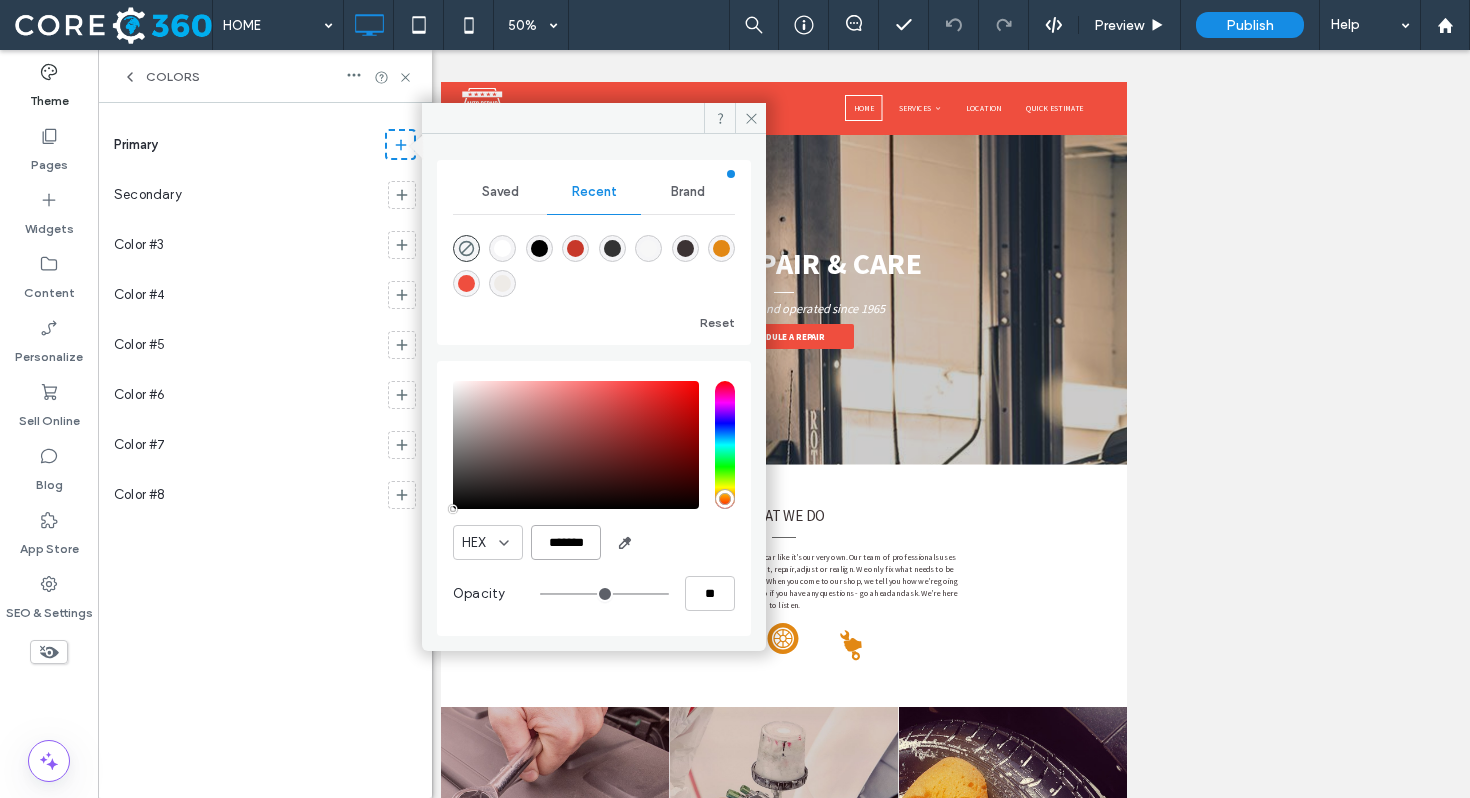 click on "*******" at bounding box center (566, 542) 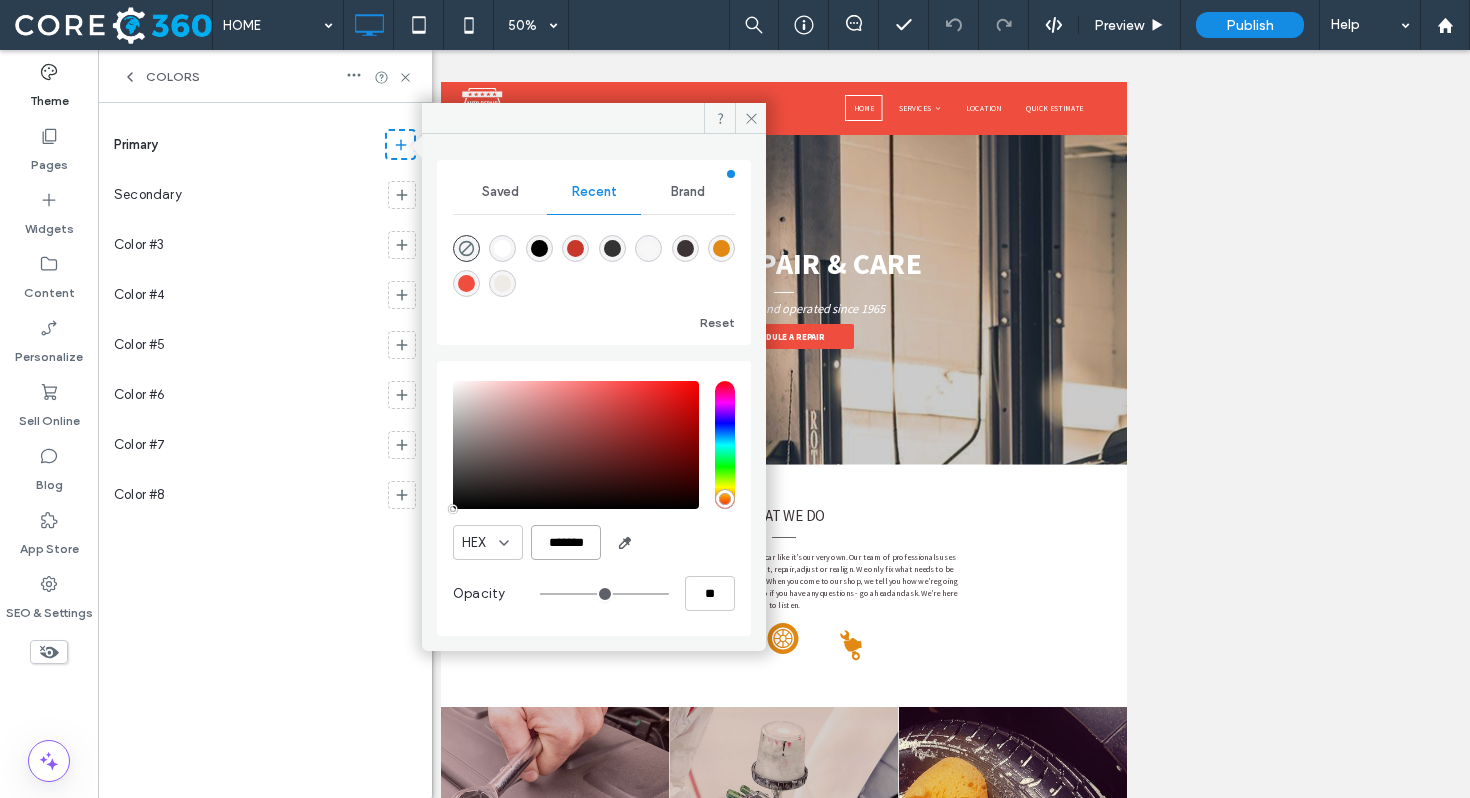 paste on "*" 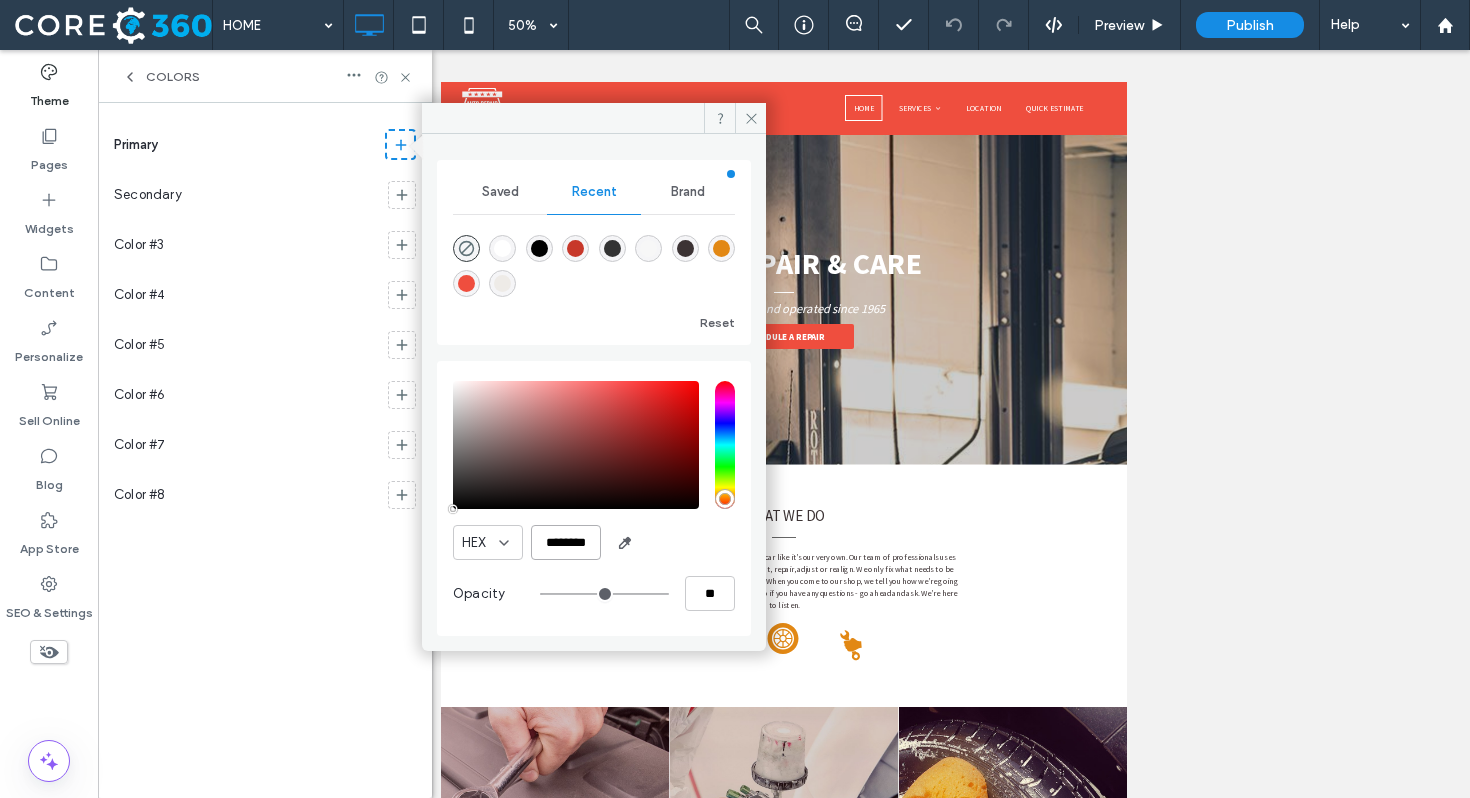 scroll, scrollTop: 0, scrollLeft: 9, axis: horizontal 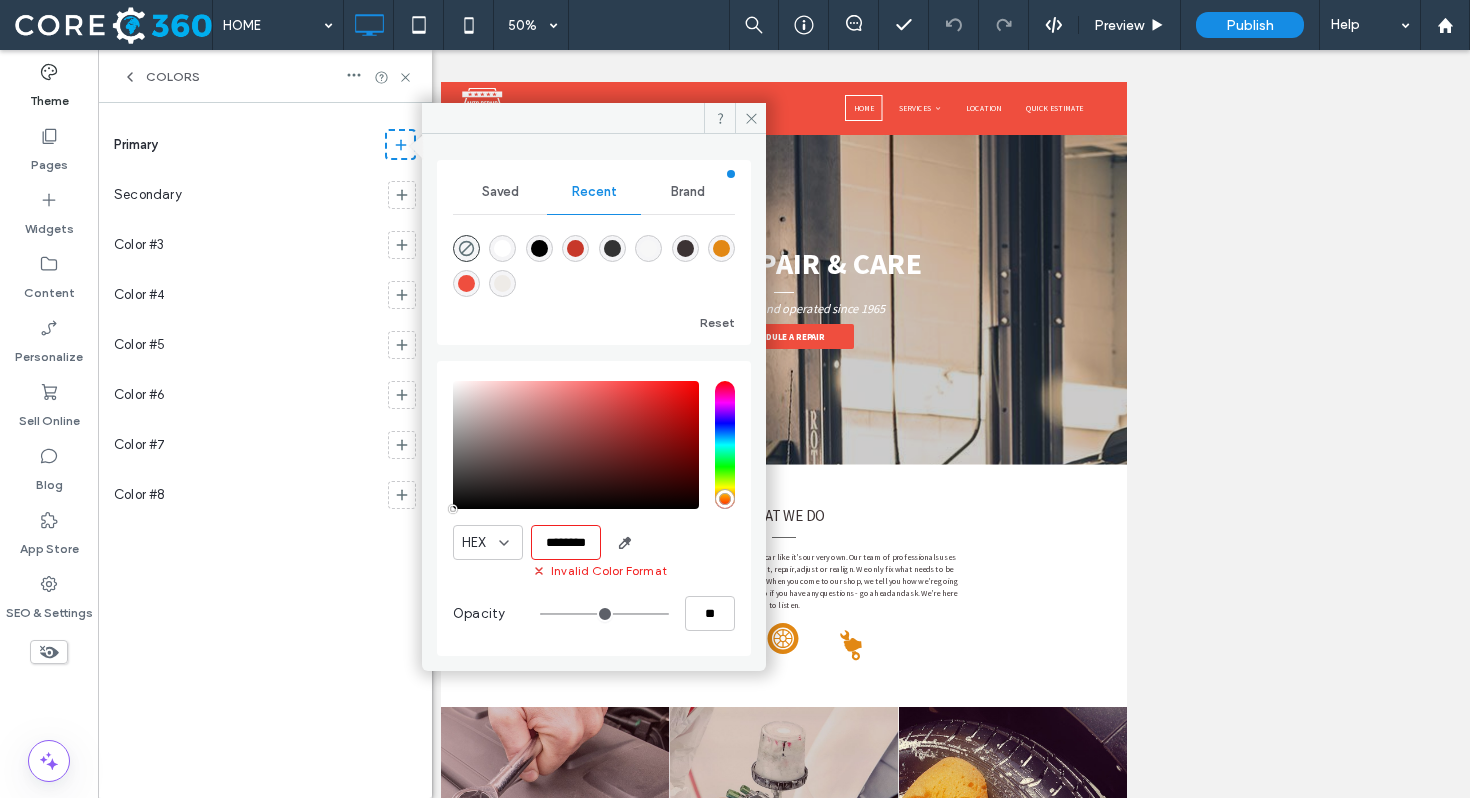 click on "********" at bounding box center [566, 542] 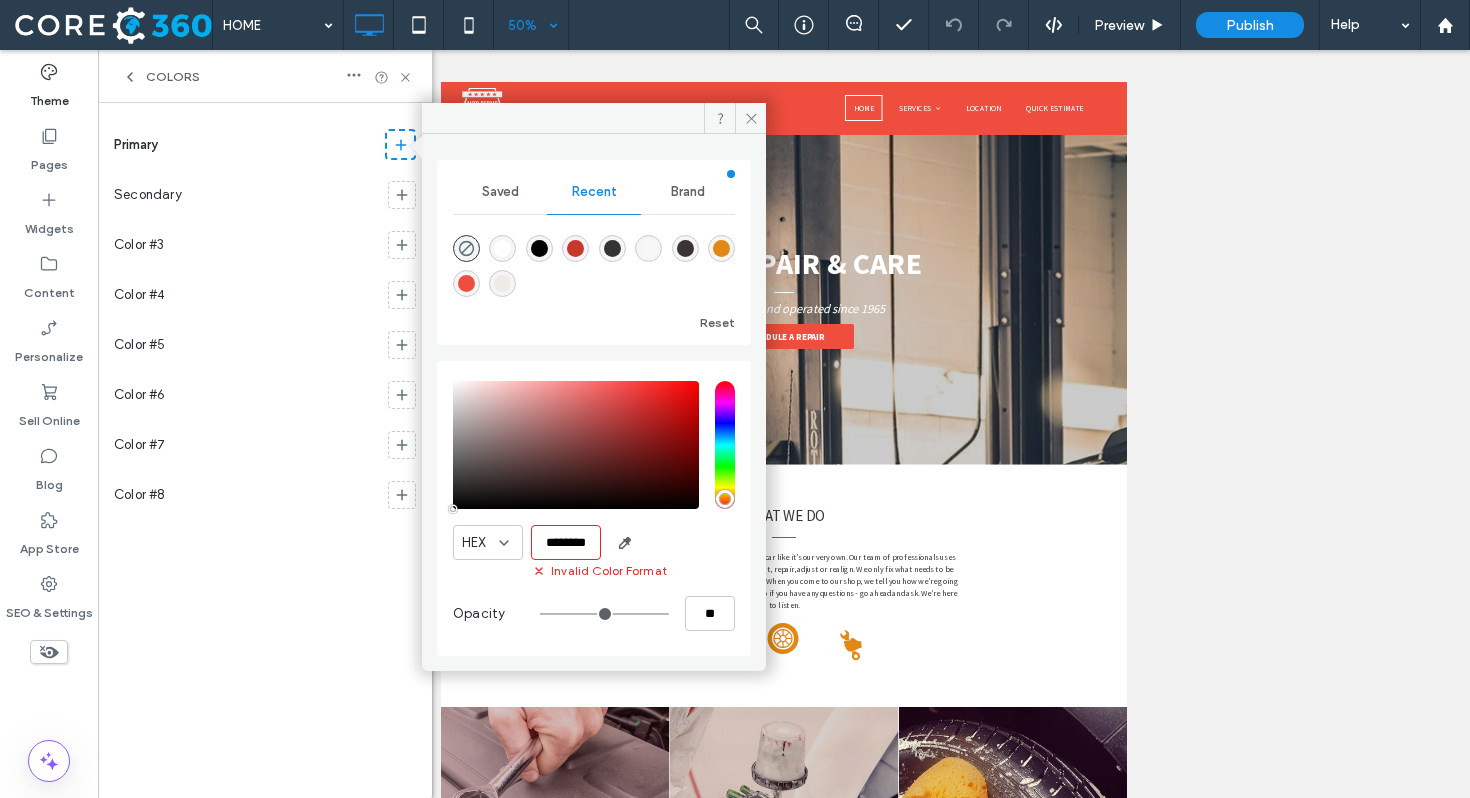 scroll, scrollTop: 0, scrollLeft: 0, axis: both 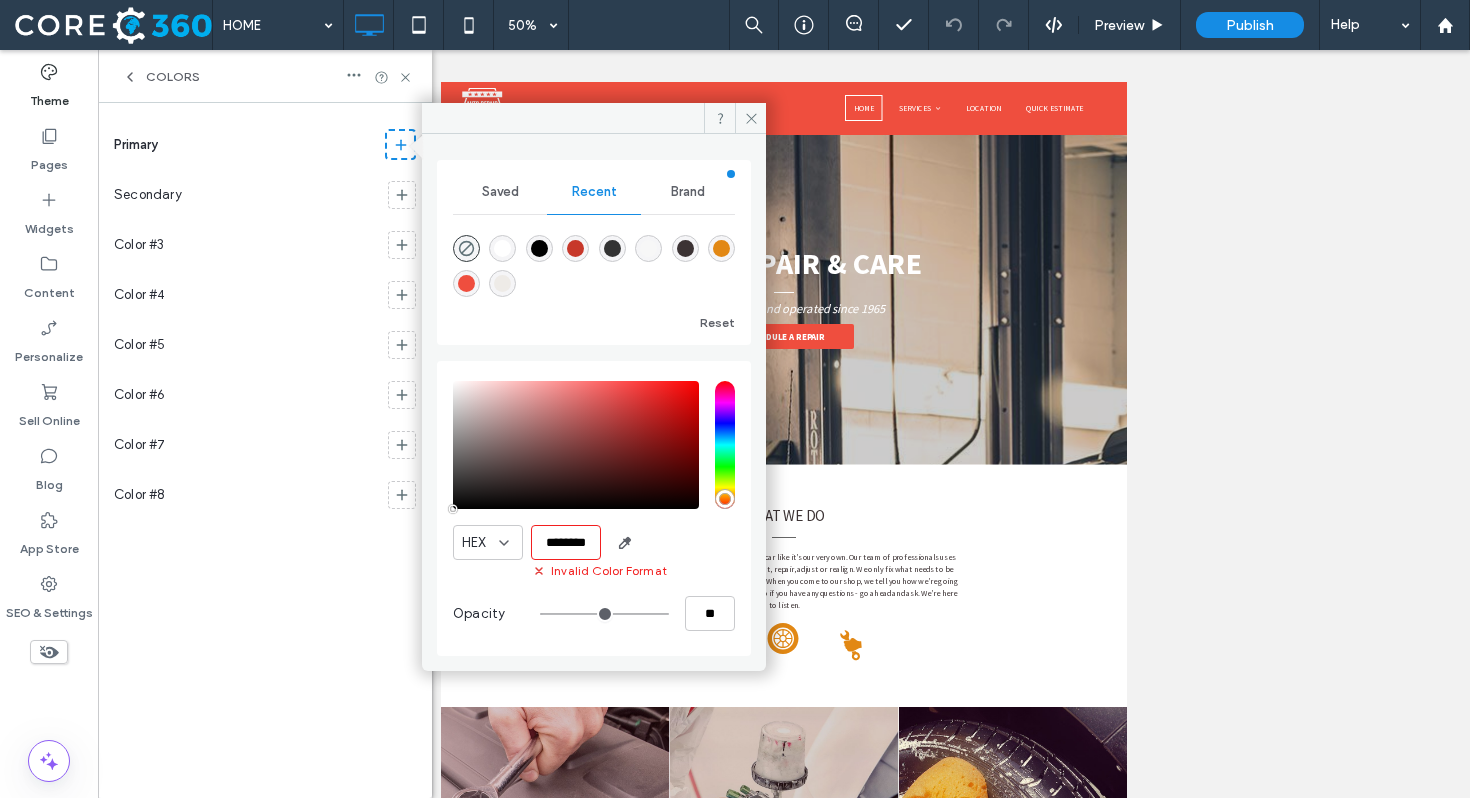 click on "********" at bounding box center (566, 542) 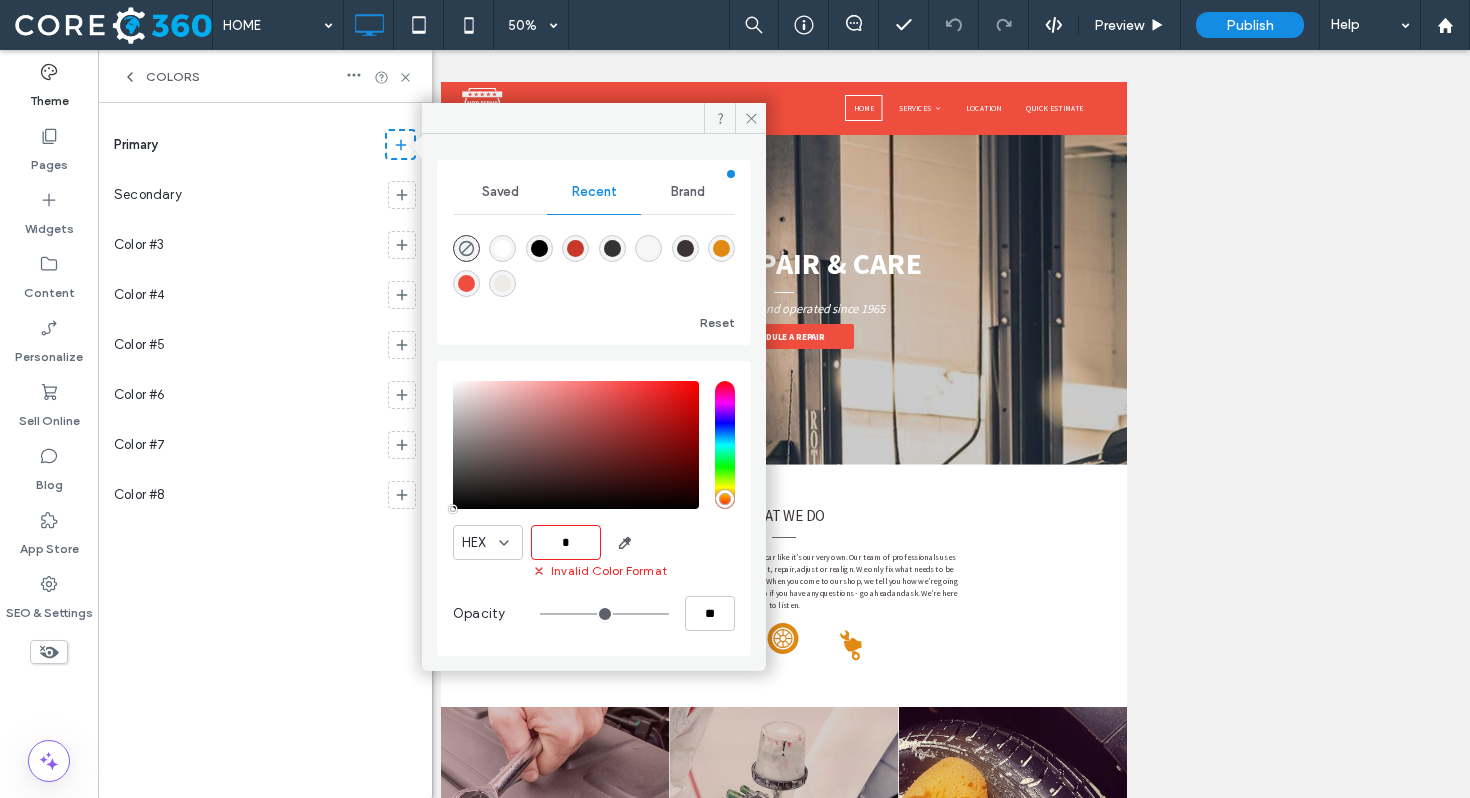paste on "******" 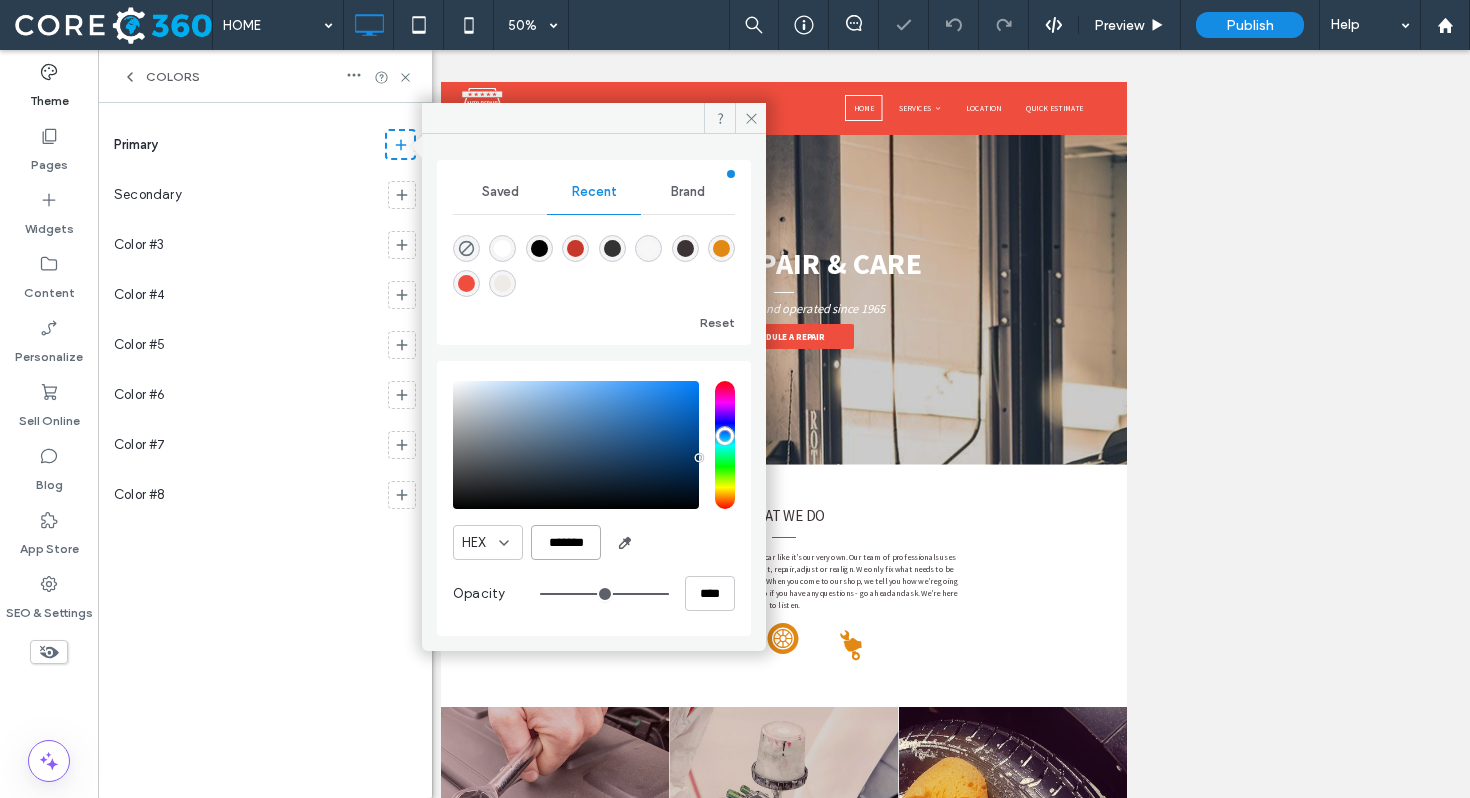 type on "***" 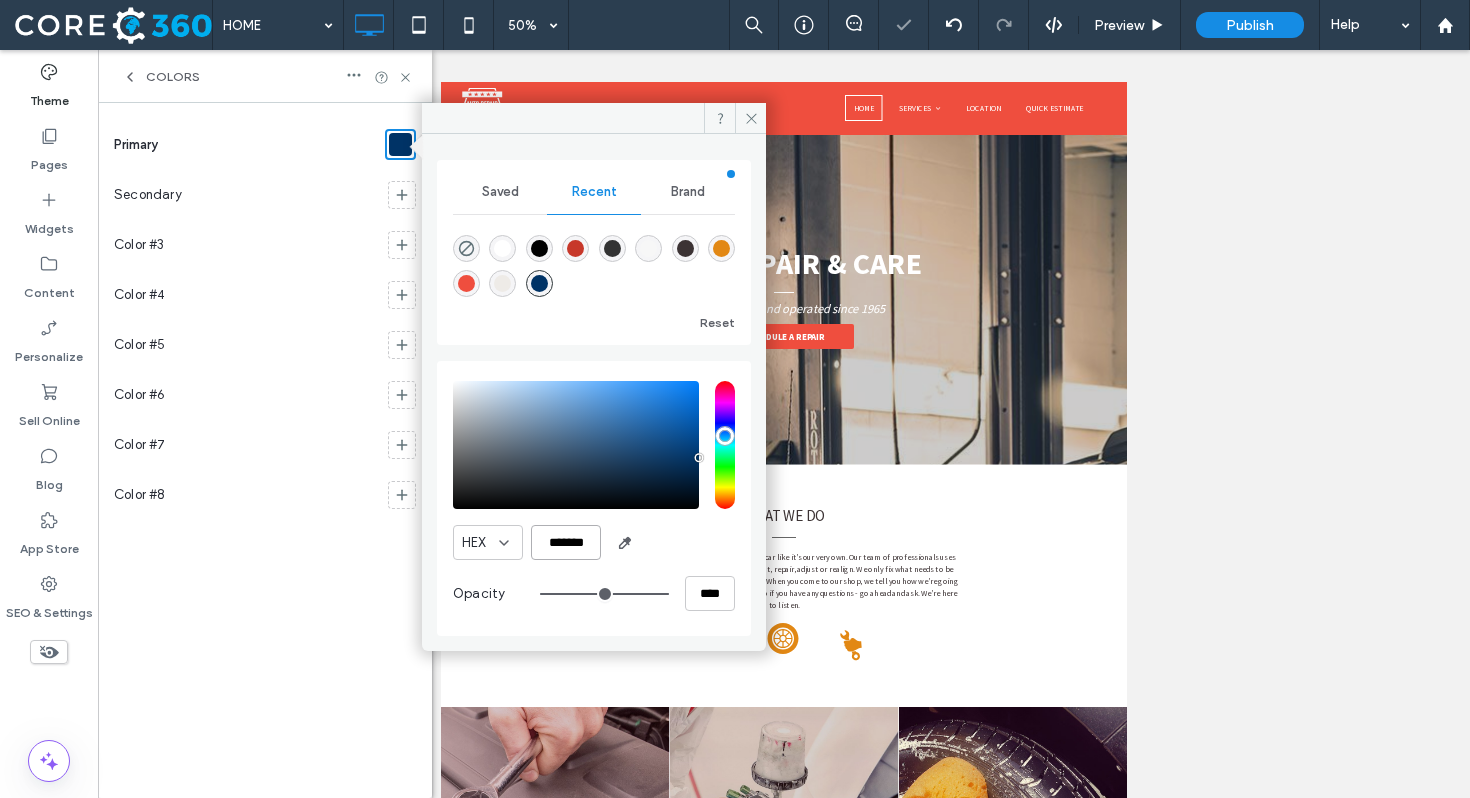 type on "*******" 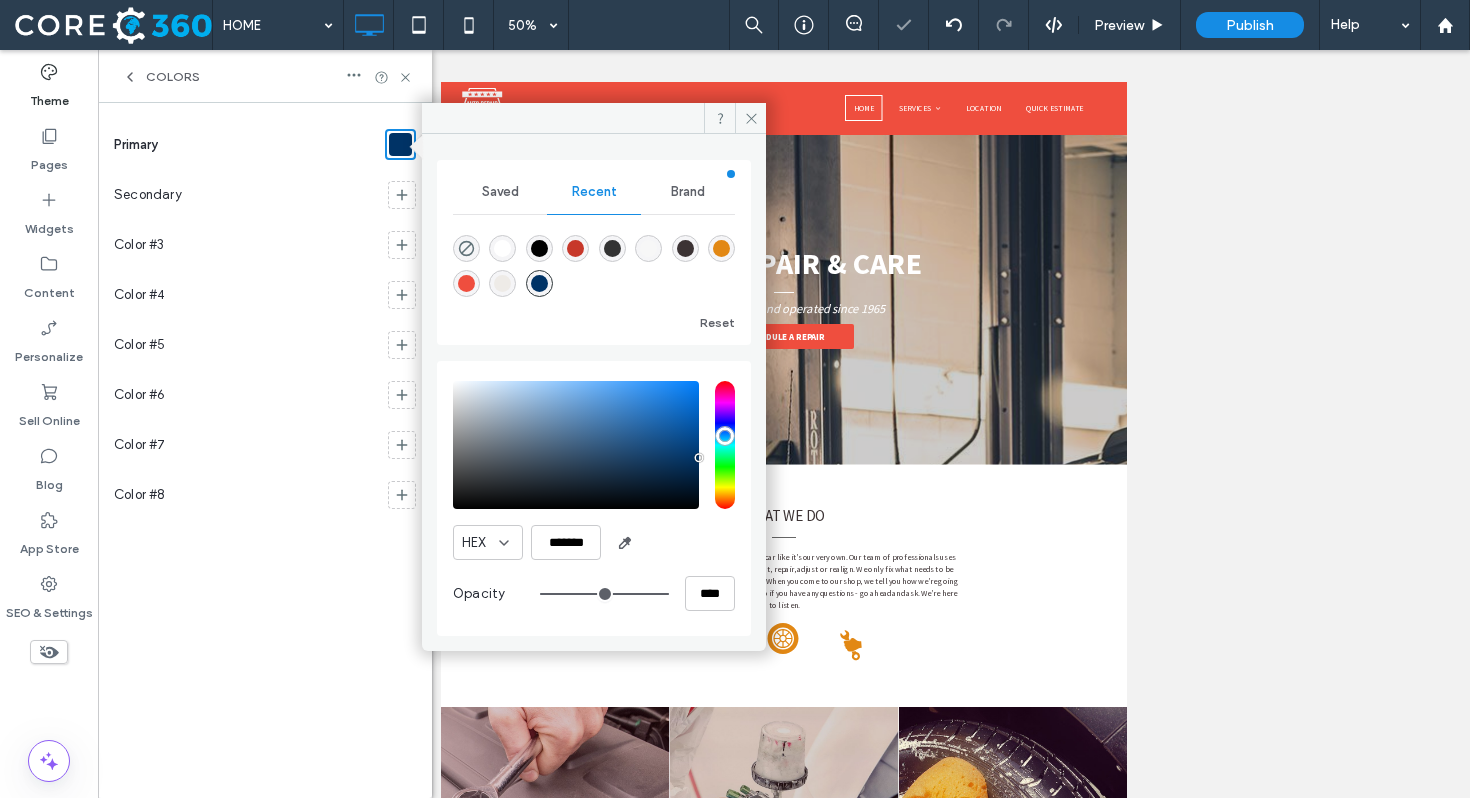 click on "Color #3" at bounding box center [247, 245] 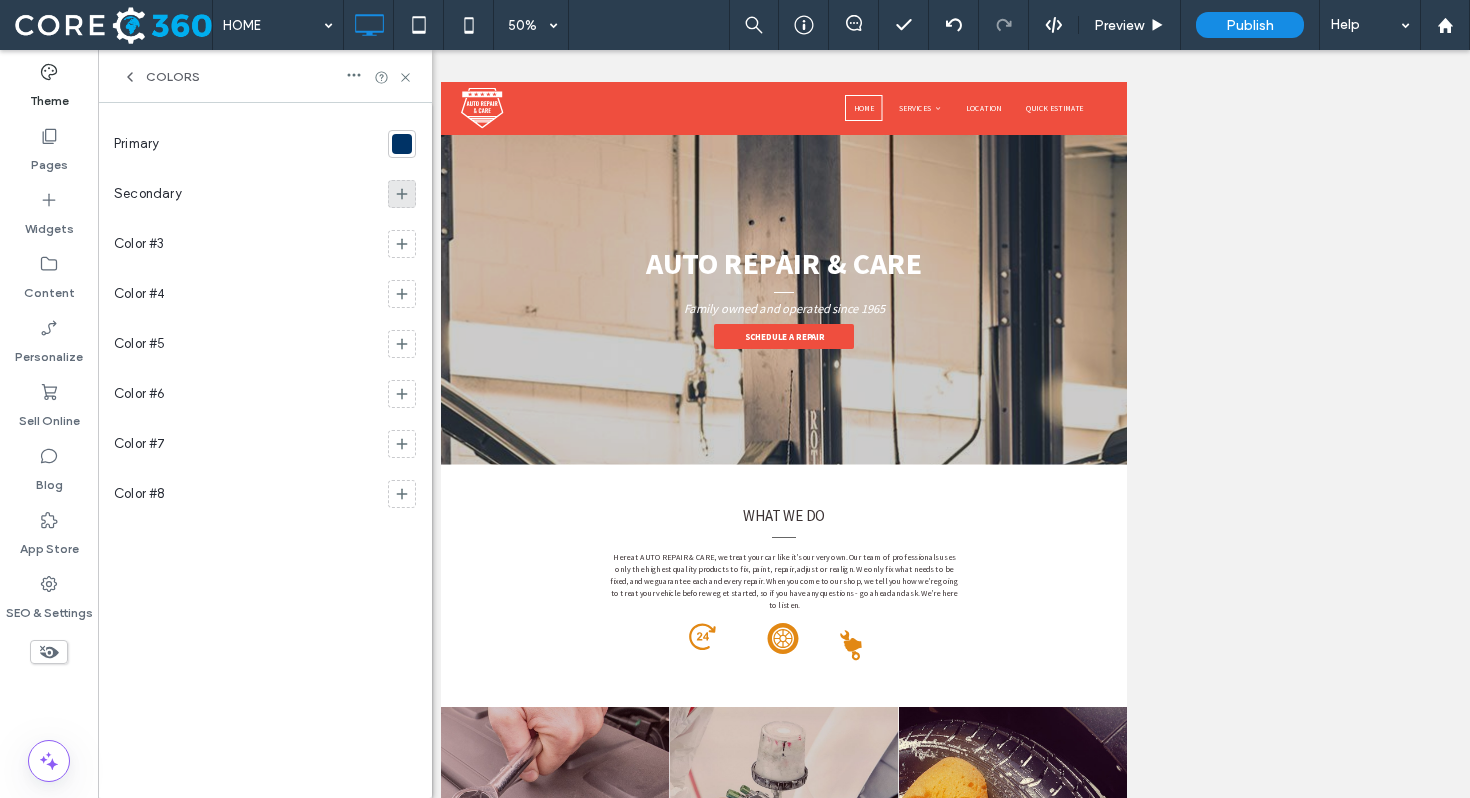 click 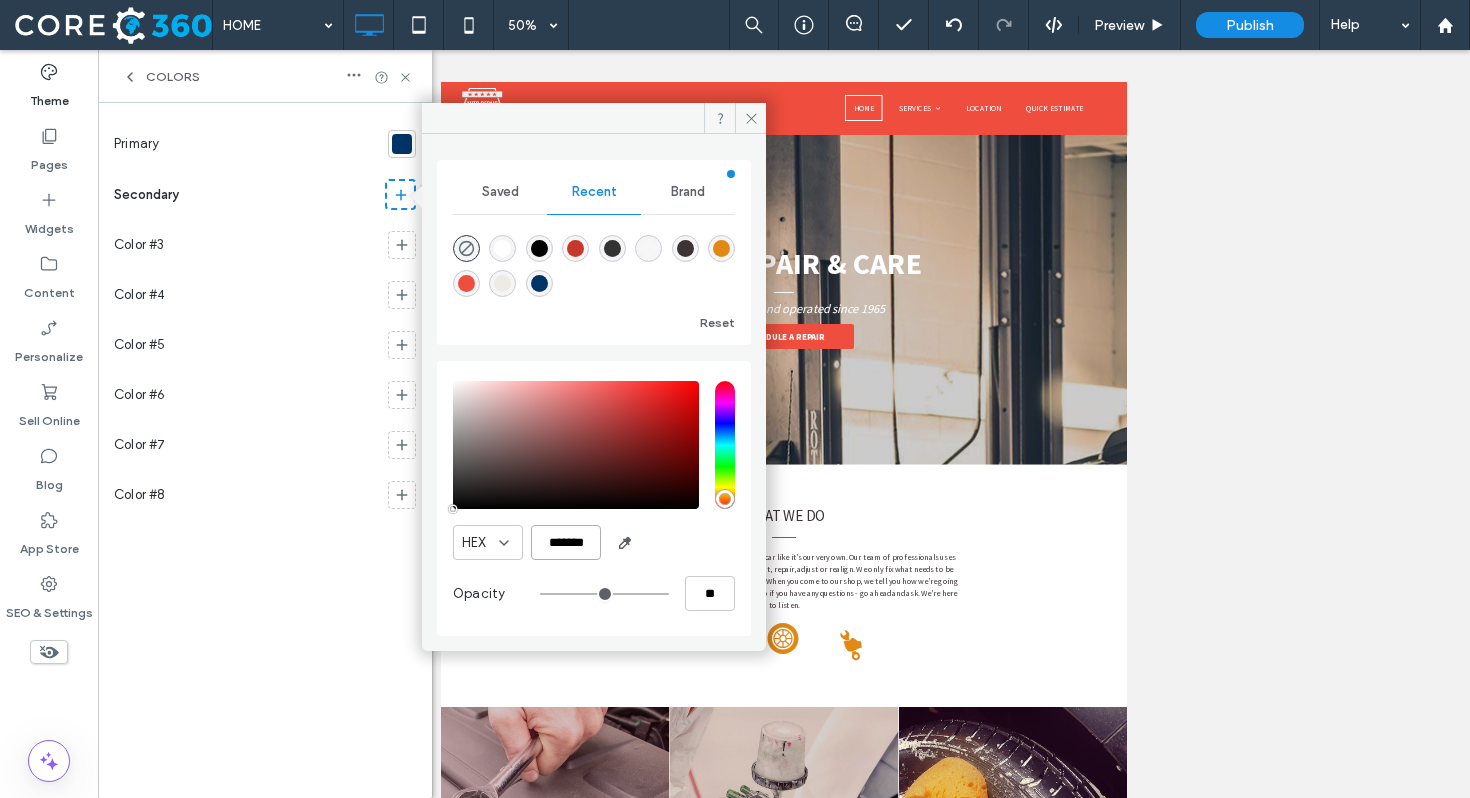 click on "*******" at bounding box center (566, 542) 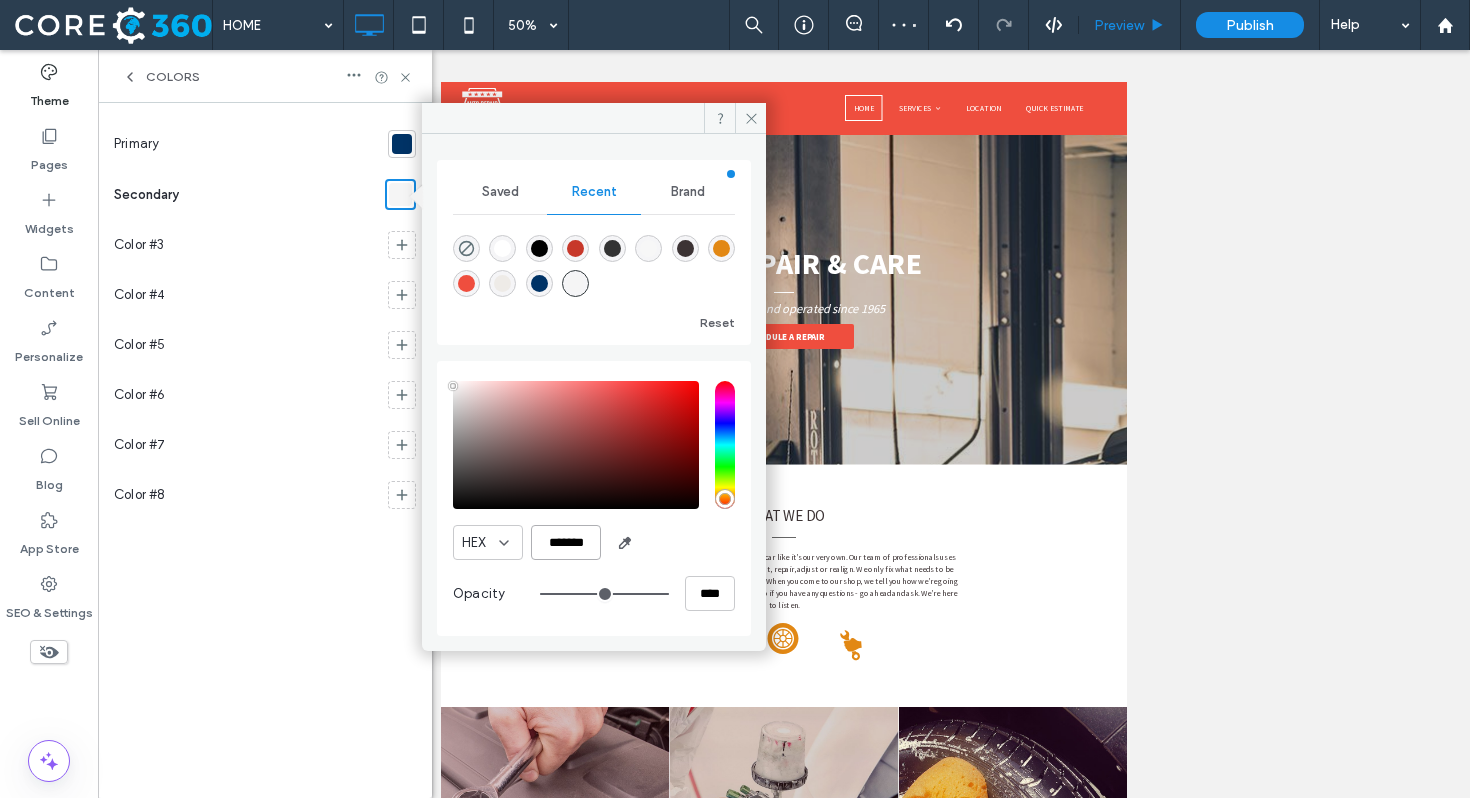 type on "*******" 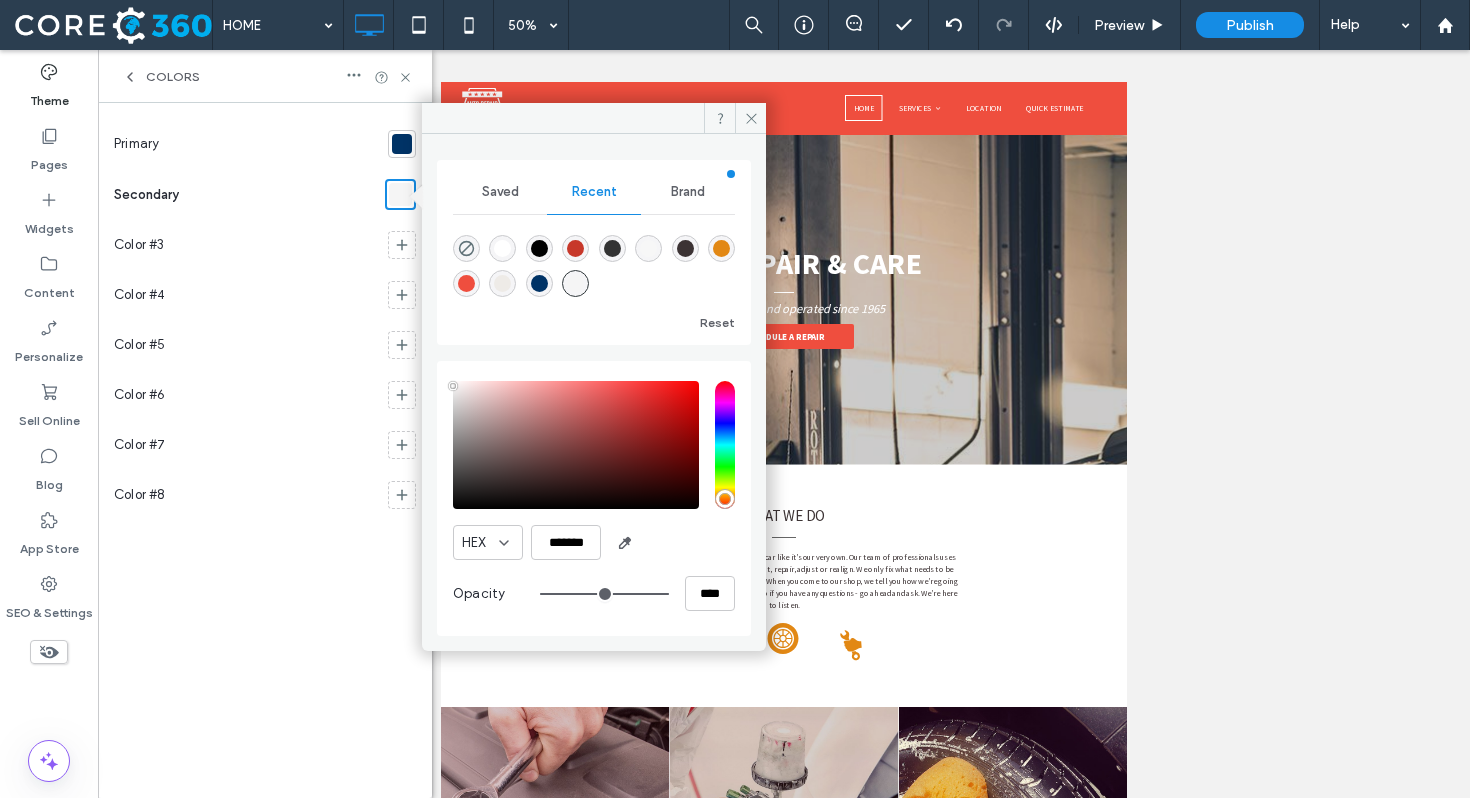 click on "Color #4" at bounding box center [247, 295] 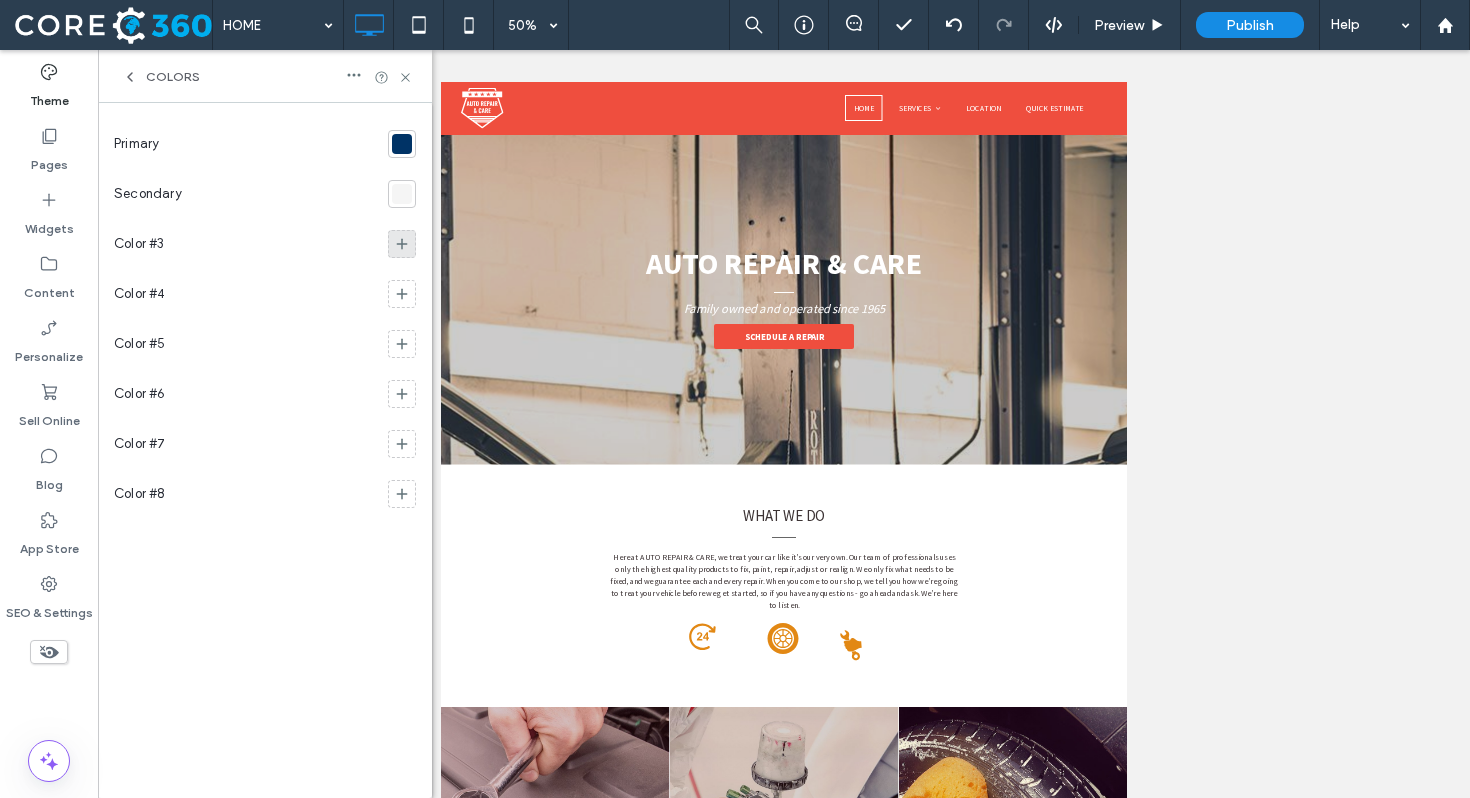 click 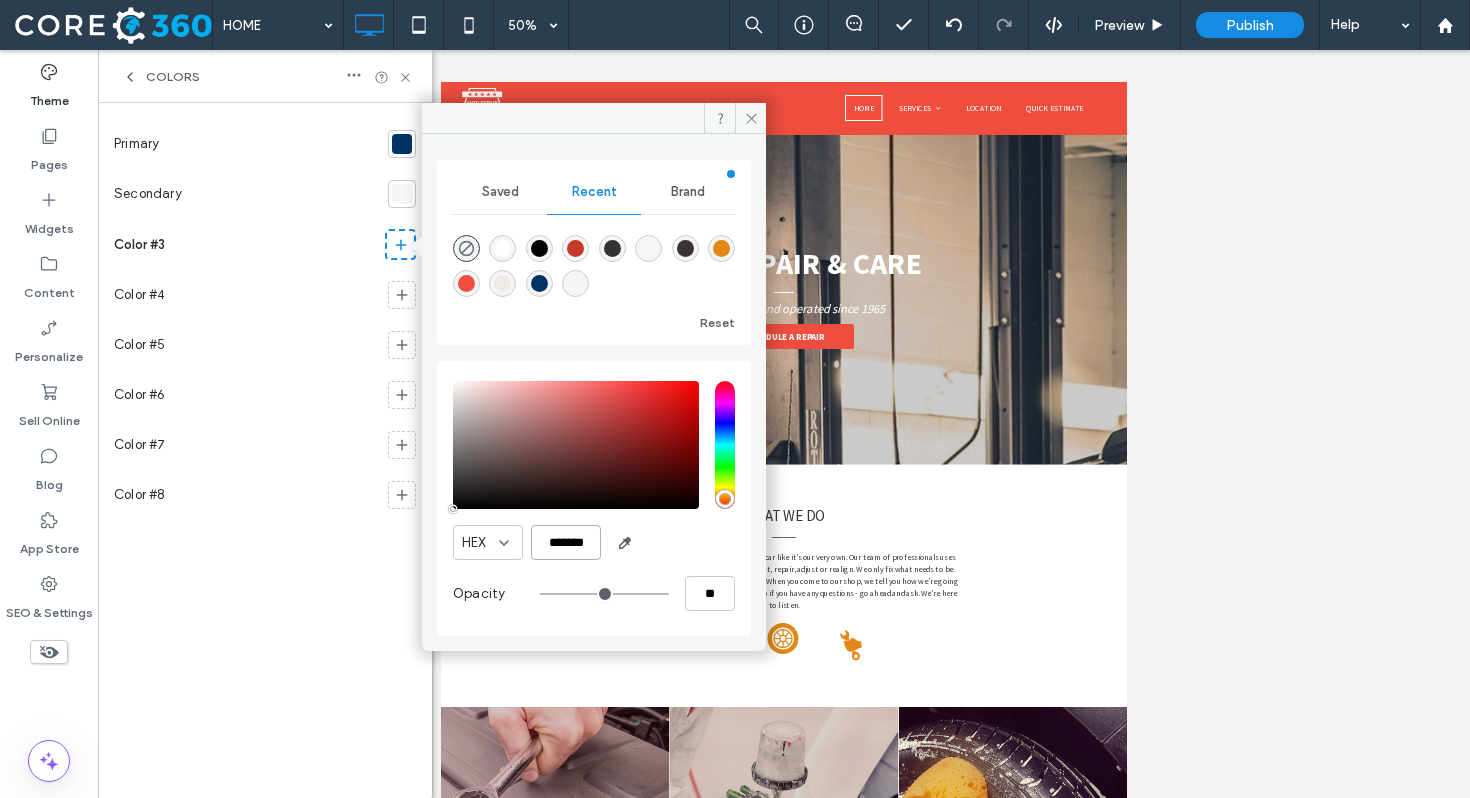 click on "*******" at bounding box center (566, 542) 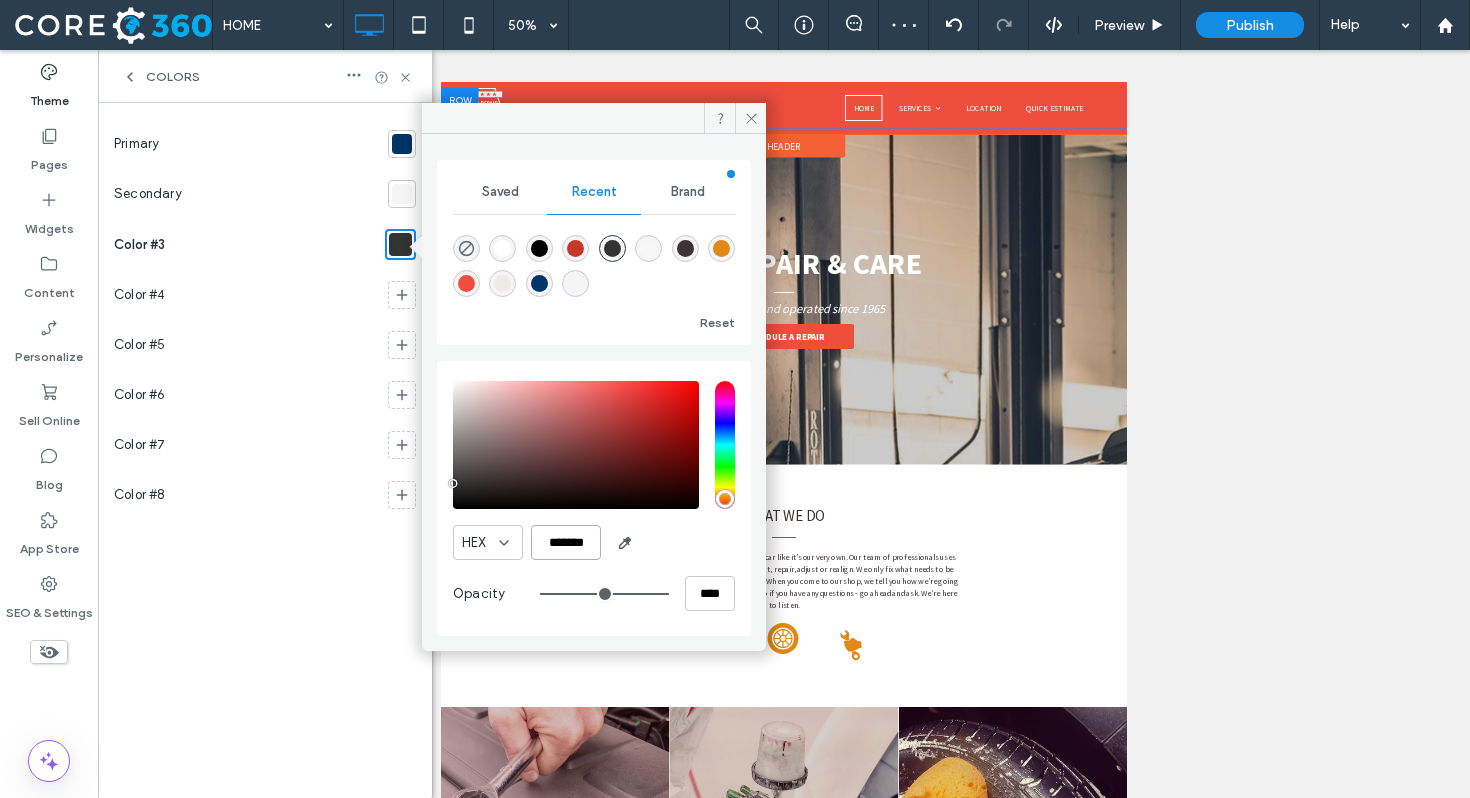 type on "*******" 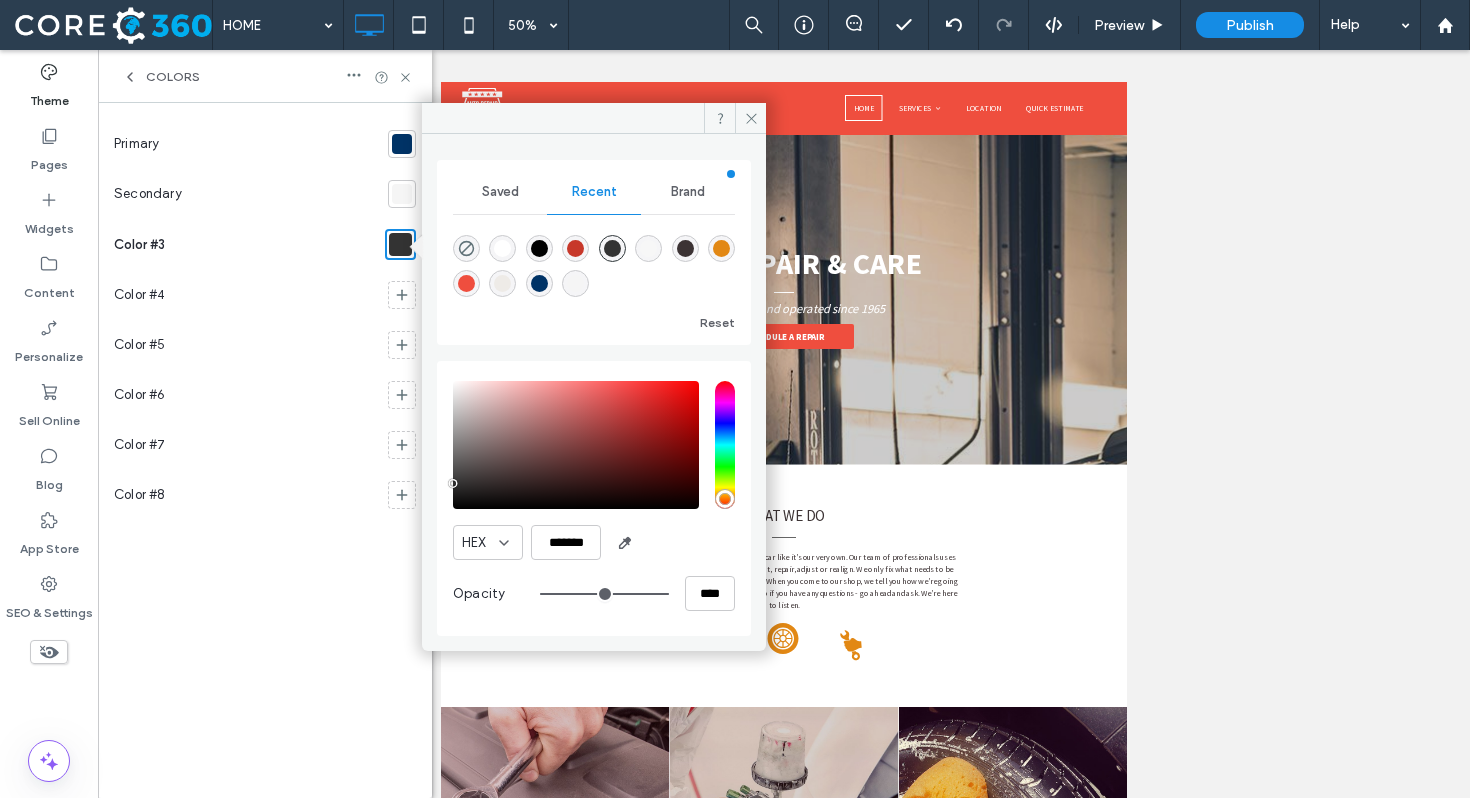 click on "Primary Secondary Color #3 Color #4 Color #5 Color #6 Color #7 Color #8" at bounding box center (265, 450) 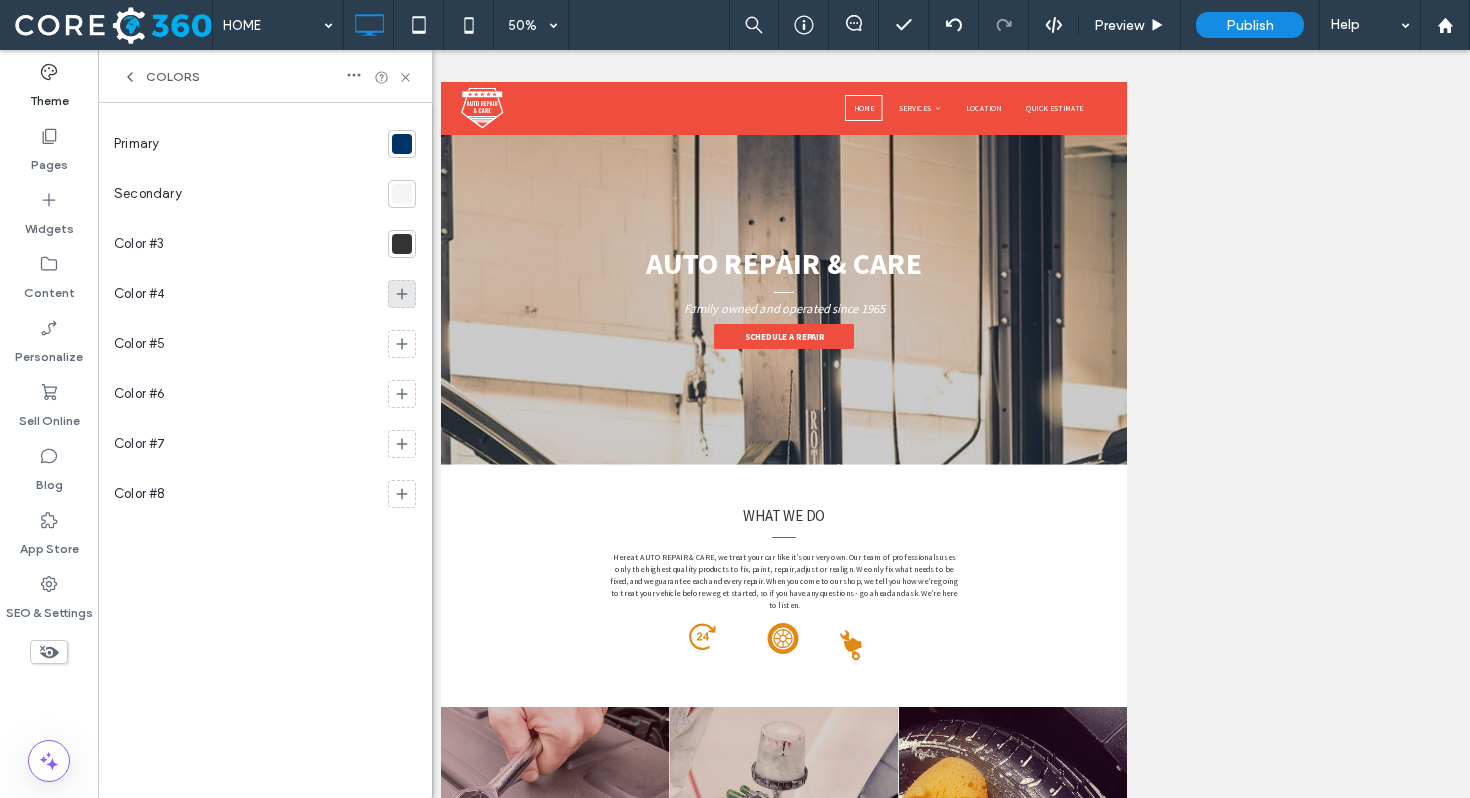 click 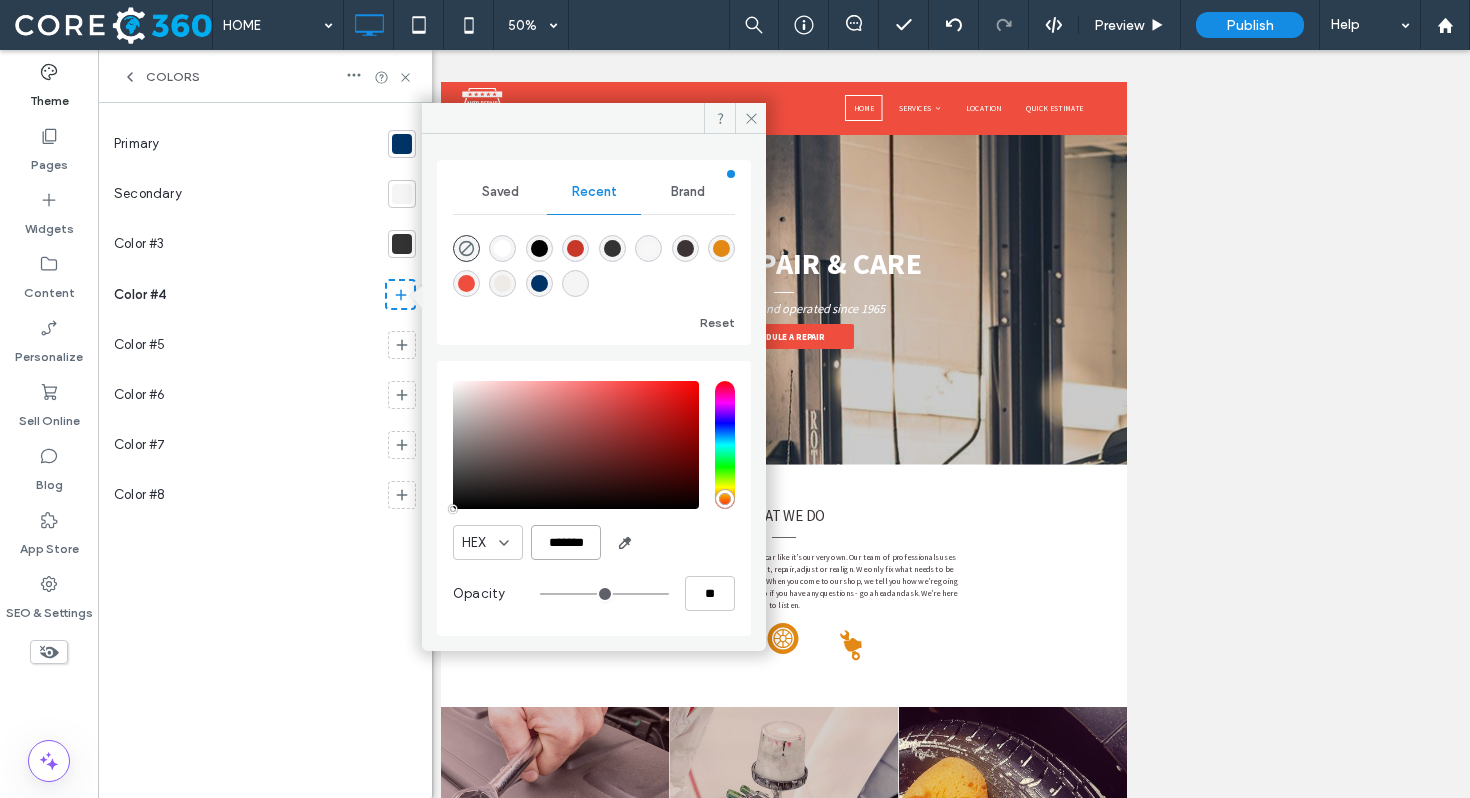 click on "*******" at bounding box center [566, 542] 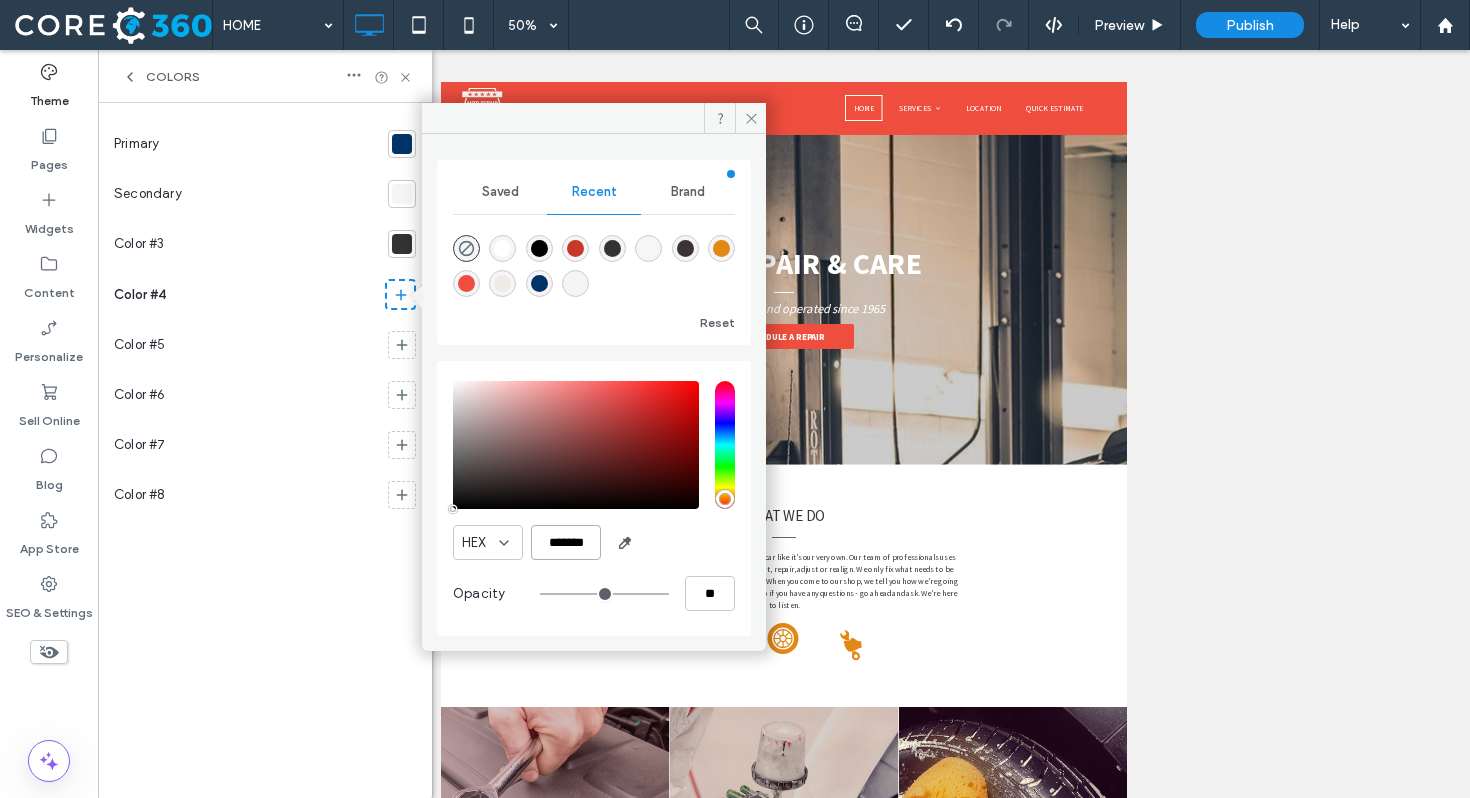 click on "*******" at bounding box center [566, 542] 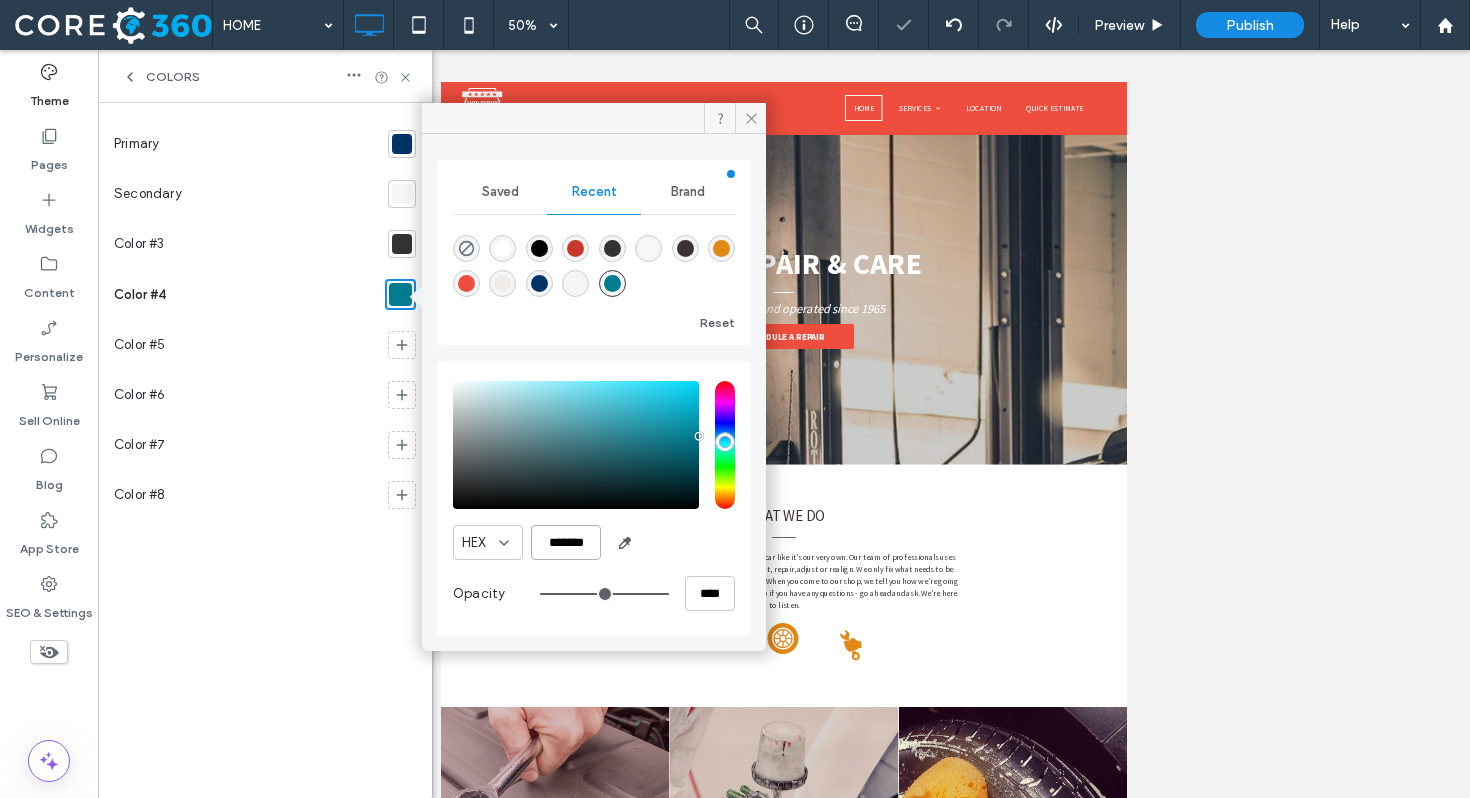 type on "*******" 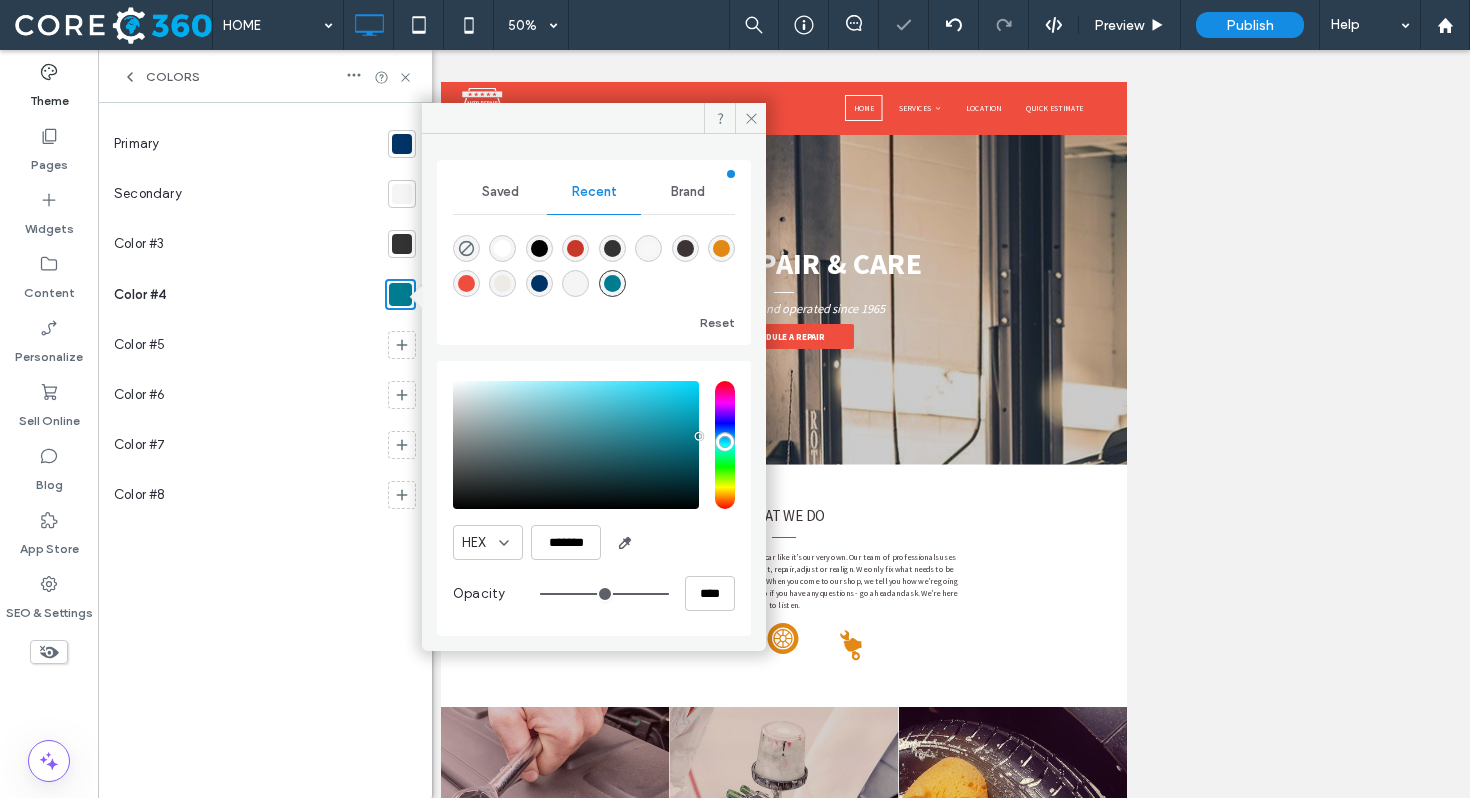 click on "Primary Secondary Color #3 Color #4 Color #5 Color #6 Color #7 Color #8" at bounding box center (265, 450) 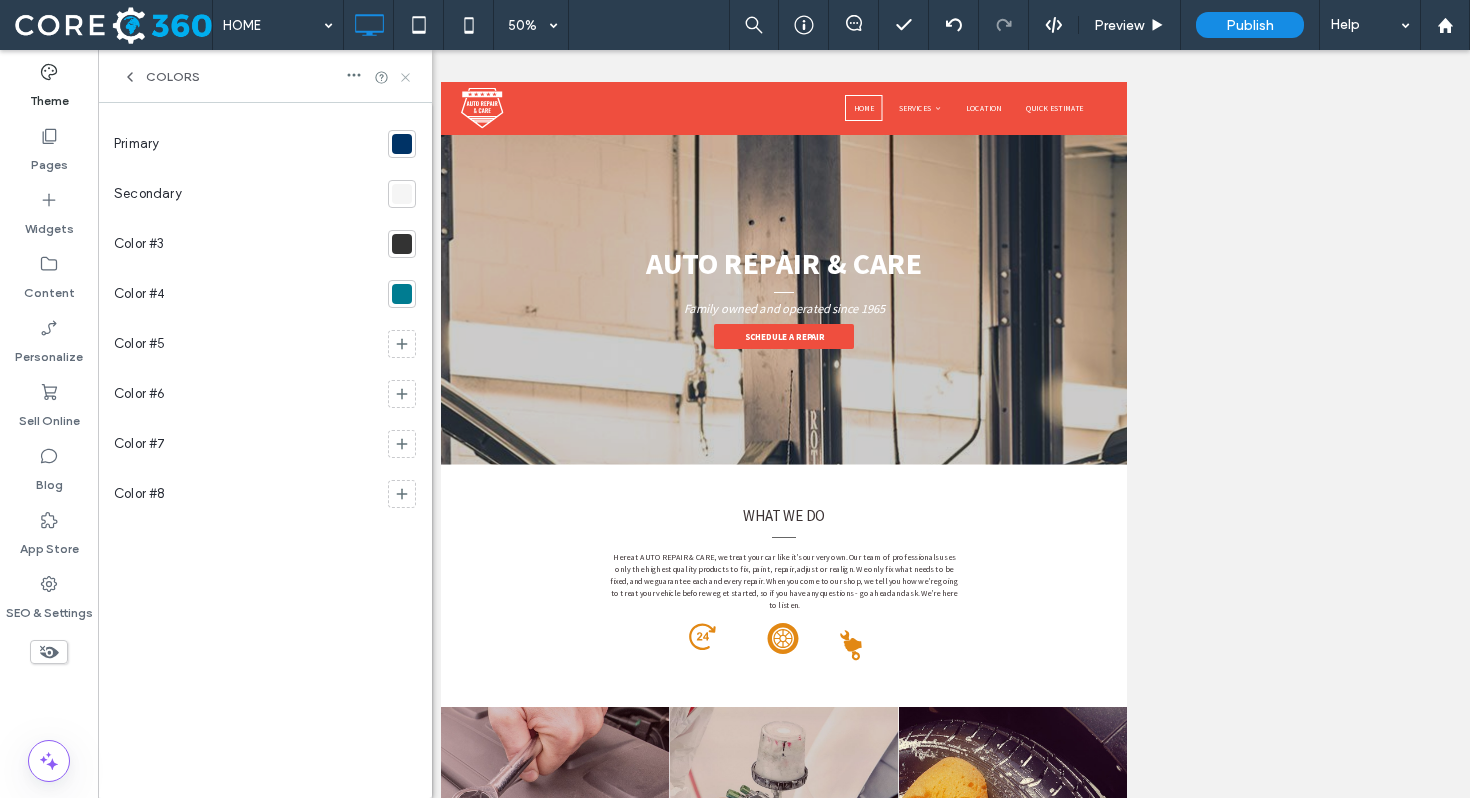 click 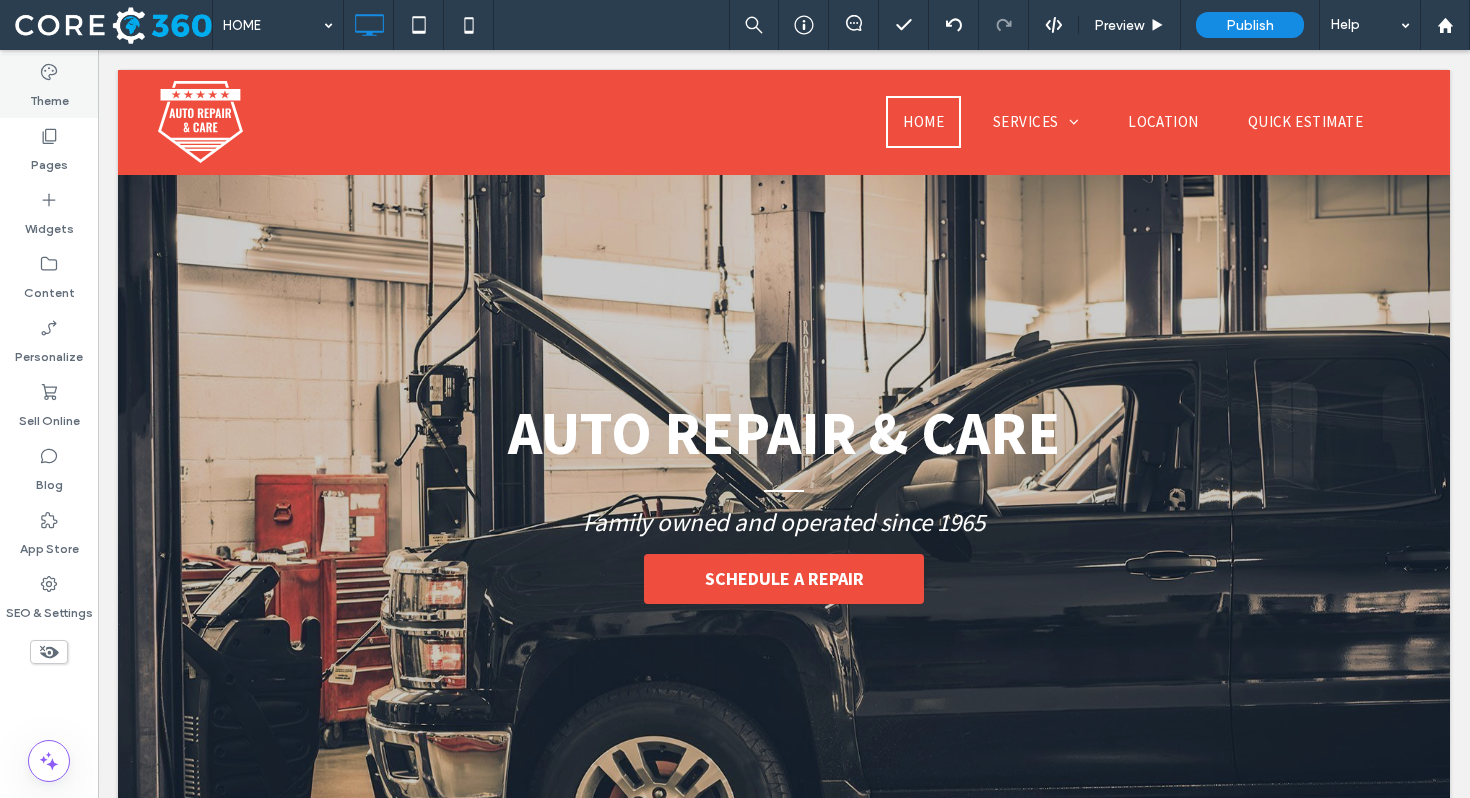 click on "Theme" at bounding box center (49, 96) 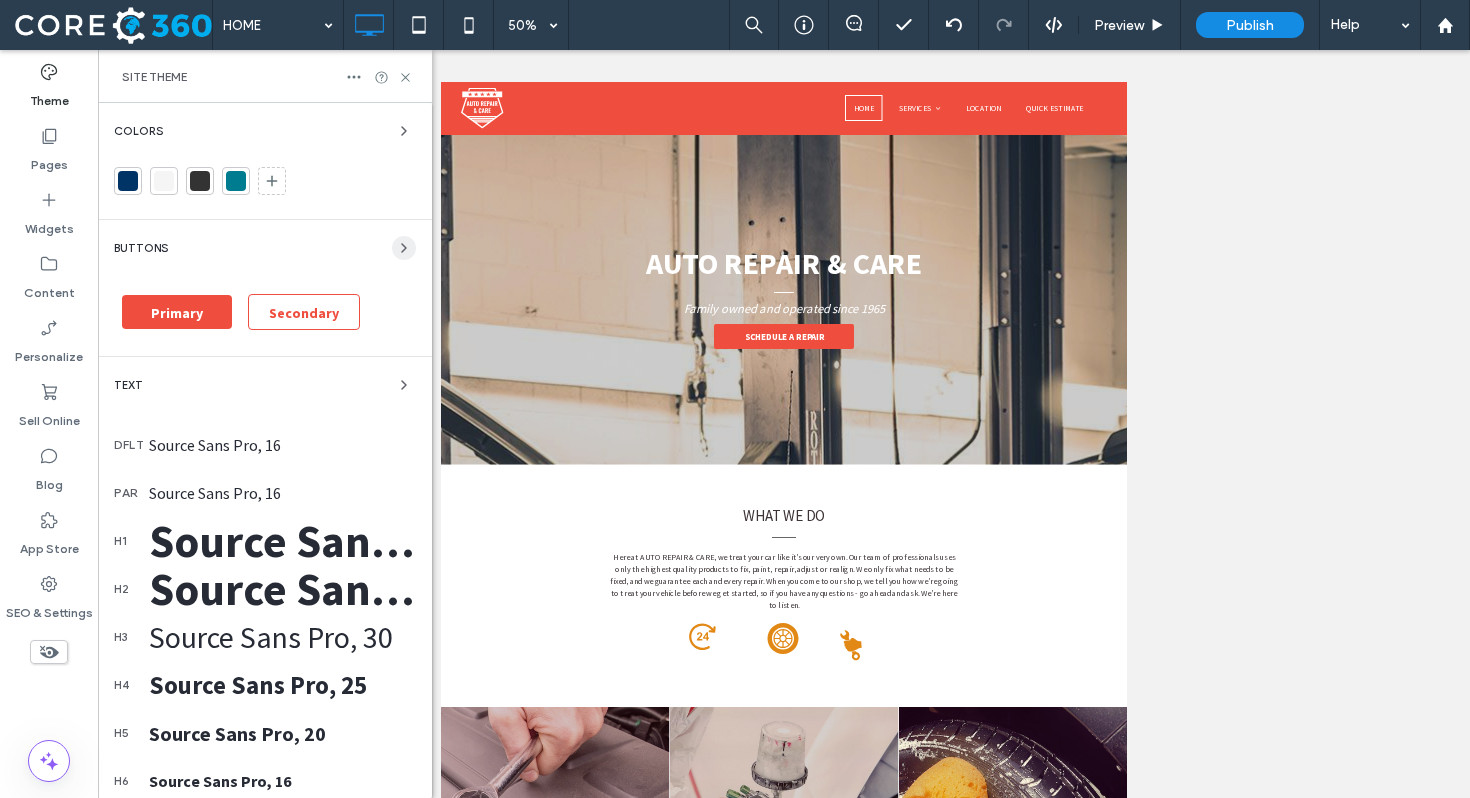 click 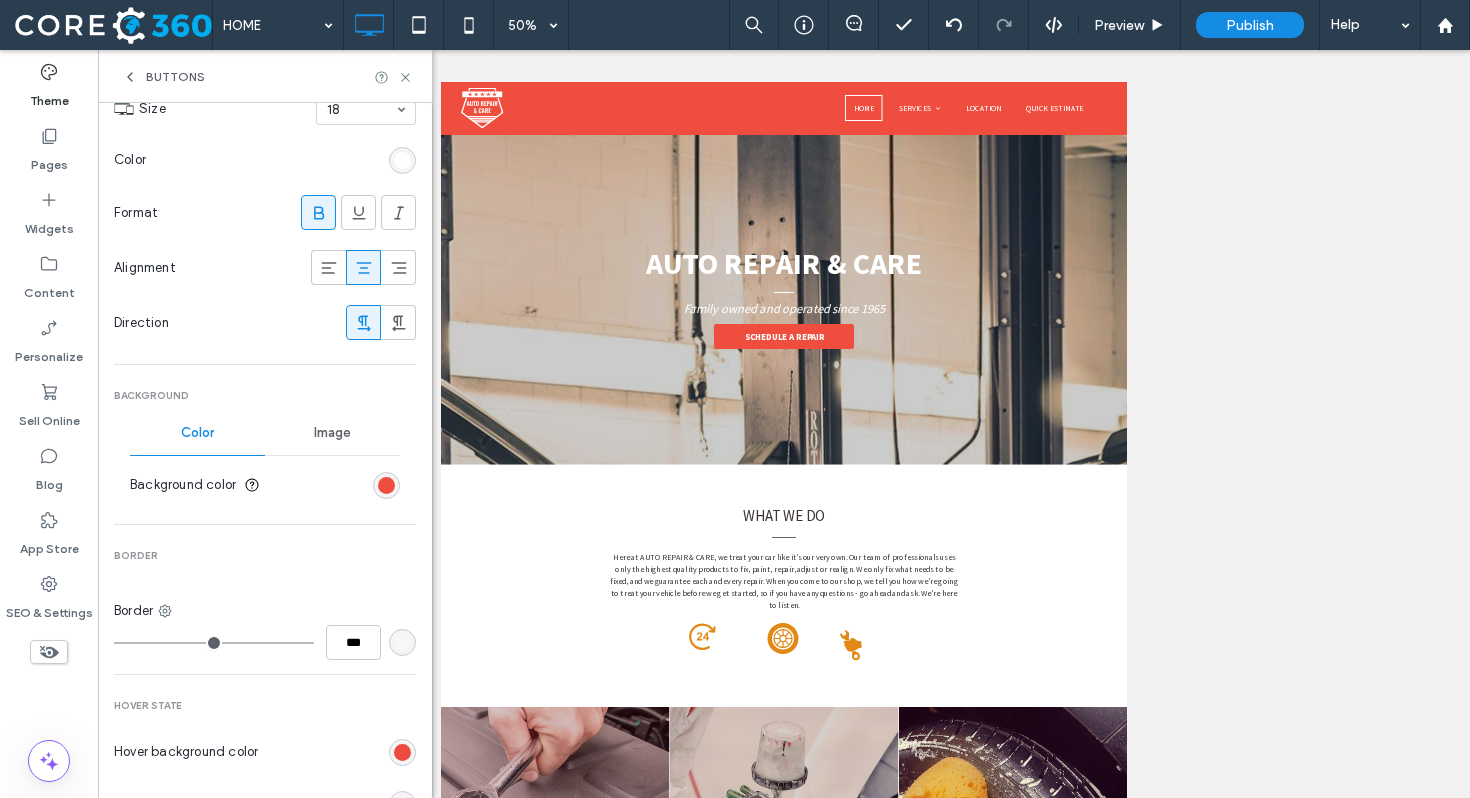 scroll, scrollTop: 373, scrollLeft: 0, axis: vertical 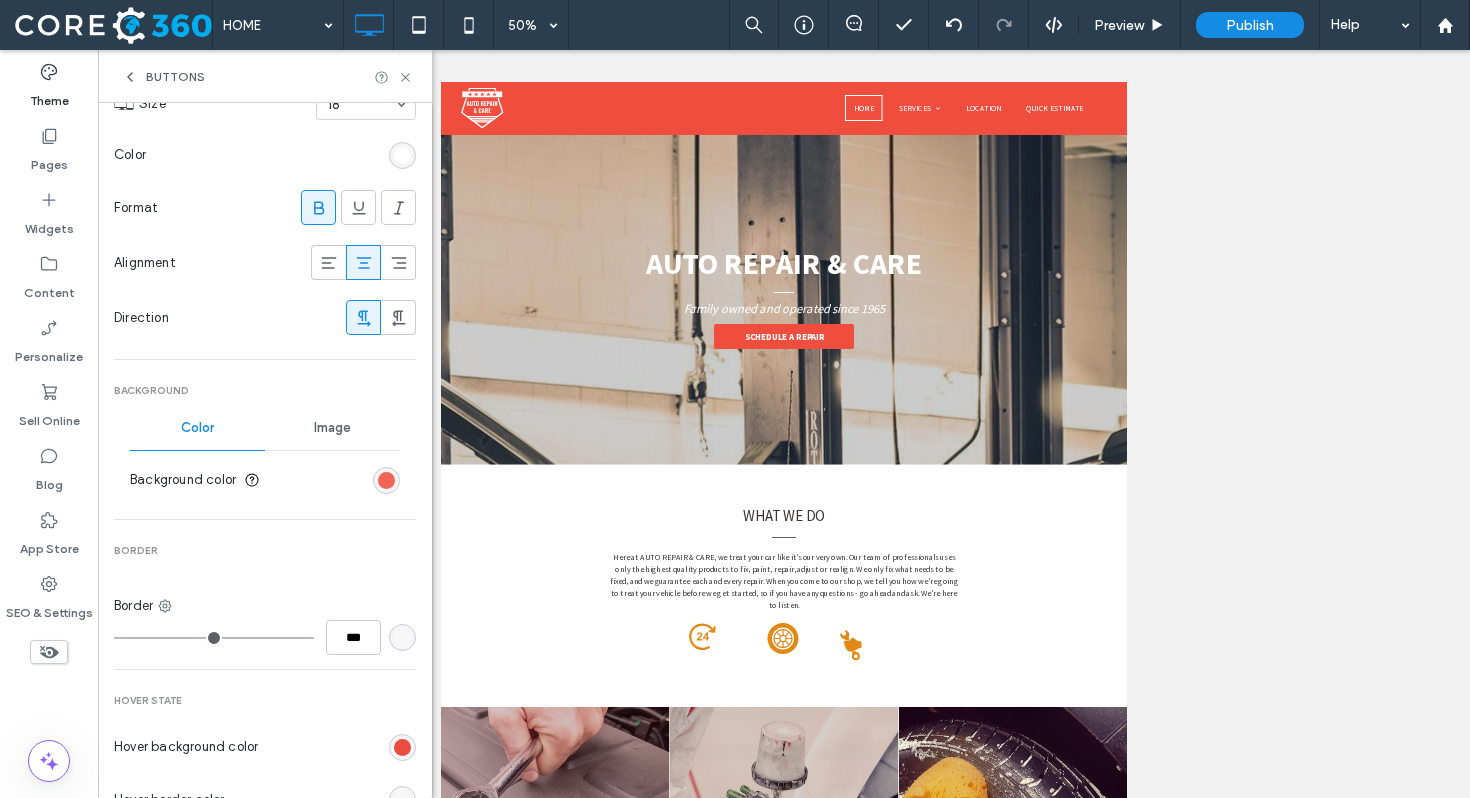 click at bounding box center (386, 480) 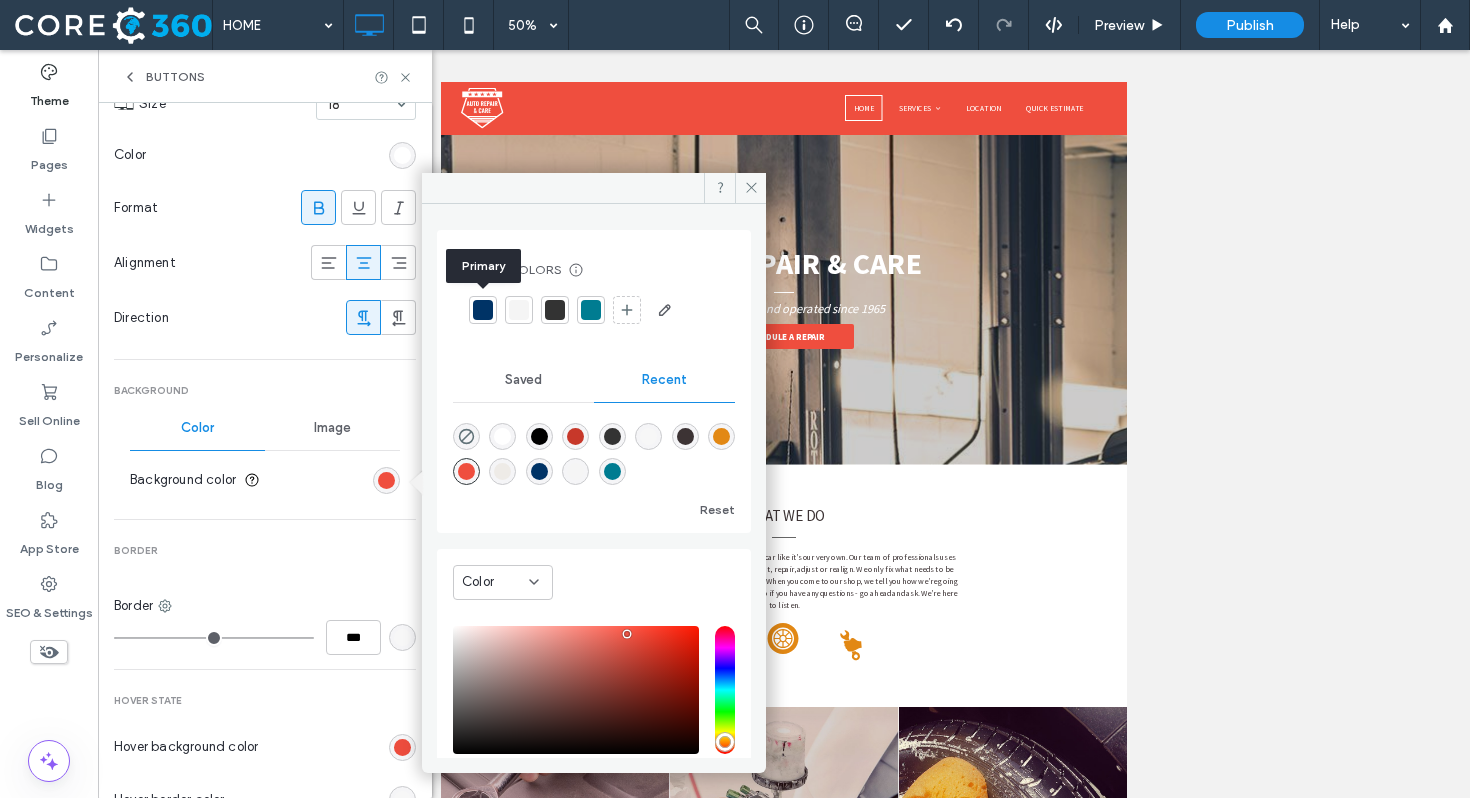 click at bounding box center [483, 310] 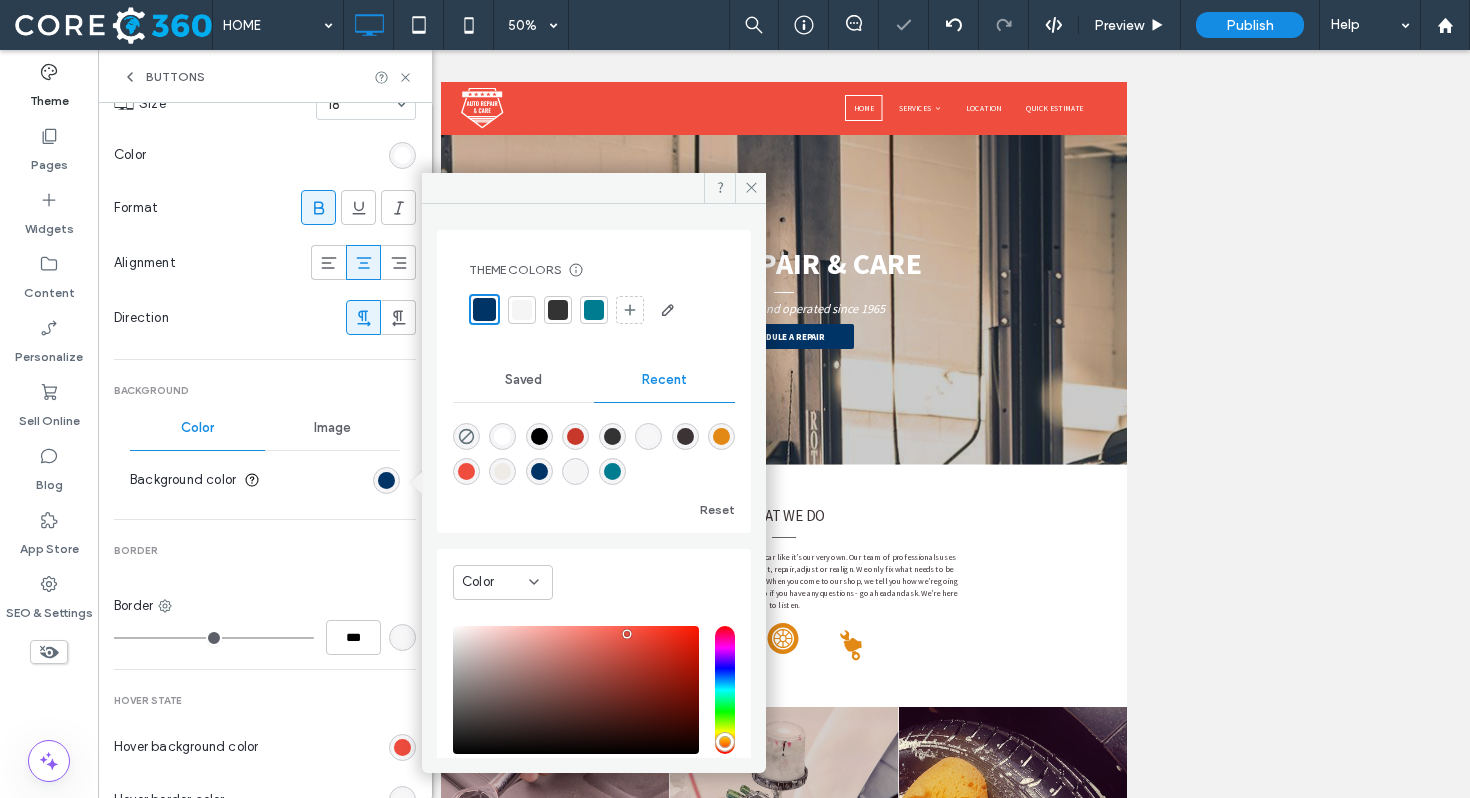 click on "Image" at bounding box center (332, 428) 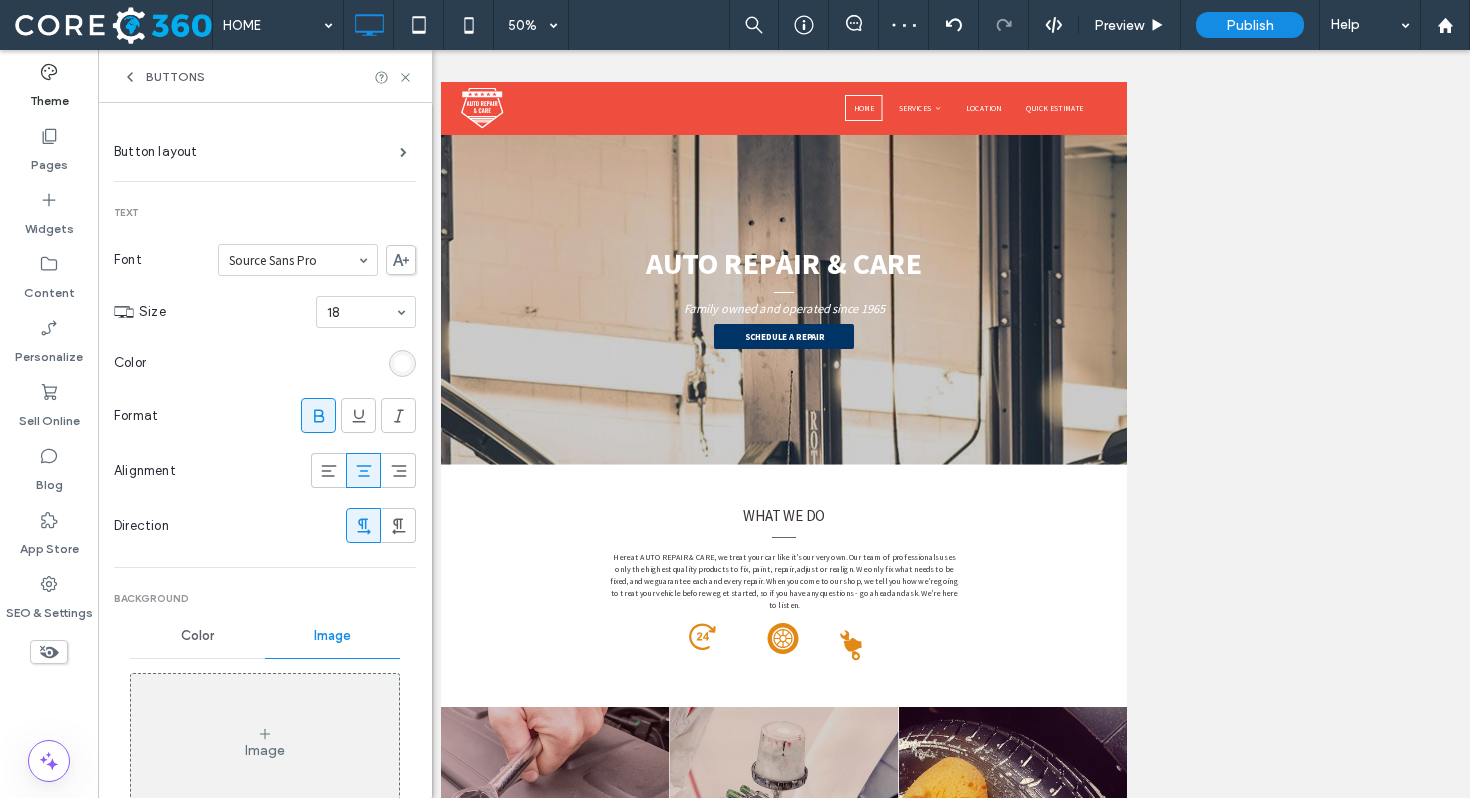 scroll, scrollTop: 0, scrollLeft: 0, axis: both 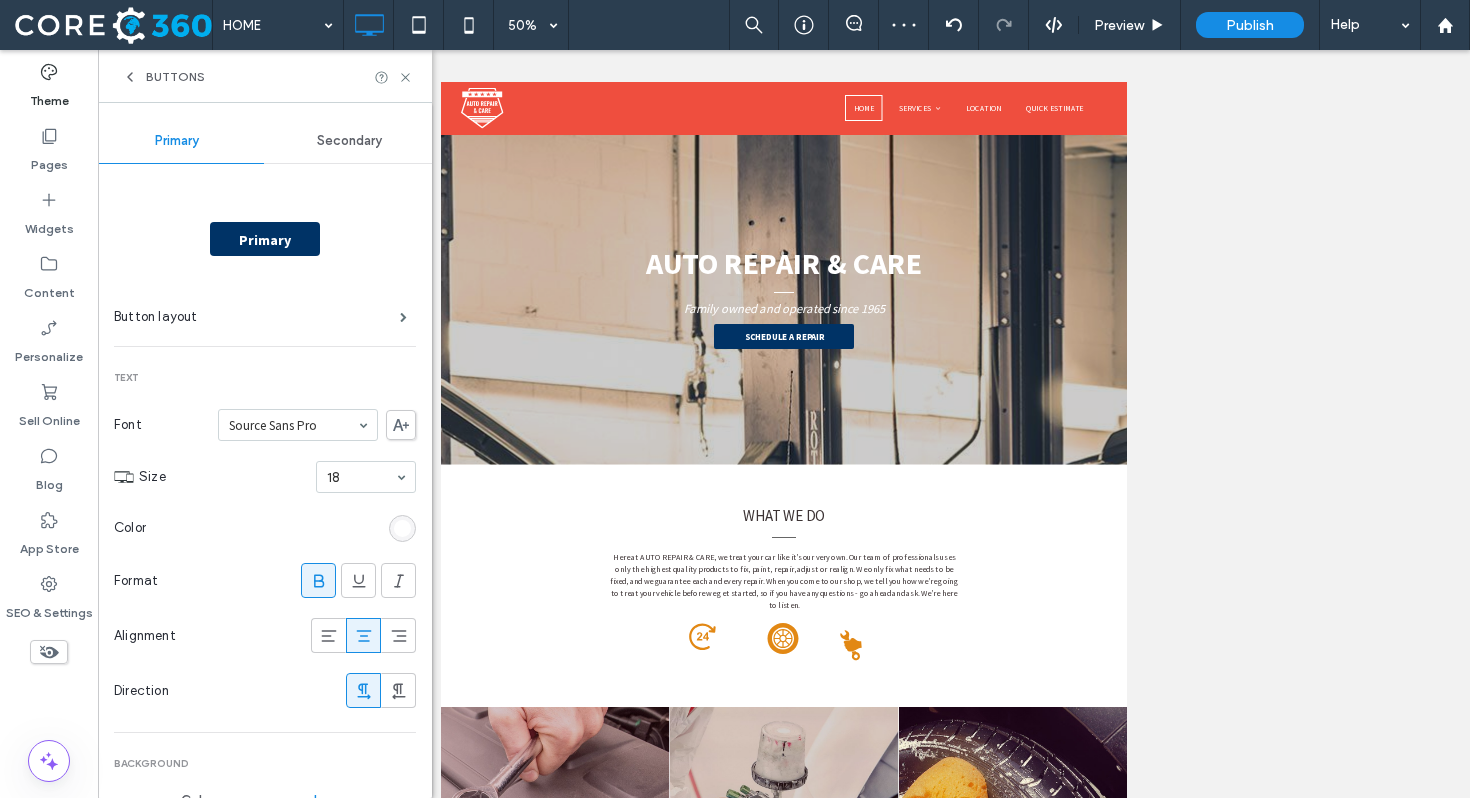 click on "Secondary" at bounding box center (349, 141) 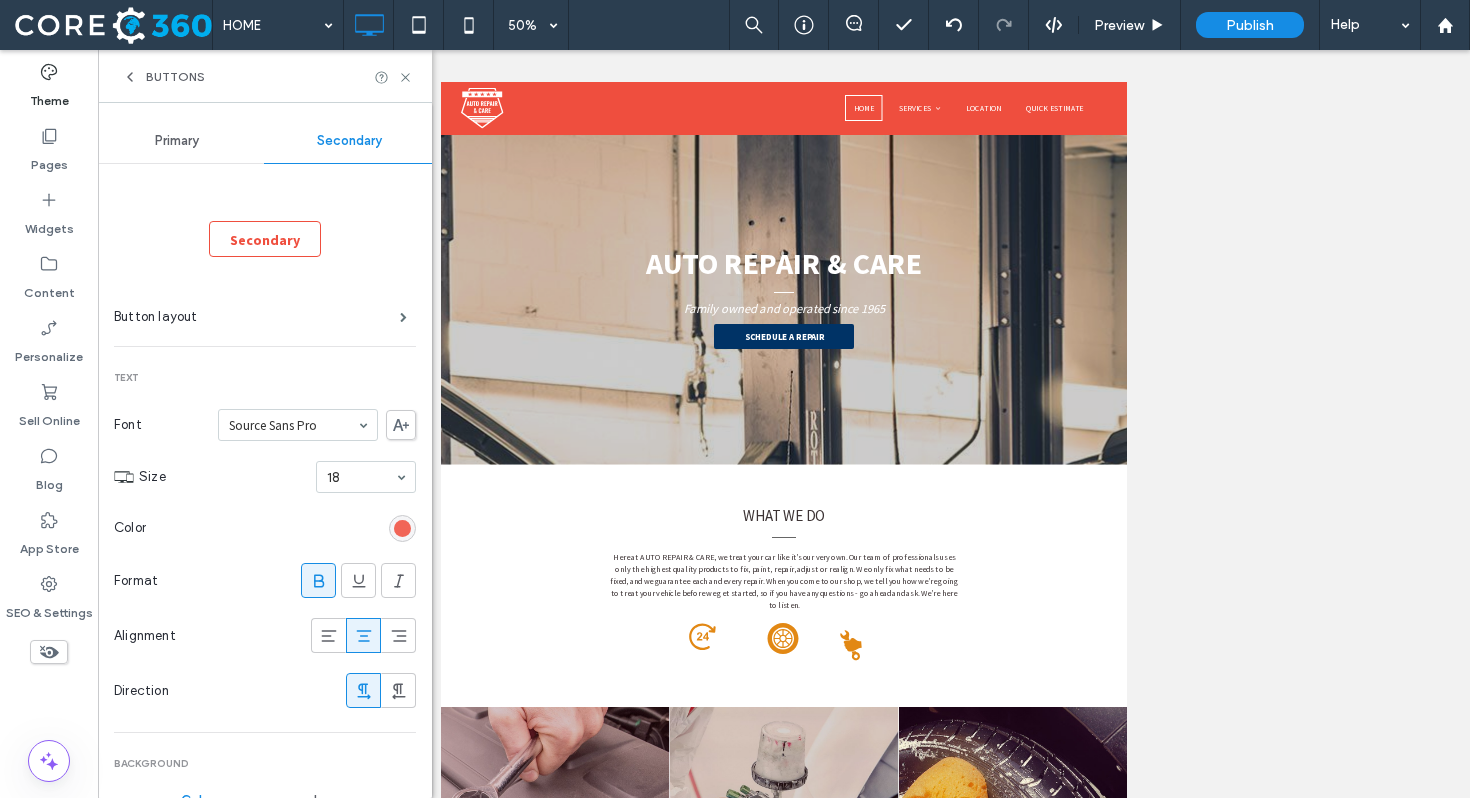 click at bounding box center [402, 528] 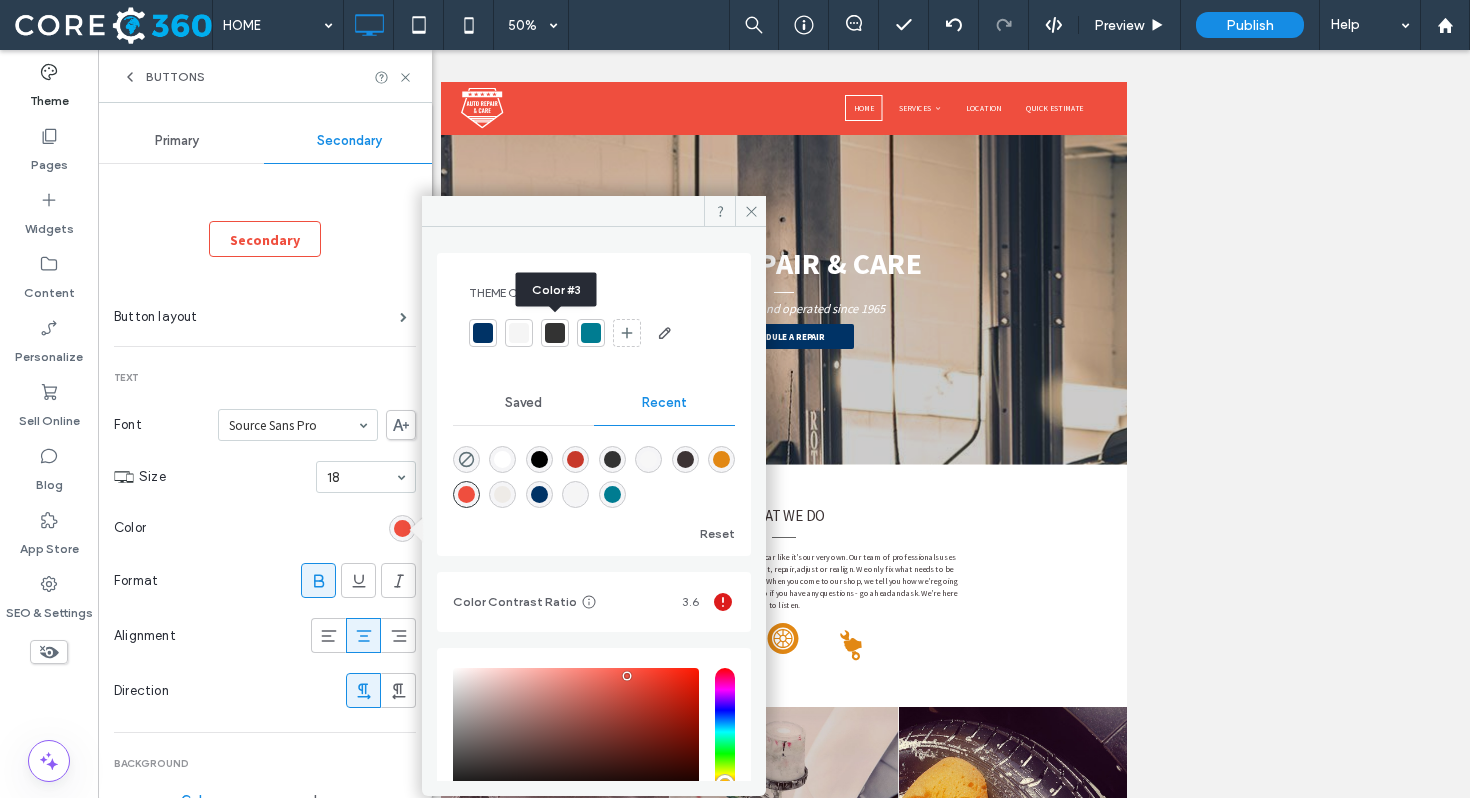 click at bounding box center (555, 333) 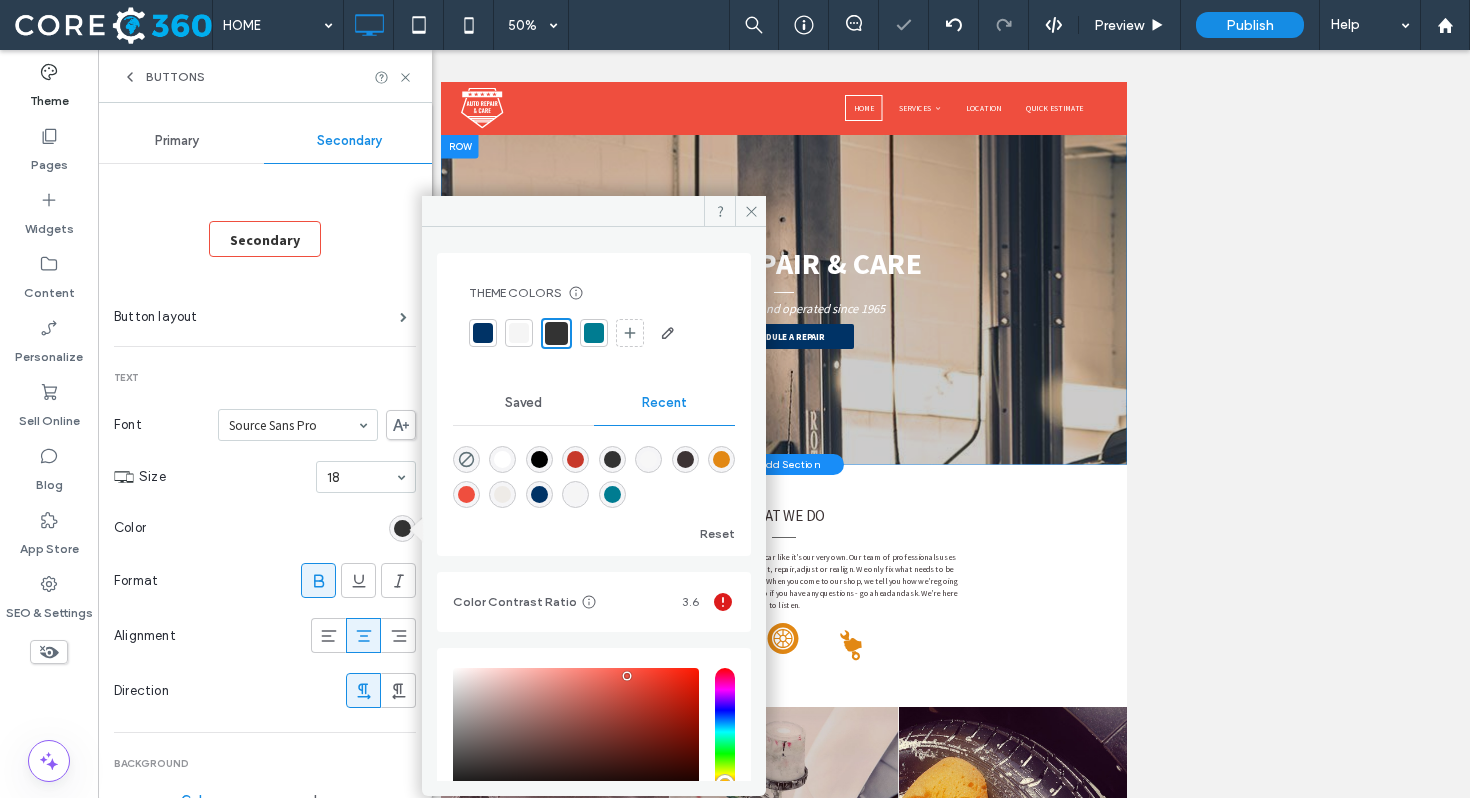 click on "**********" at bounding box center (1127, 517) 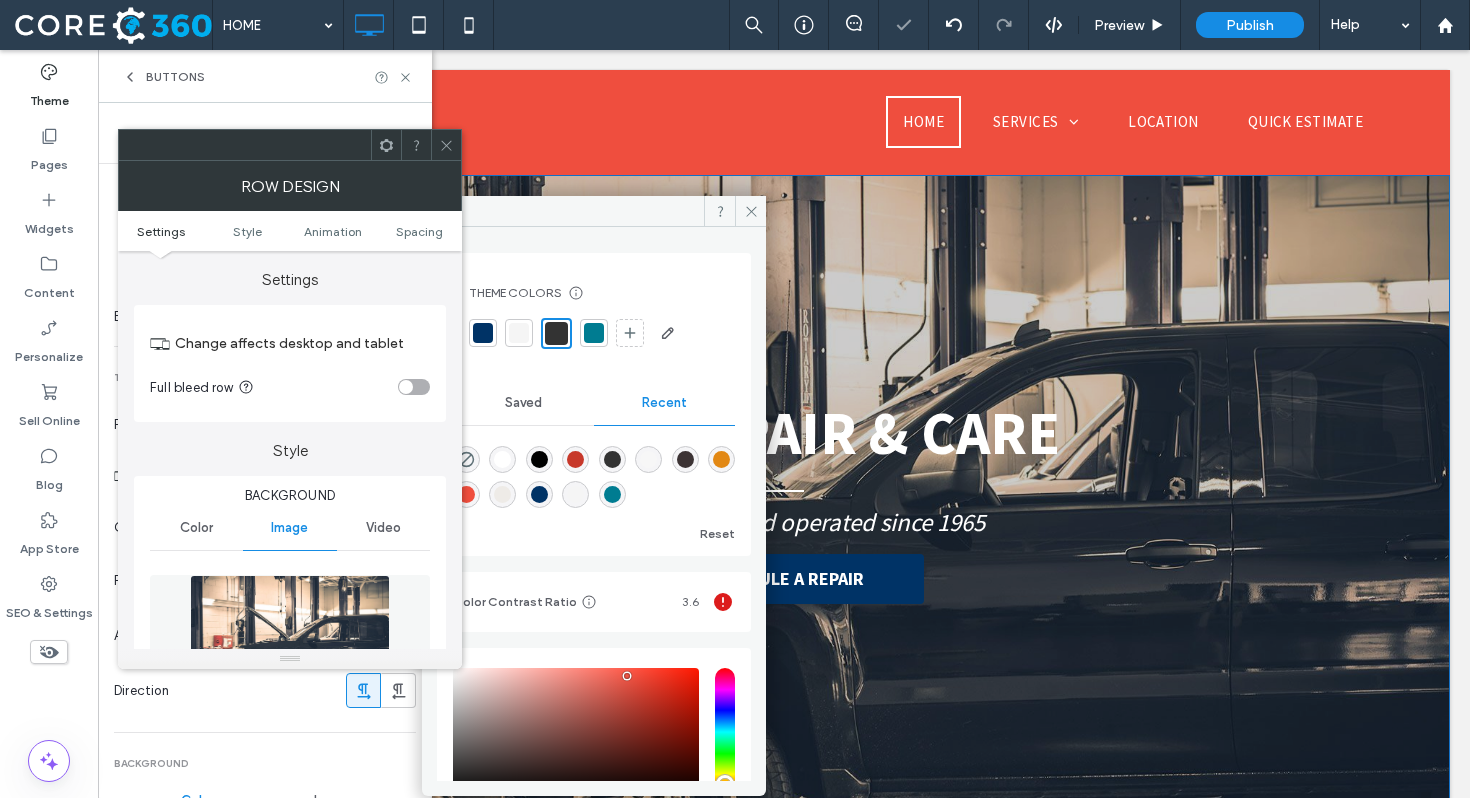 scroll, scrollTop: 81, scrollLeft: 0, axis: vertical 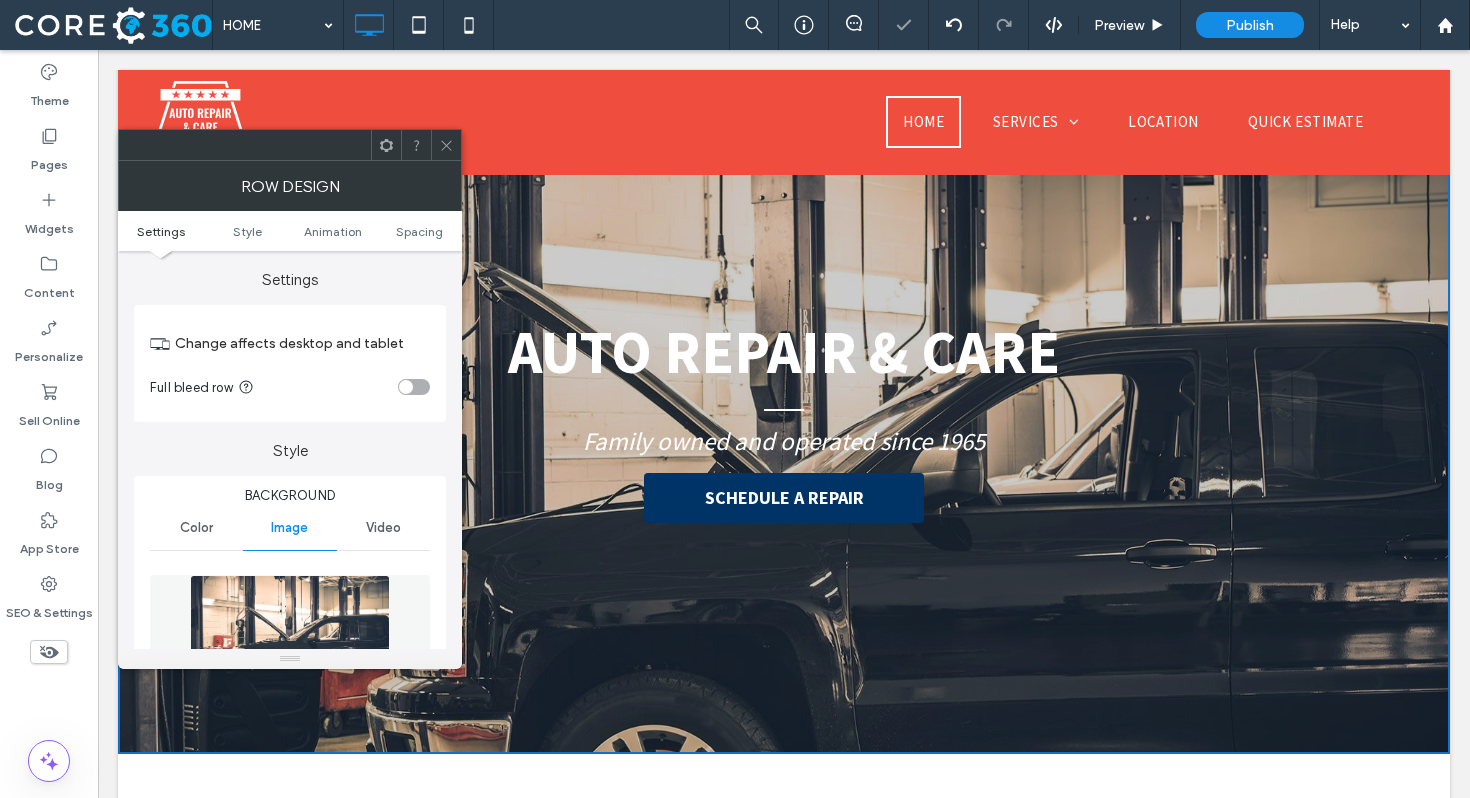 click on "HOME
SERVICES
OUR TEAM
LOCATION
QUICK ESTIMATE" at bounding box center [945, 122] 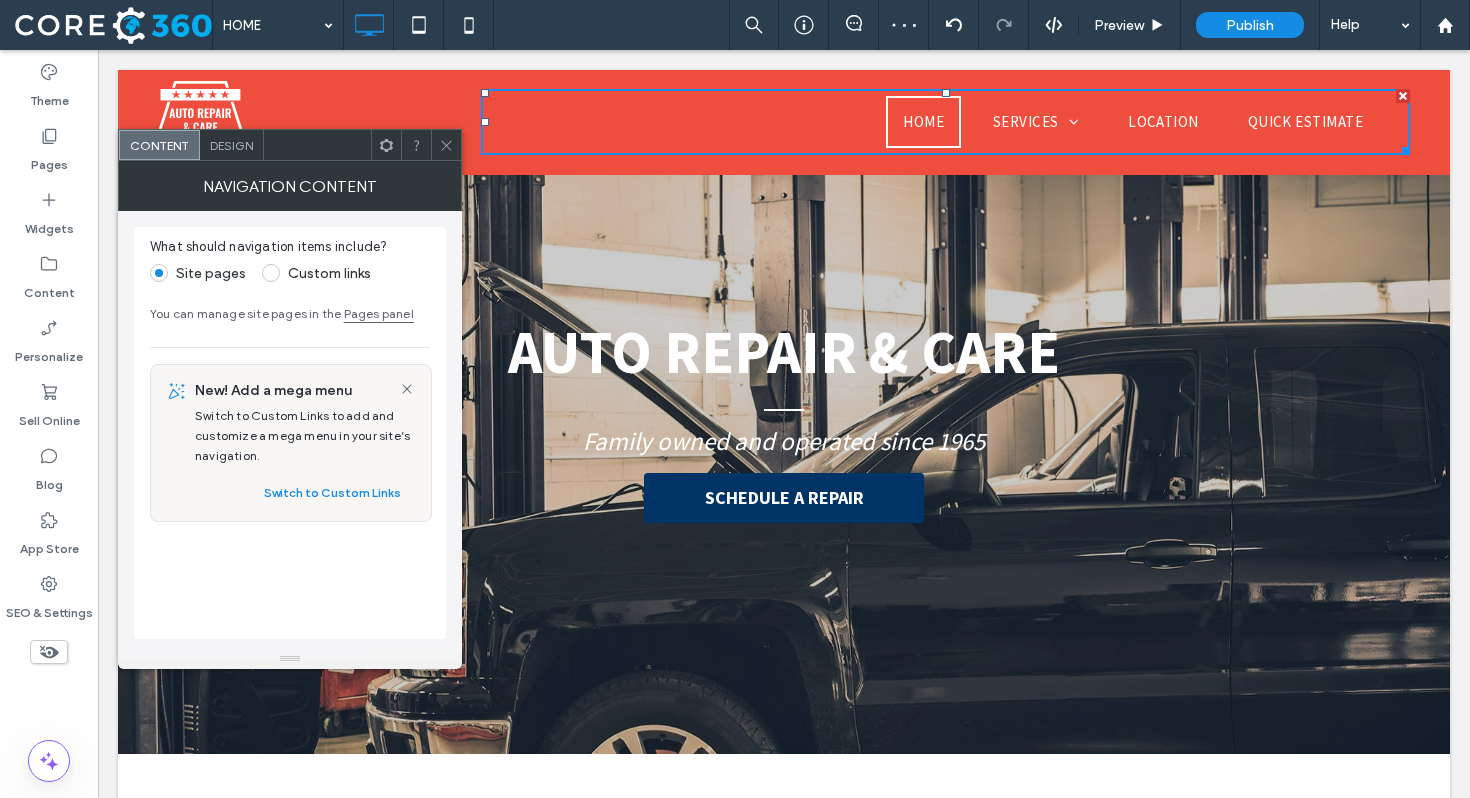 click on "**********" at bounding box center (784, 424) 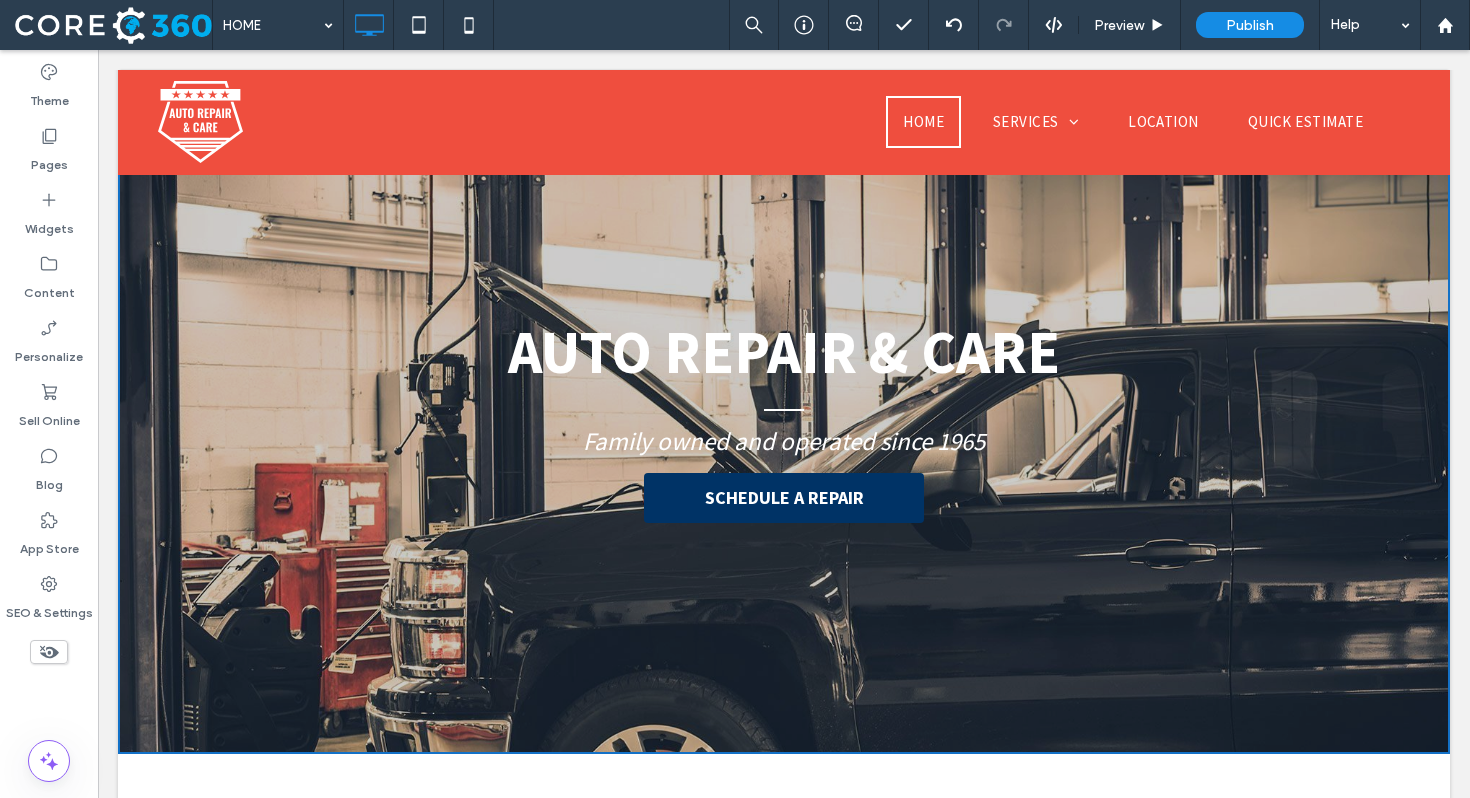 click on "Click To Paste
HOME
SERVICES
OUR TEAM
LOCATION
QUICK ESTIMATE
Click To Paste
Header" at bounding box center [784, 122] 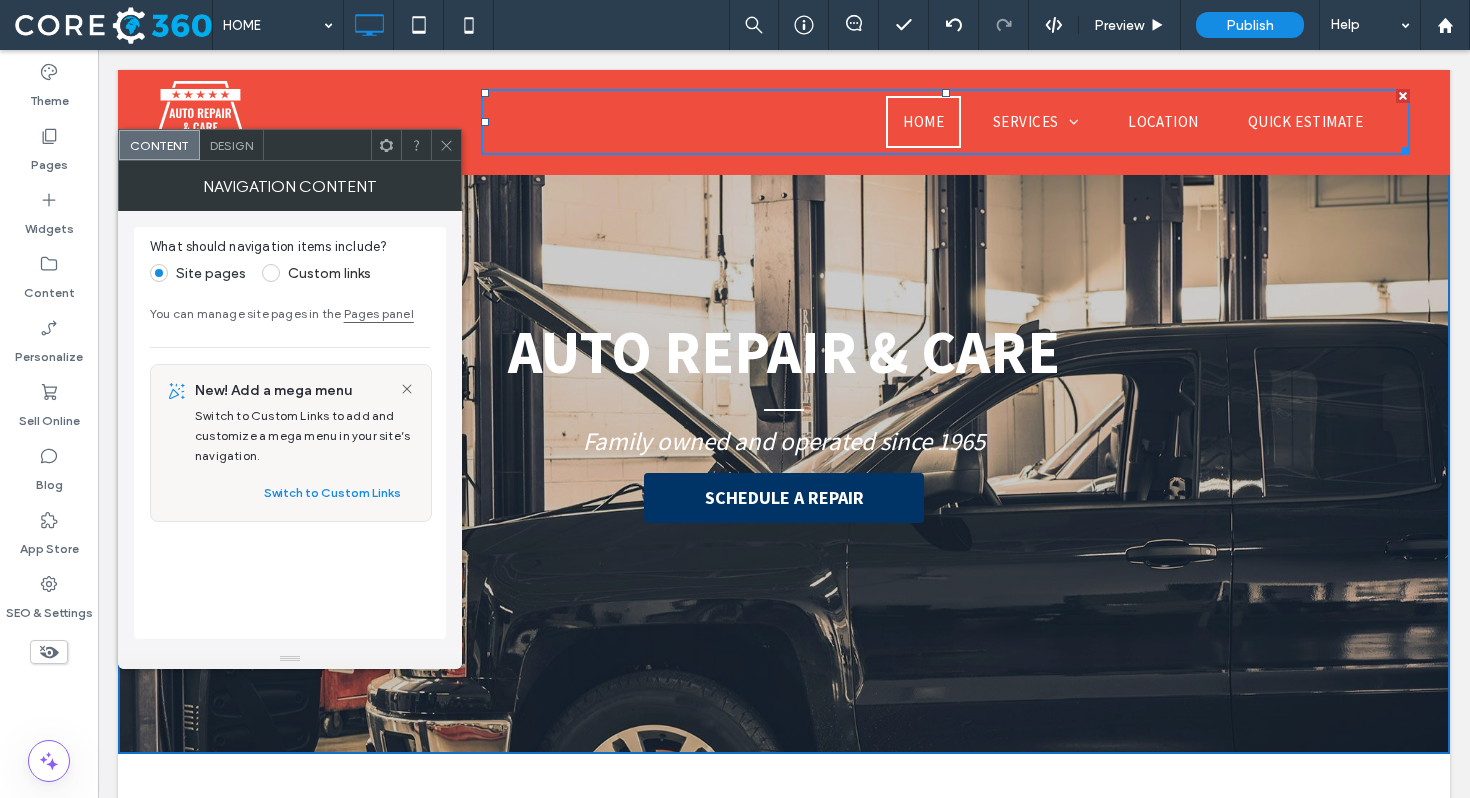 click on "Design" at bounding box center [231, 145] 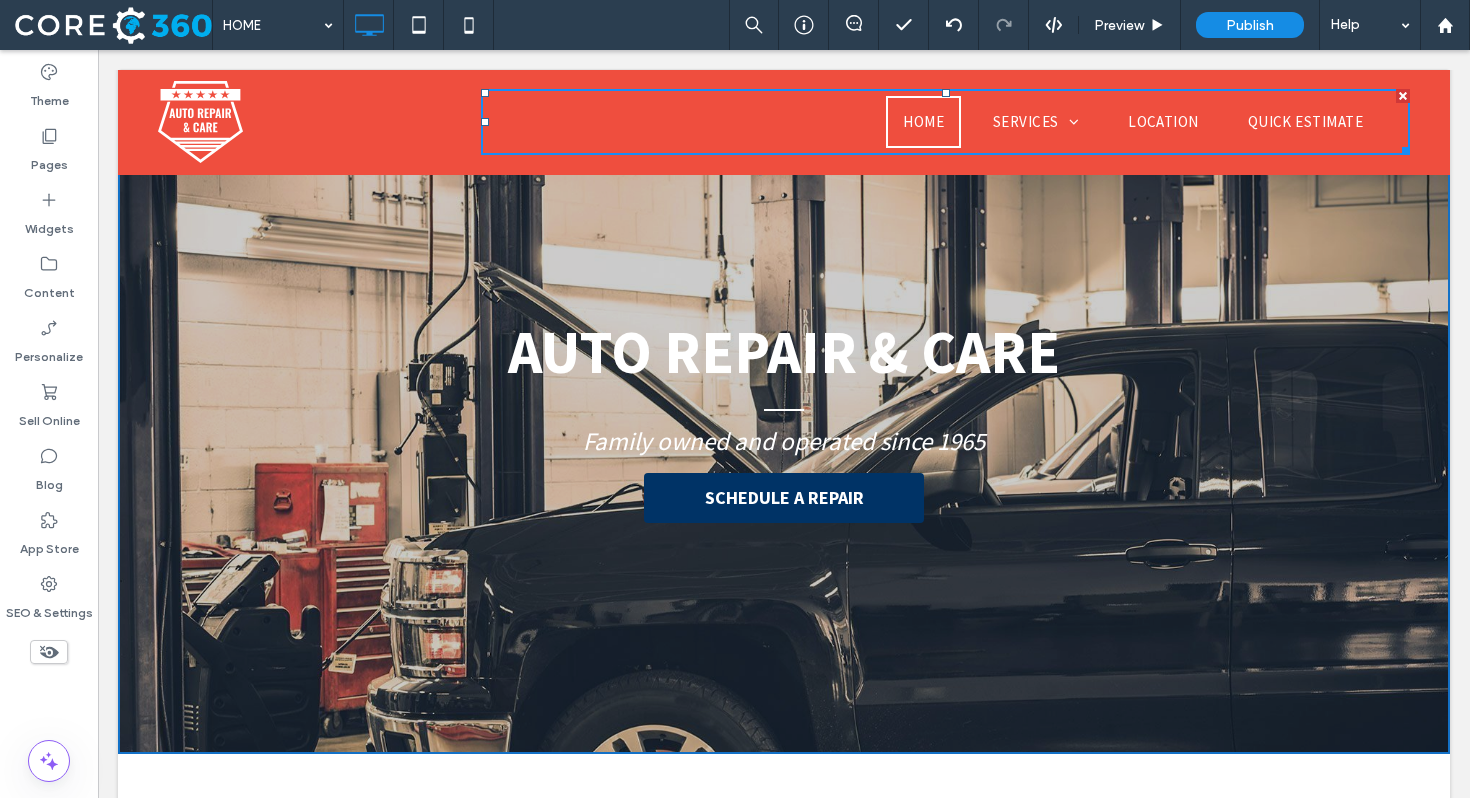 click on "Click To Paste" at bounding box center [314, 122] 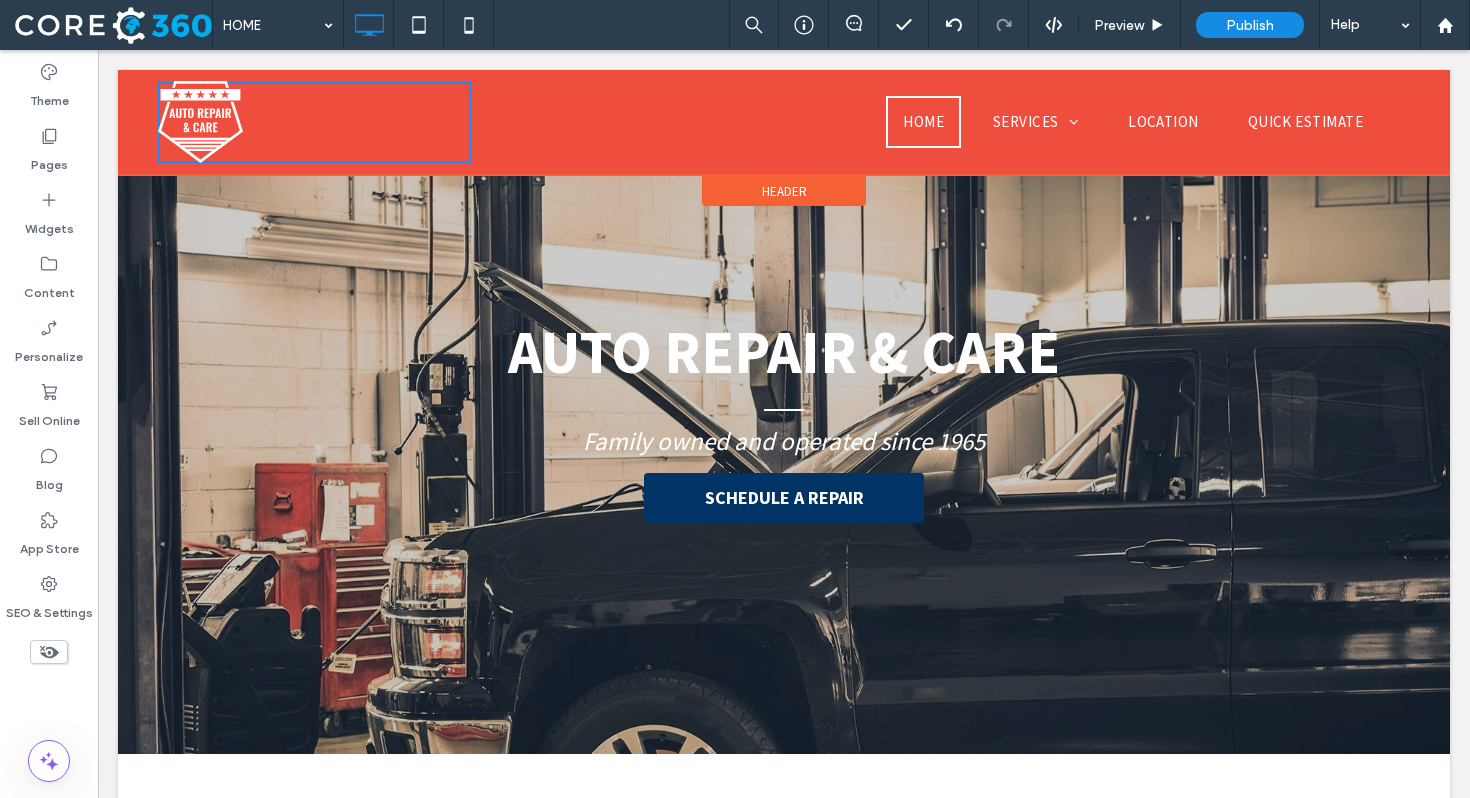 click on "Header" at bounding box center [784, 191] 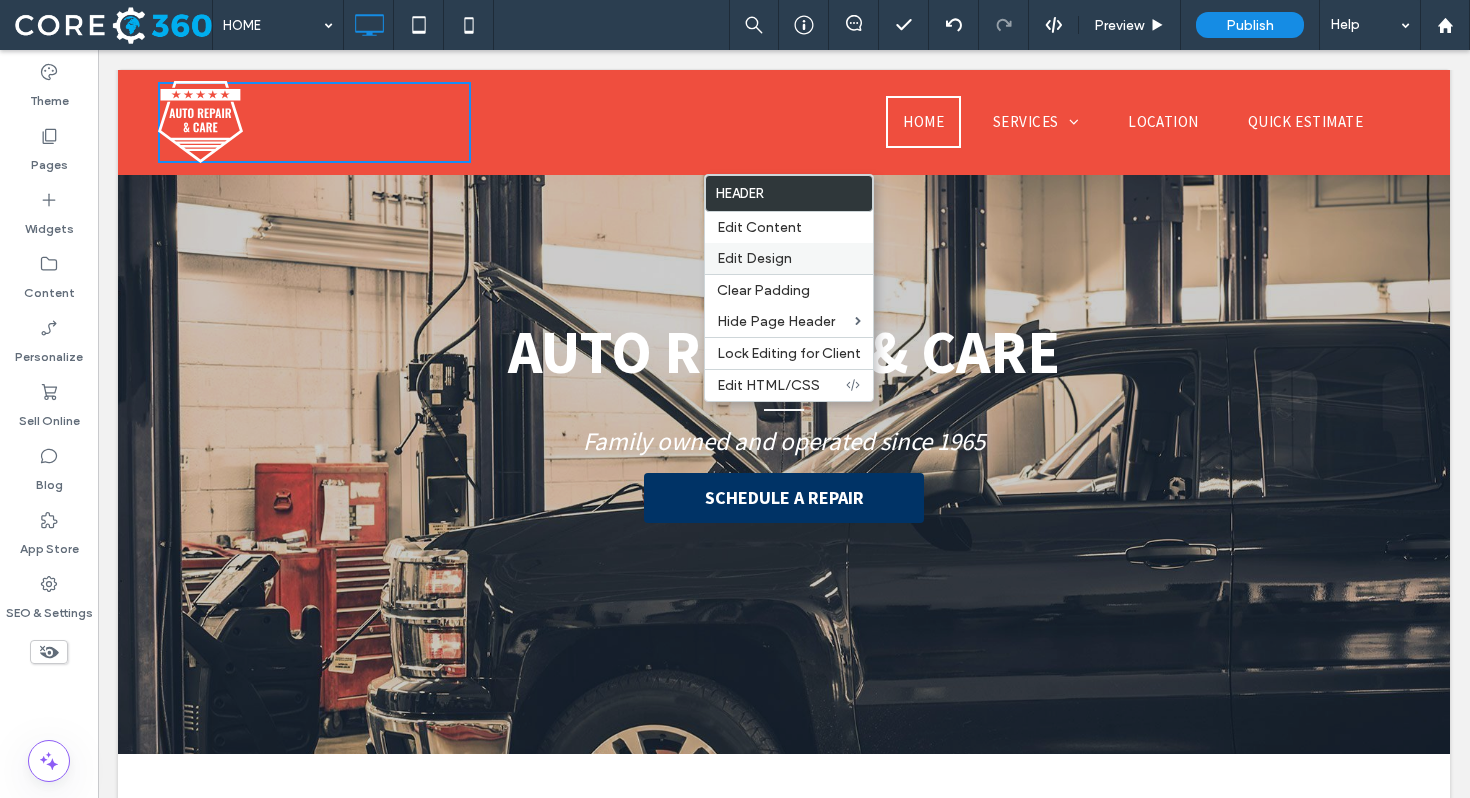 click on "Edit Design" at bounding box center [754, 258] 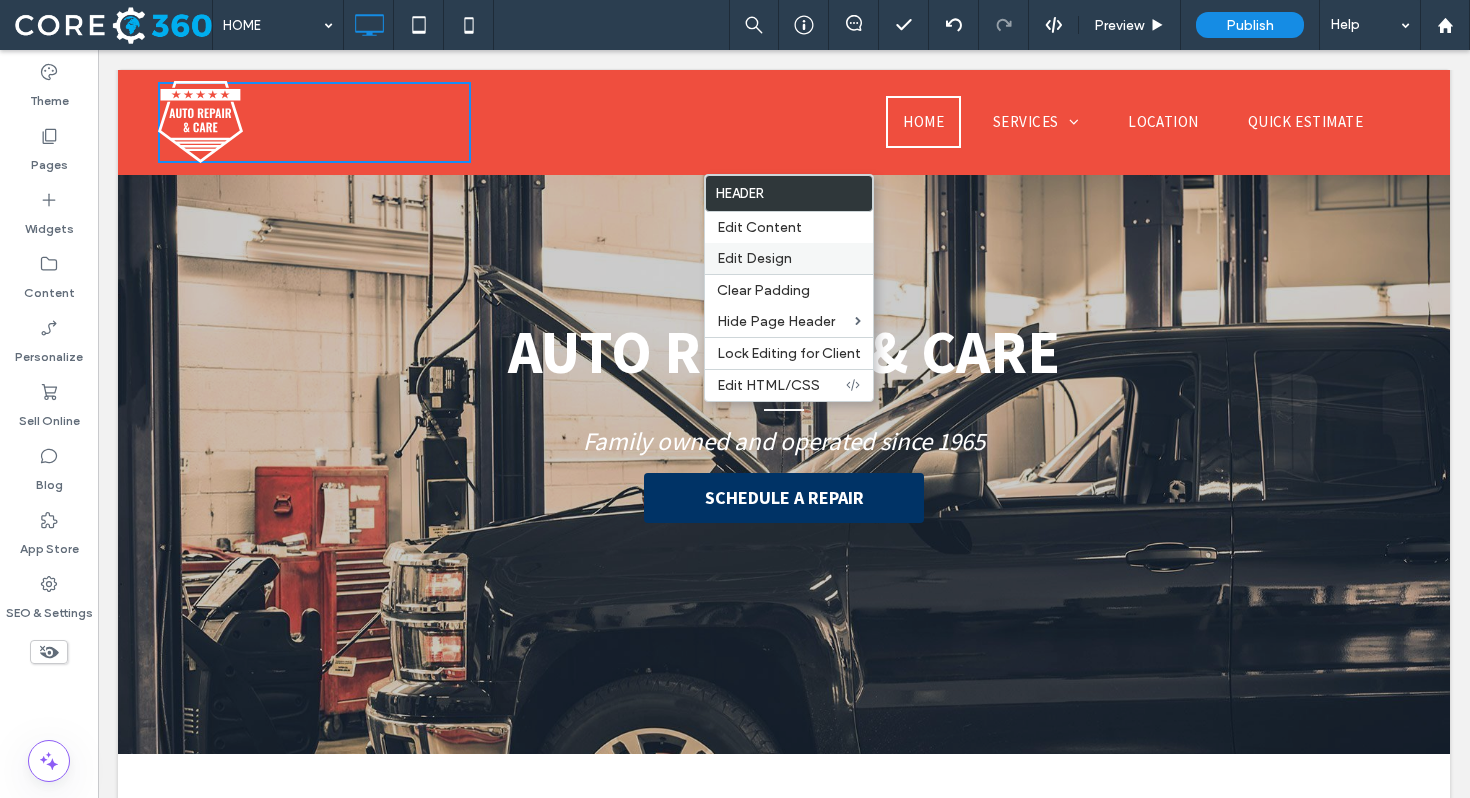 scroll, scrollTop: 0, scrollLeft: 0, axis: both 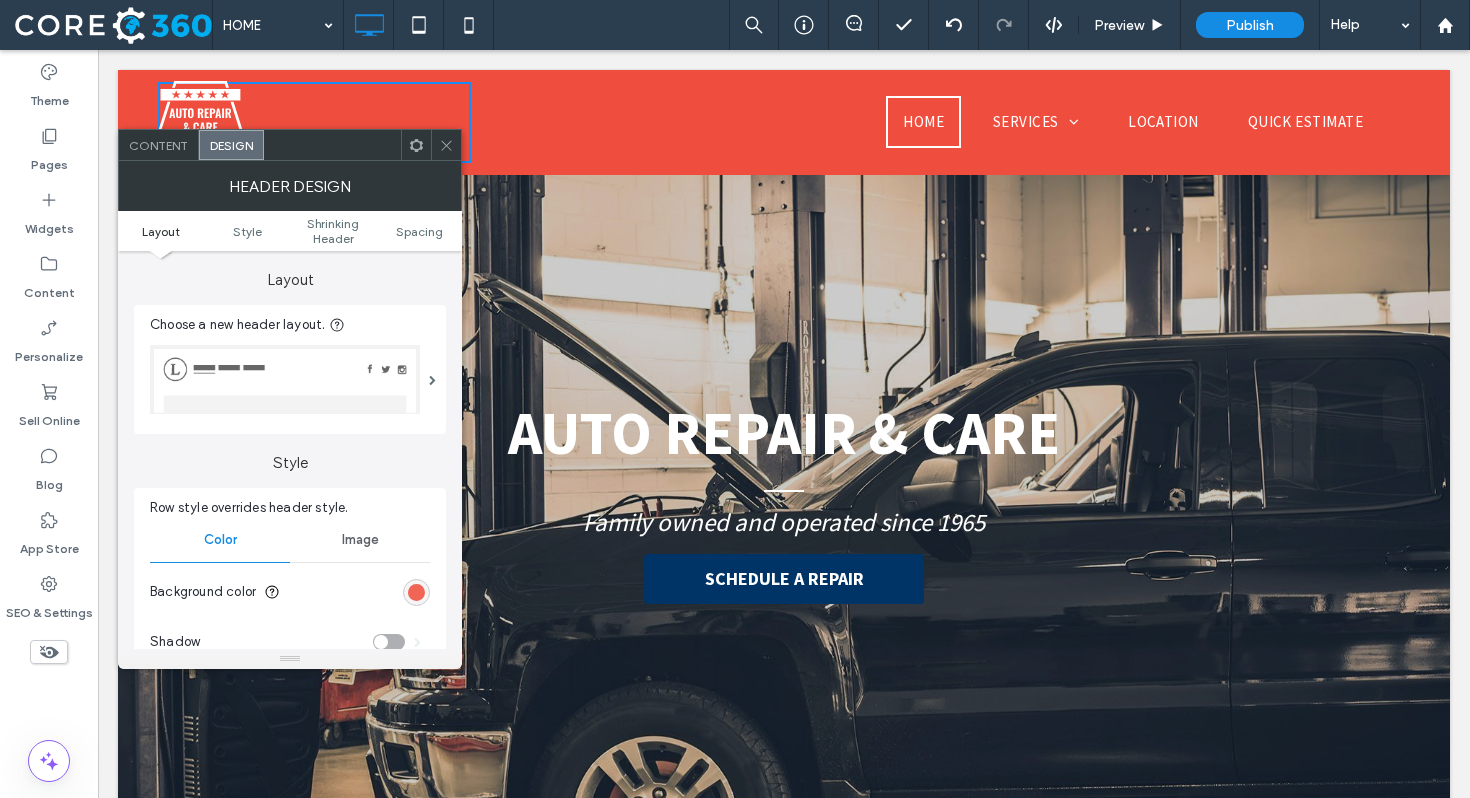 click at bounding box center (416, 592) 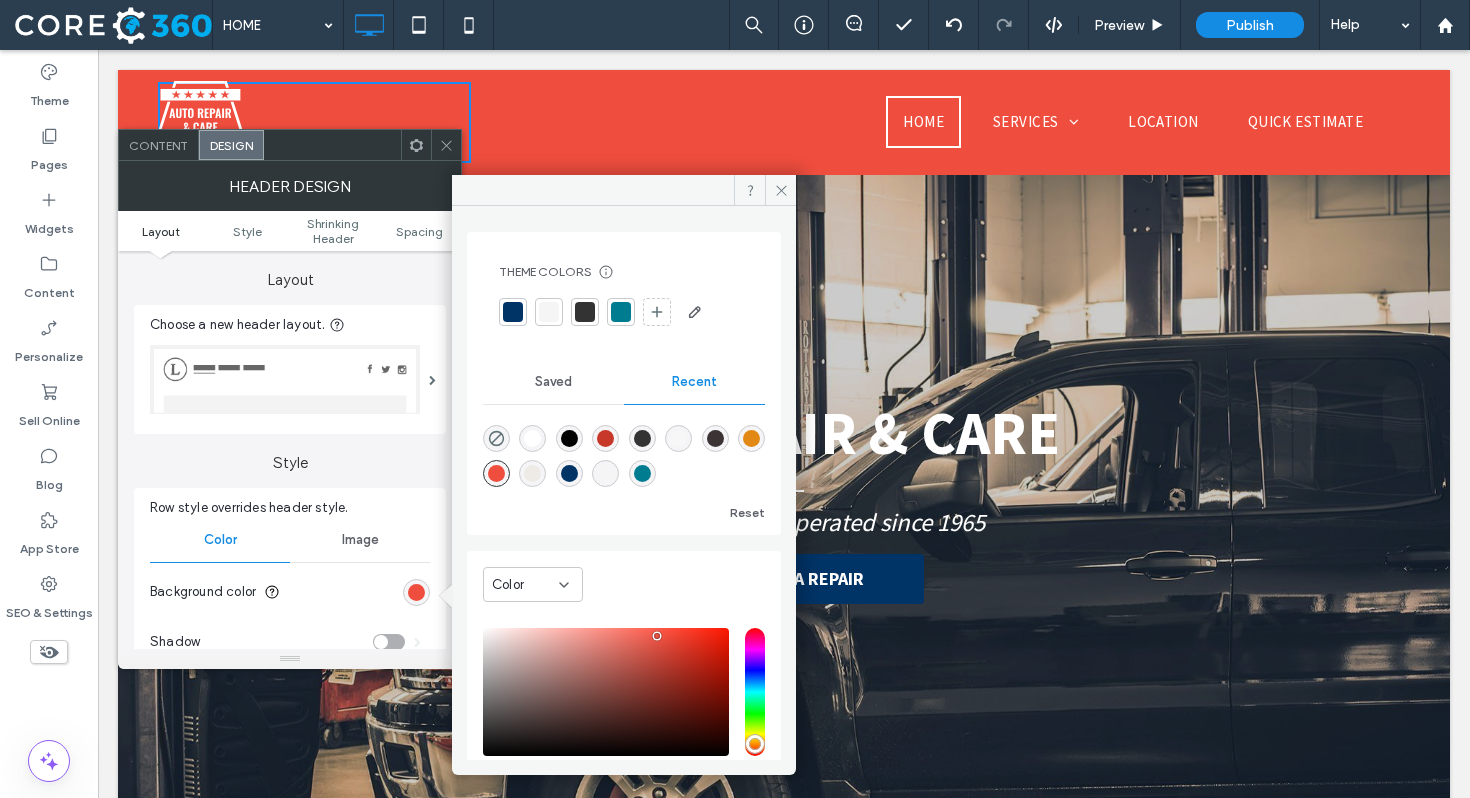 click at bounding box center [513, 312] 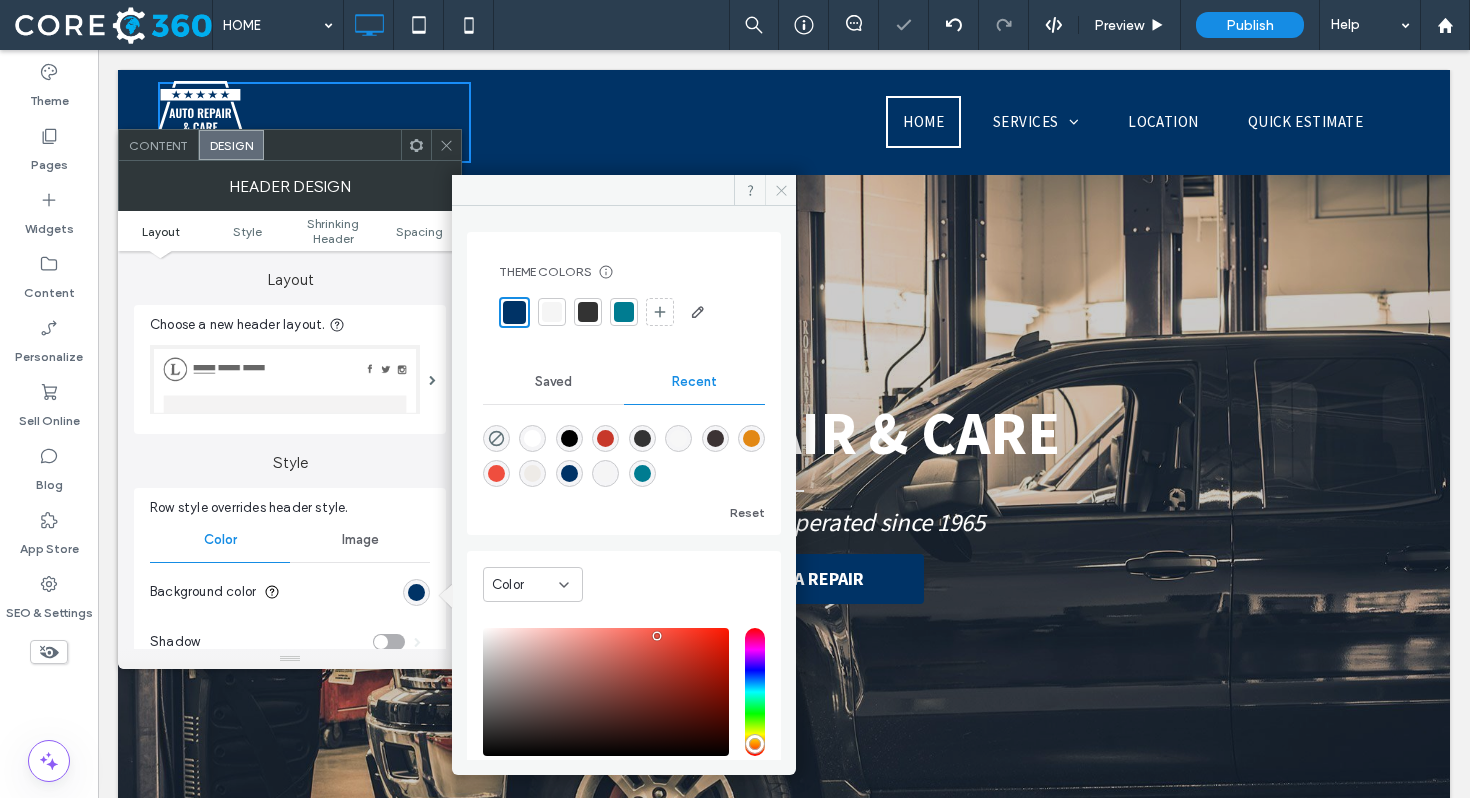 click 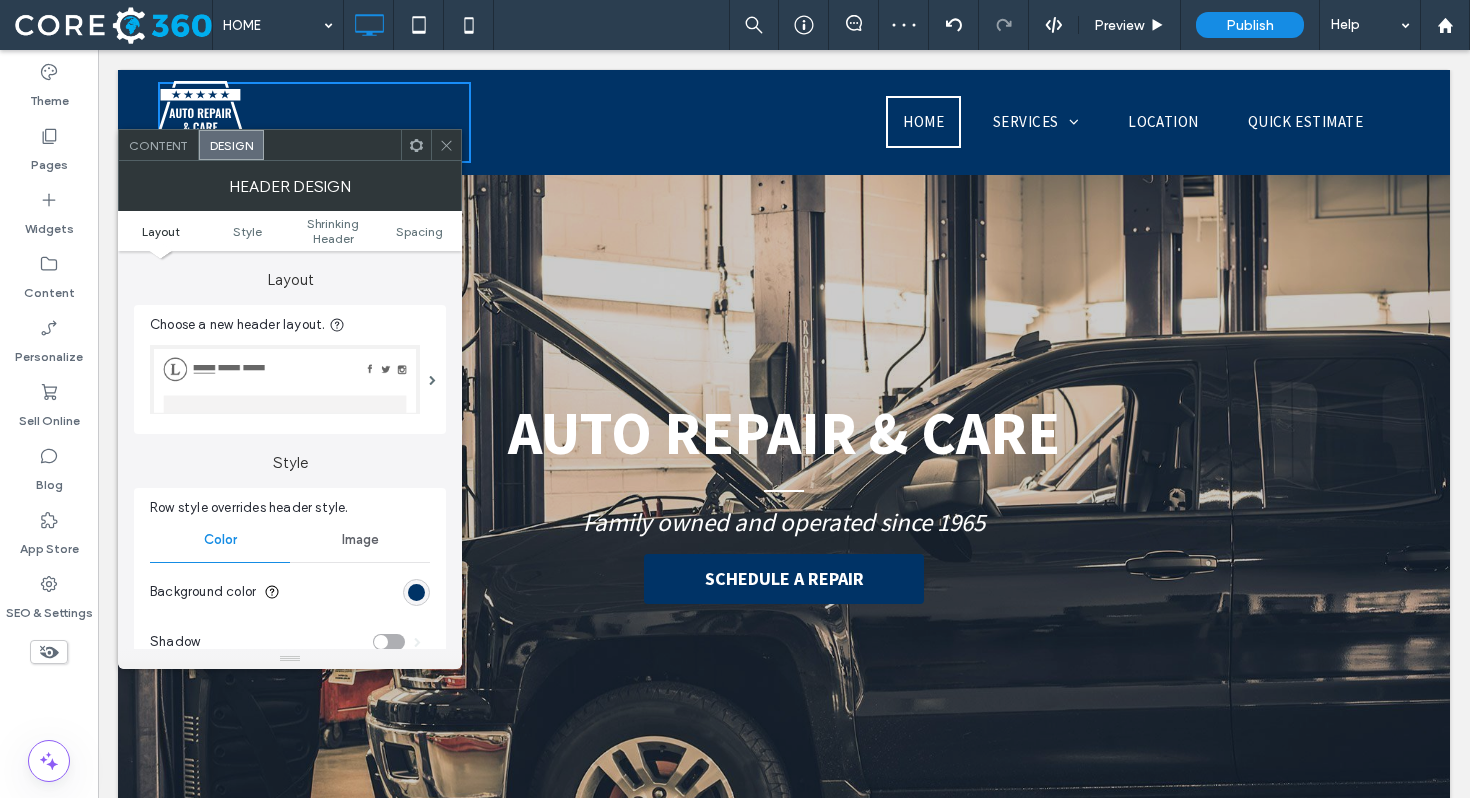 click at bounding box center [446, 145] 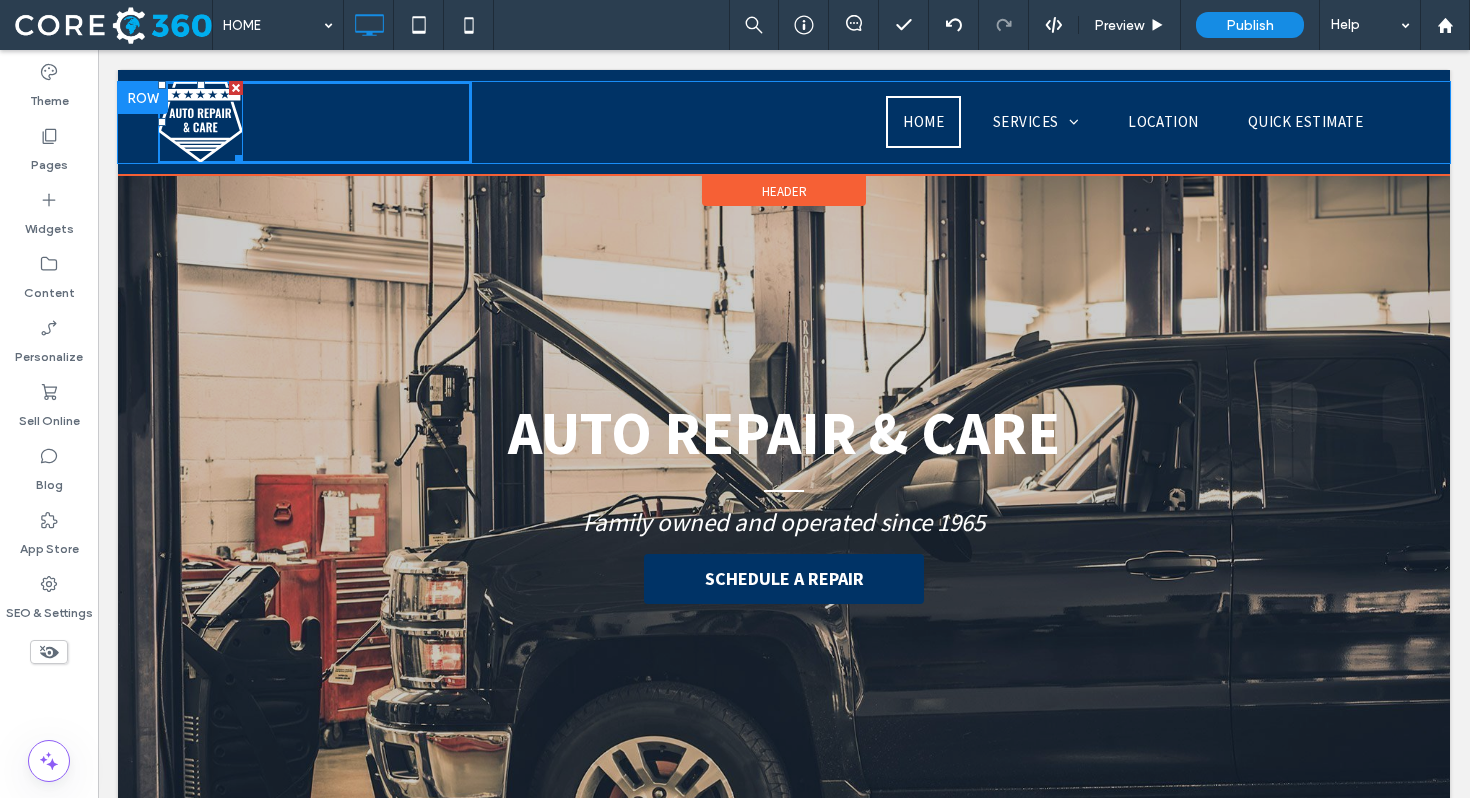 click at bounding box center [200, 122] 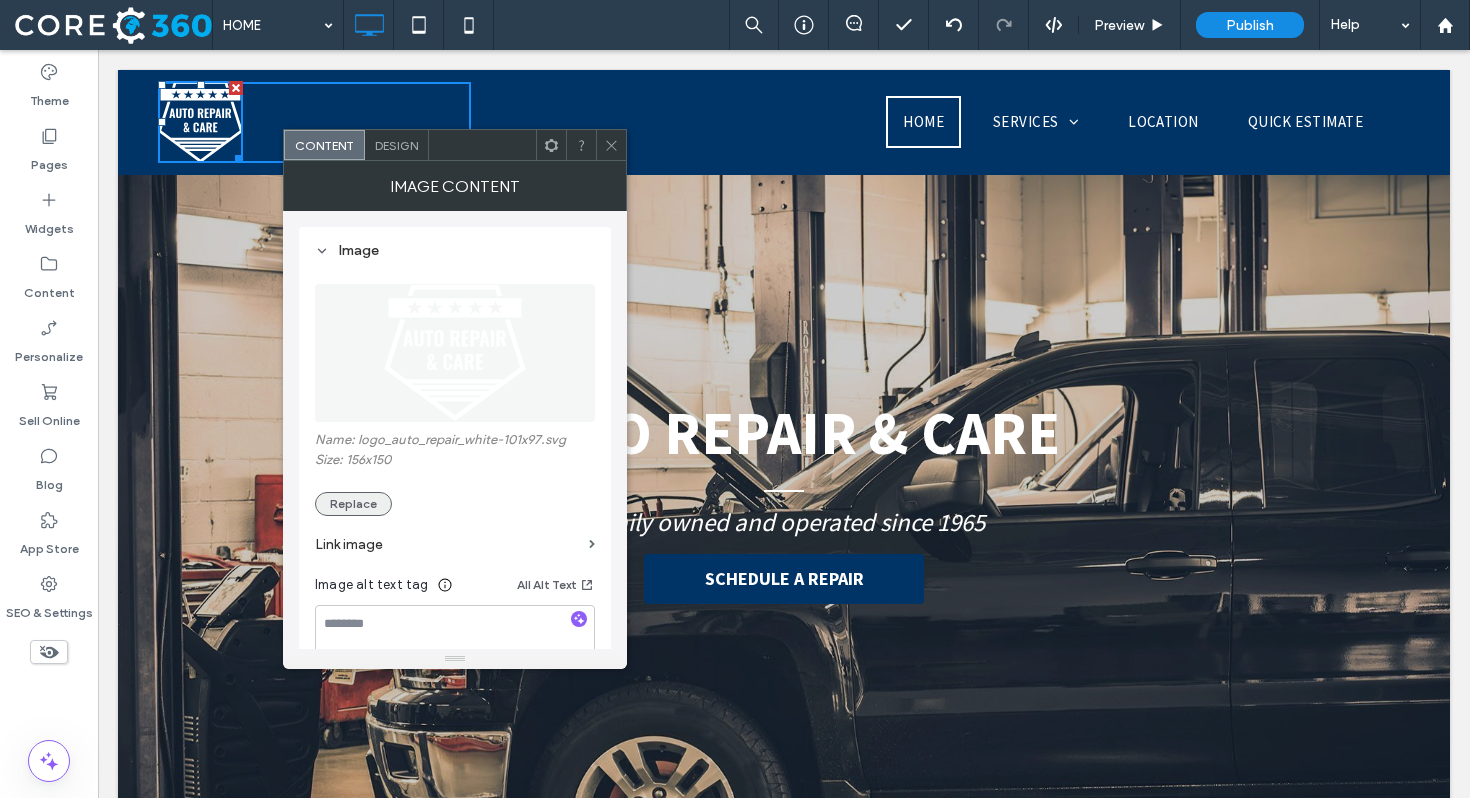 click on "Replace" at bounding box center (353, 504) 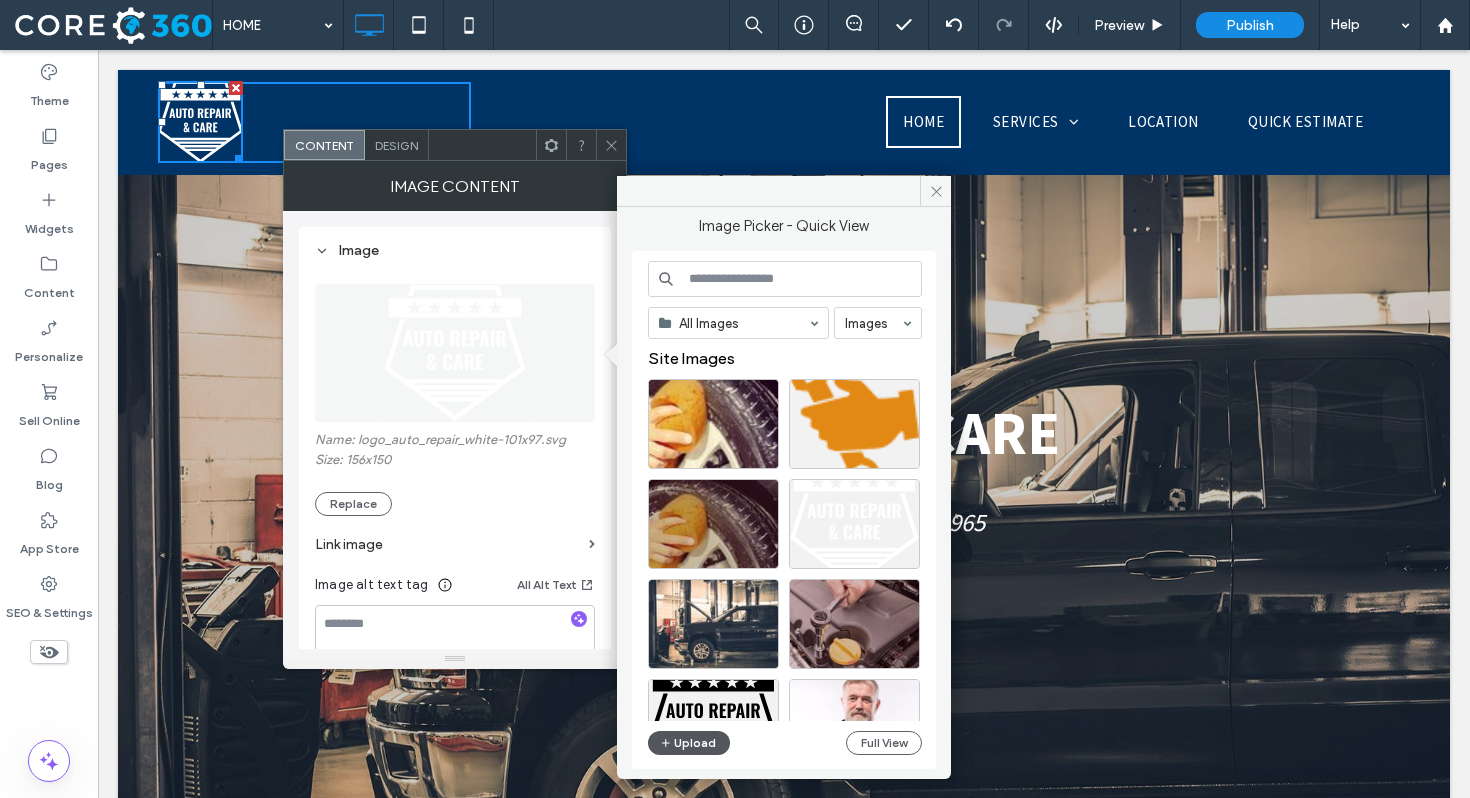 click on "Upload" at bounding box center (689, 743) 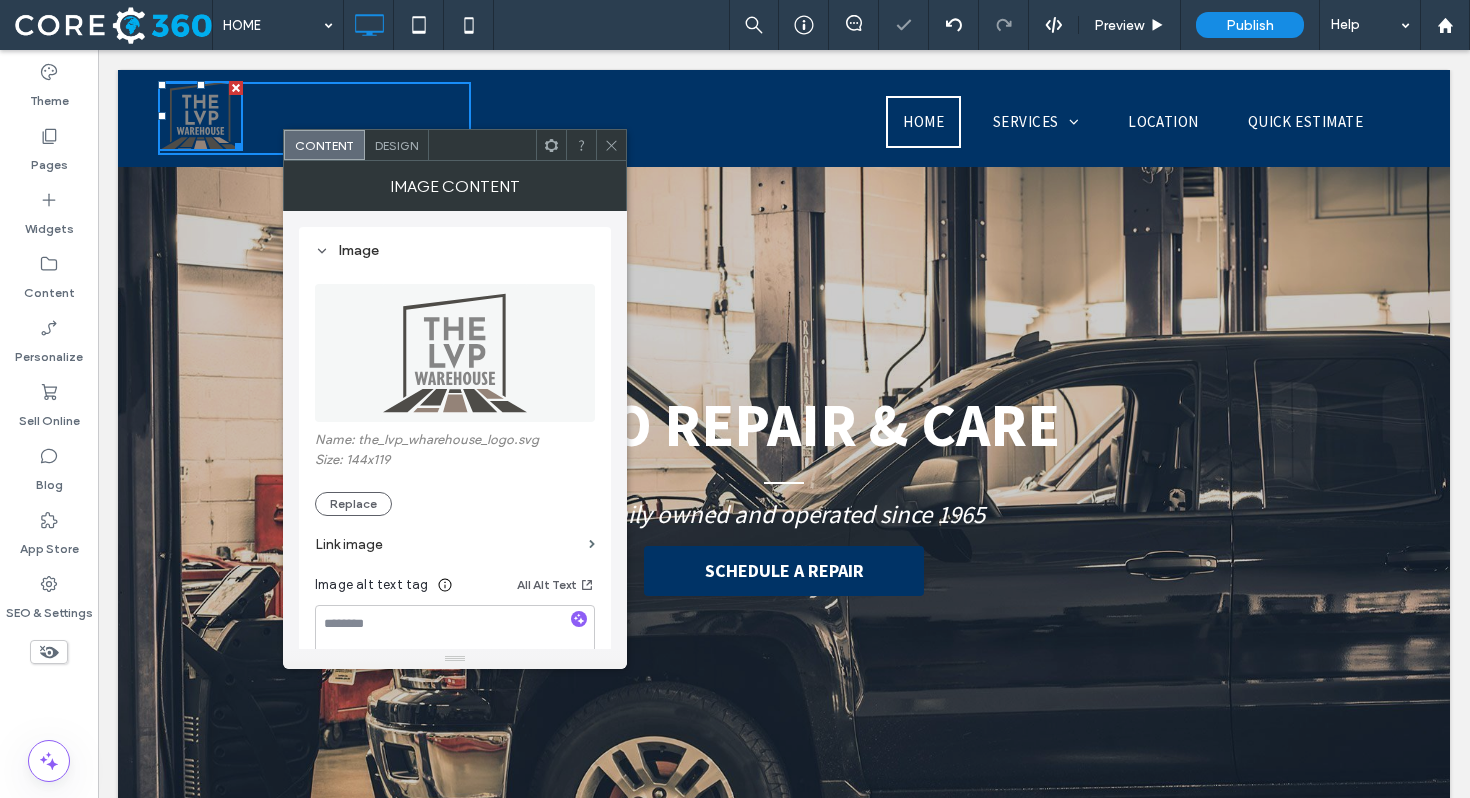 click 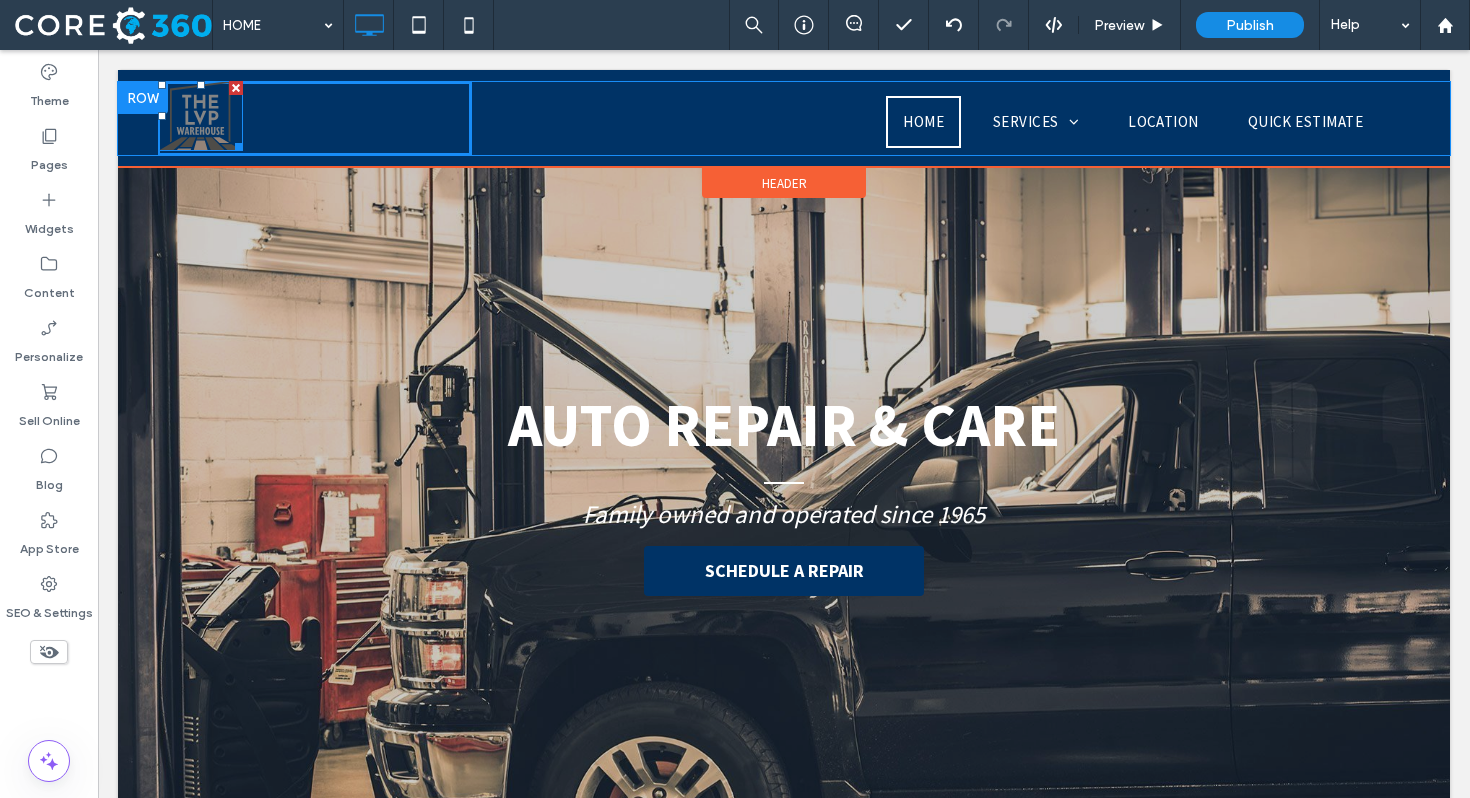 click at bounding box center [200, 116] 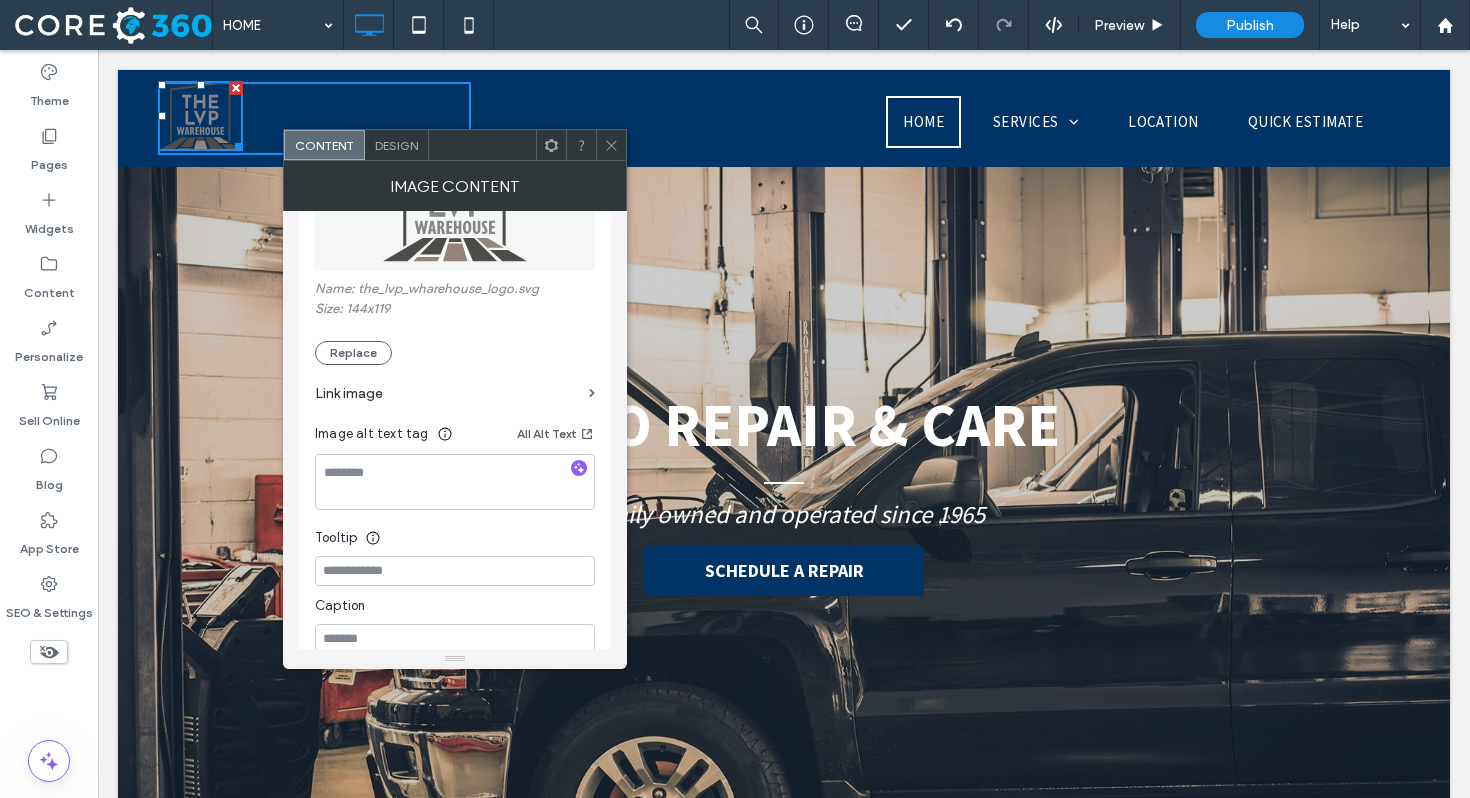 scroll, scrollTop: 157, scrollLeft: 0, axis: vertical 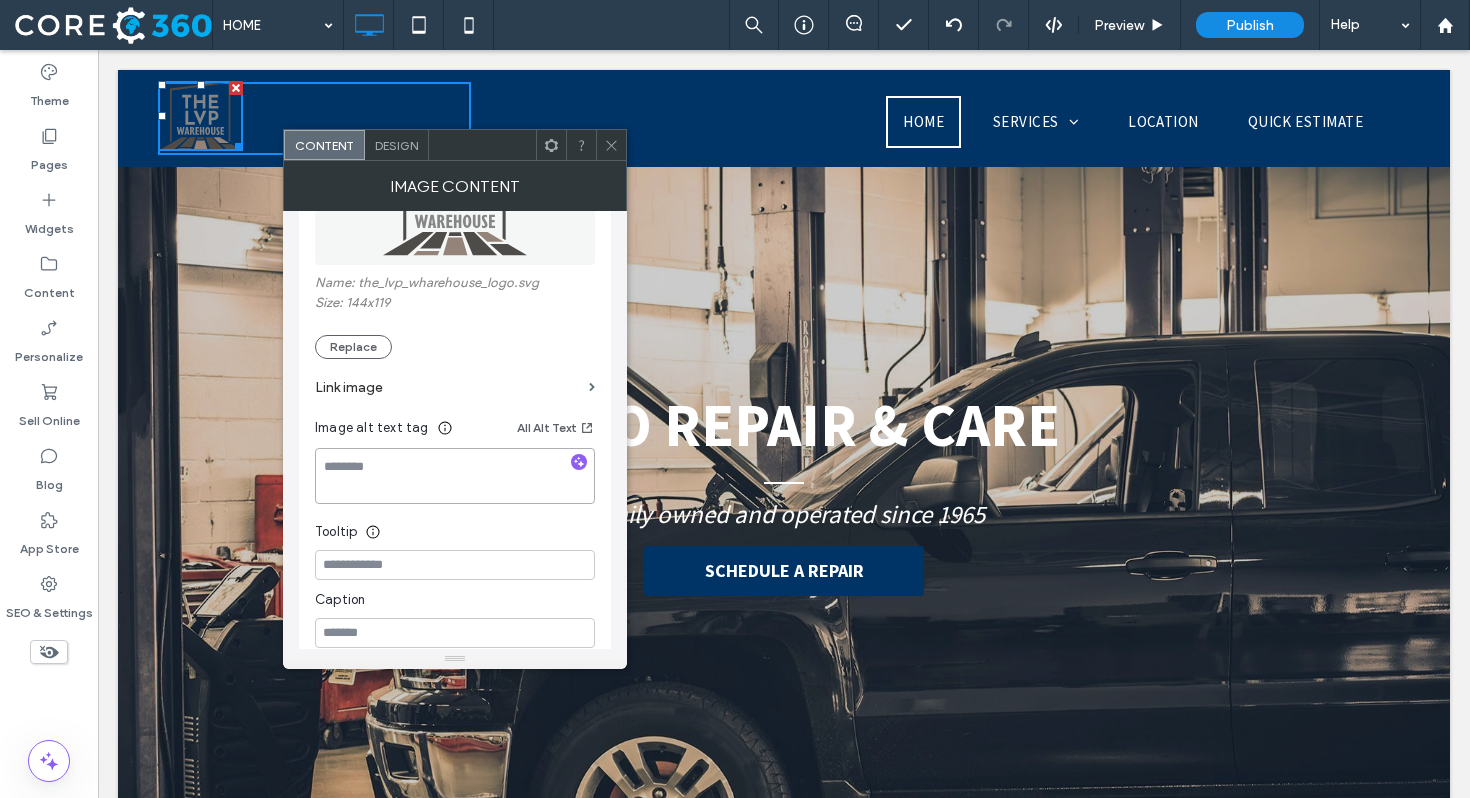 click at bounding box center (455, 476) 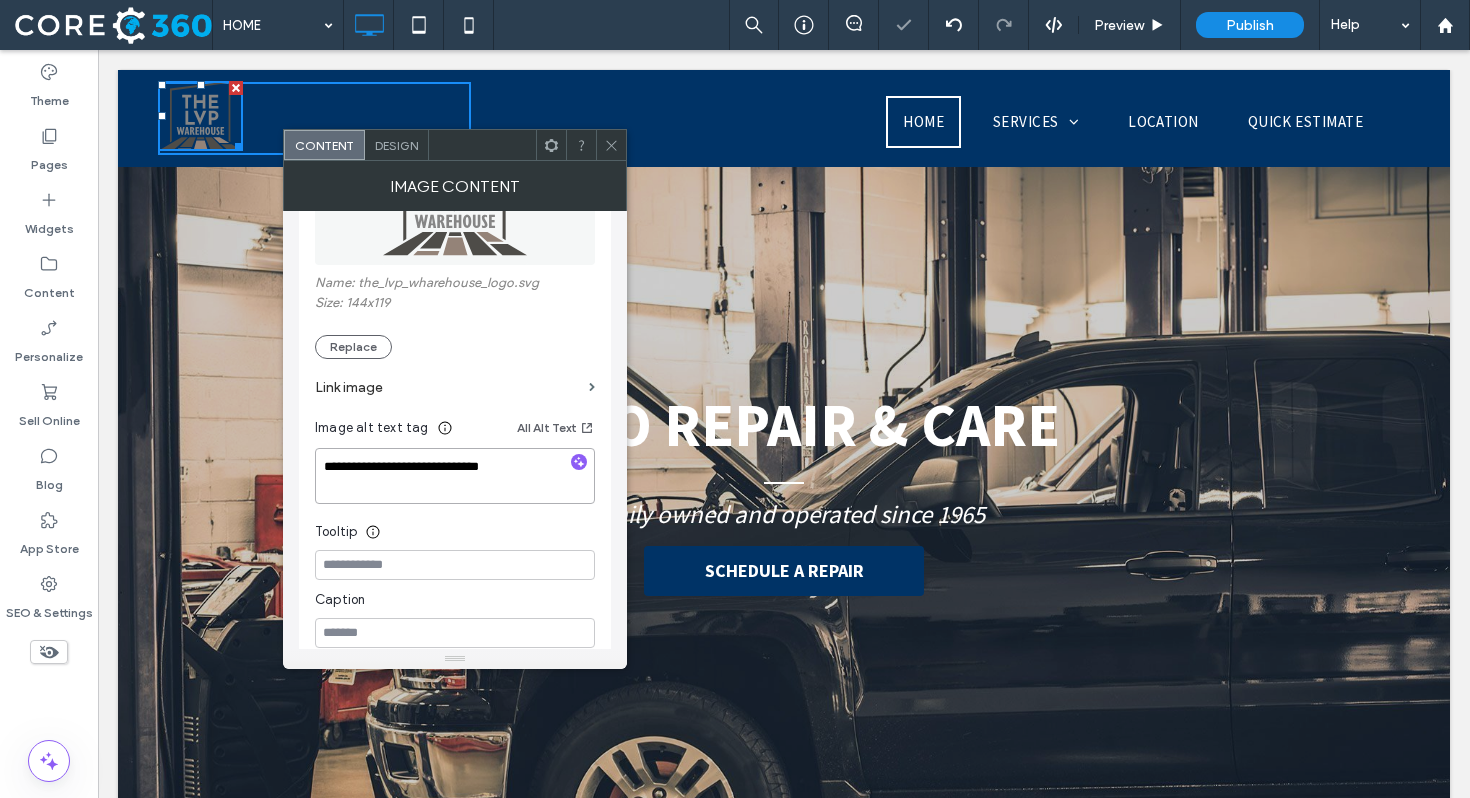 click on "**********" at bounding box center [455, 476] 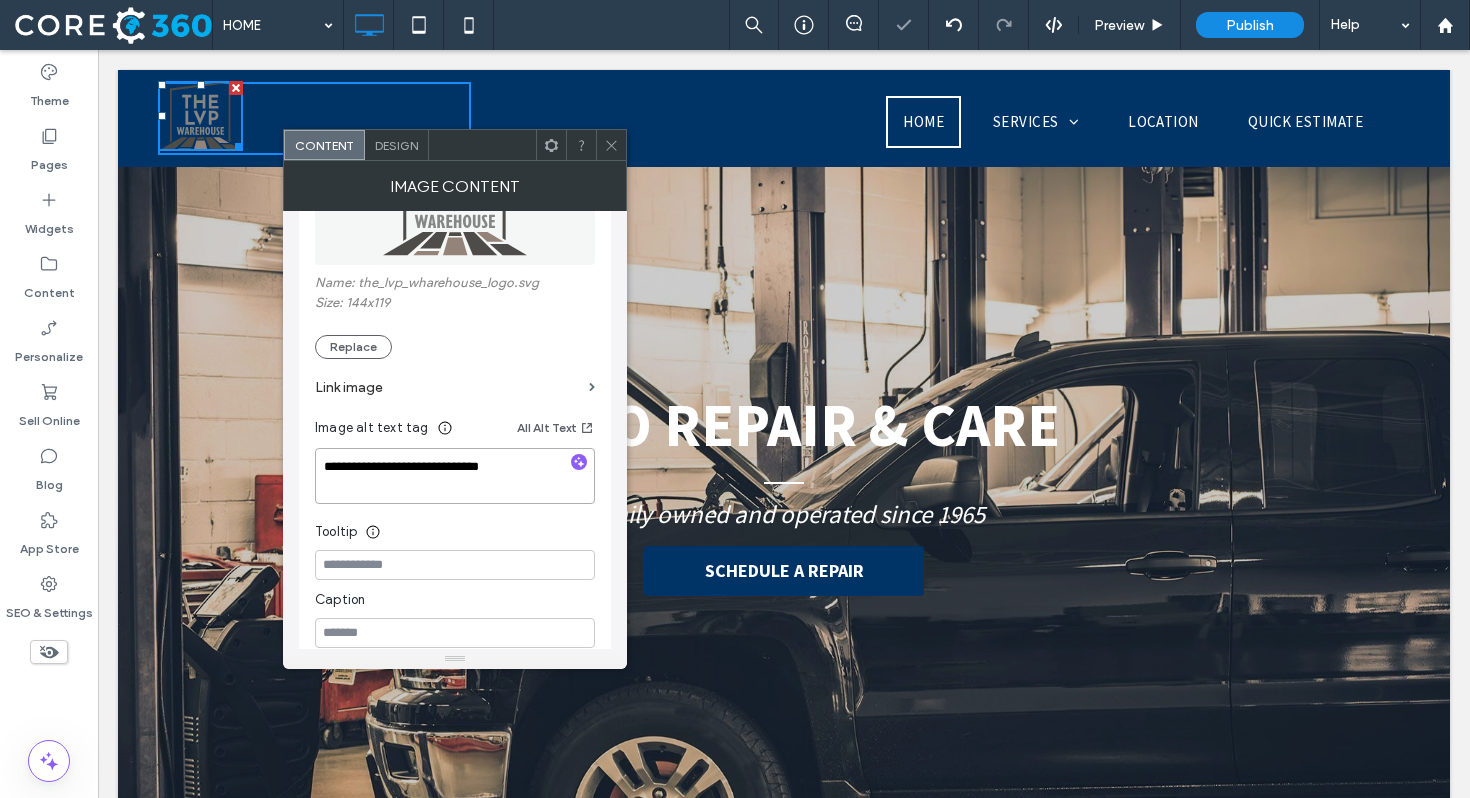 click on "**********" at bounding box center [455, 476] 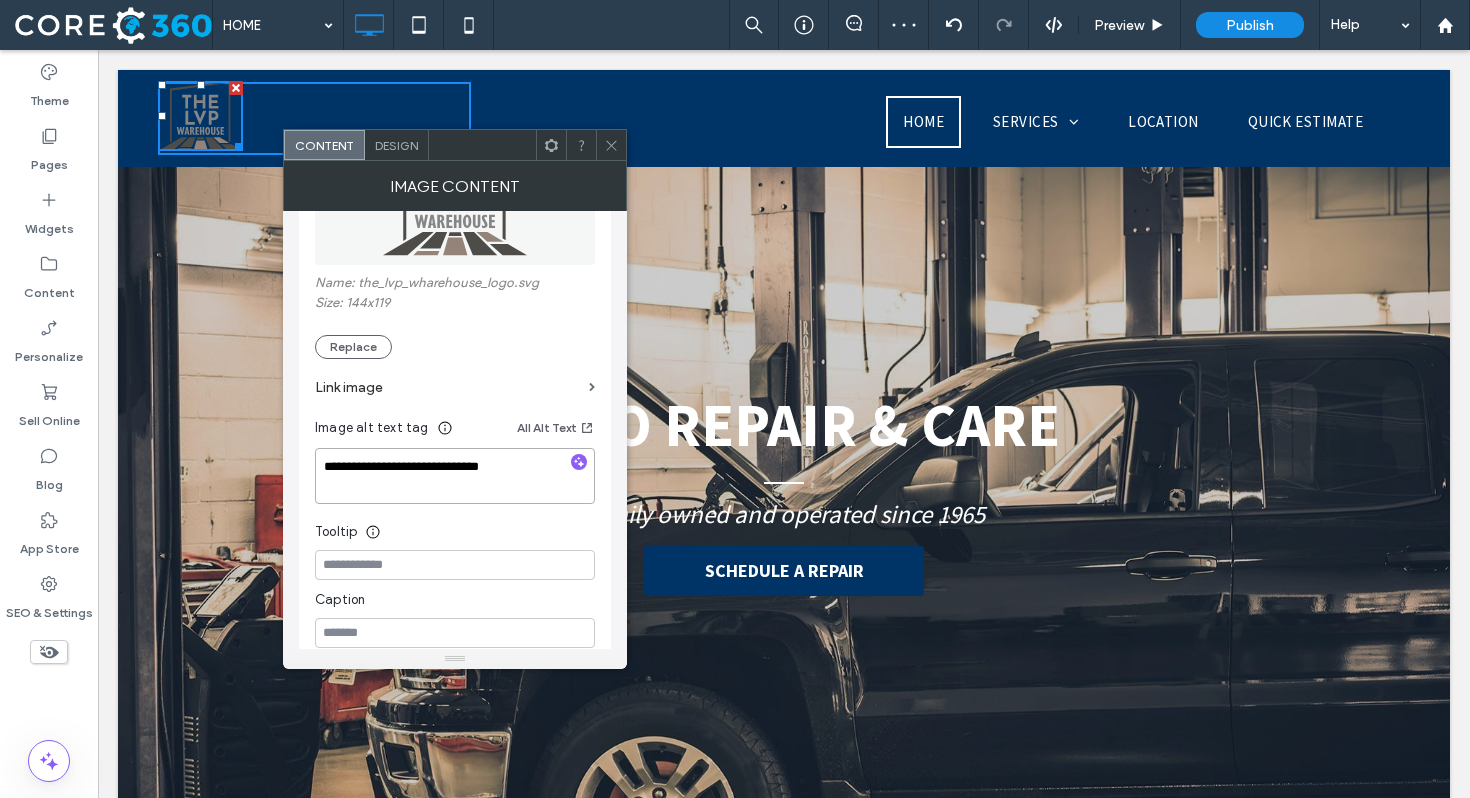 type on "**********" 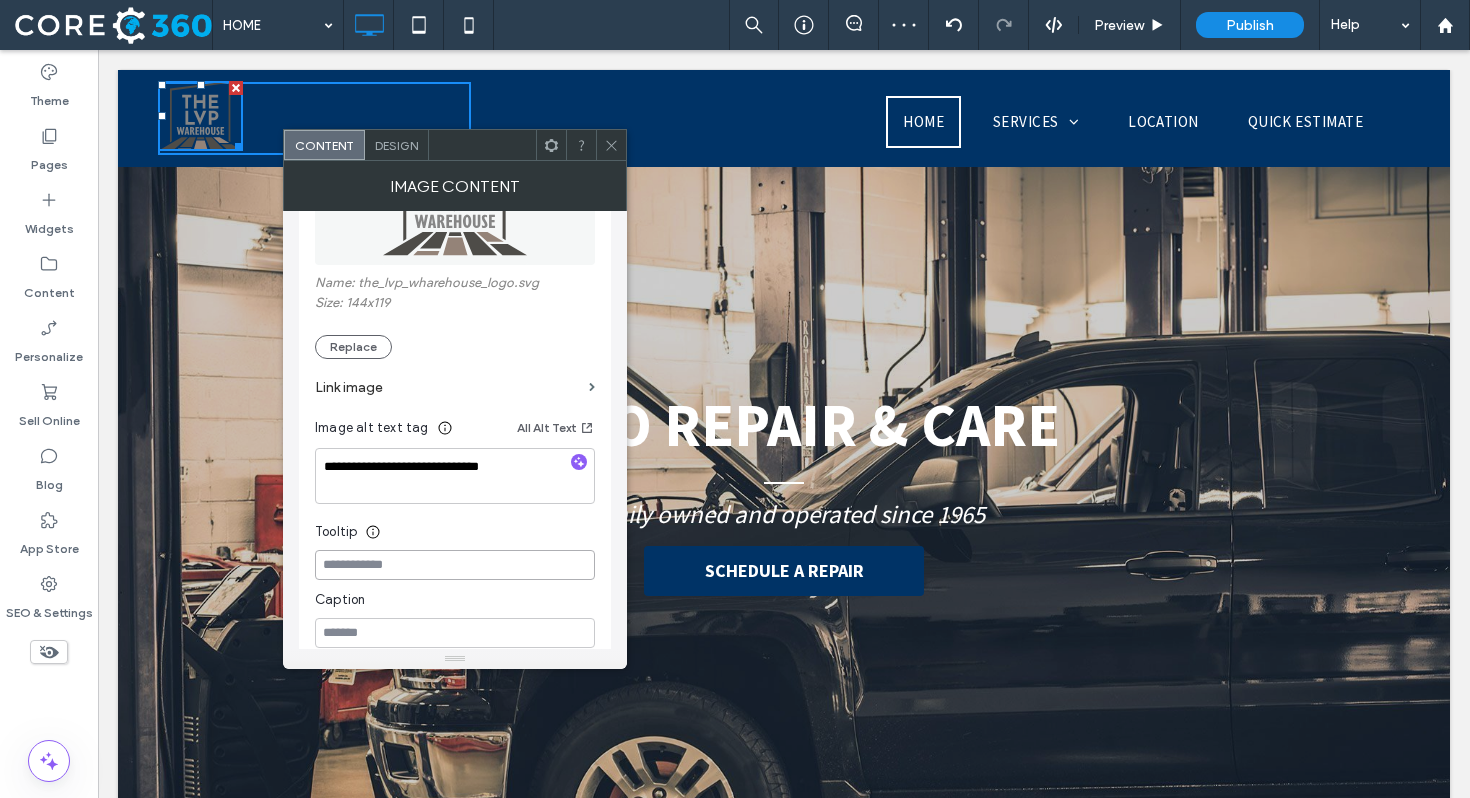 click at bounding box center (455, 565) 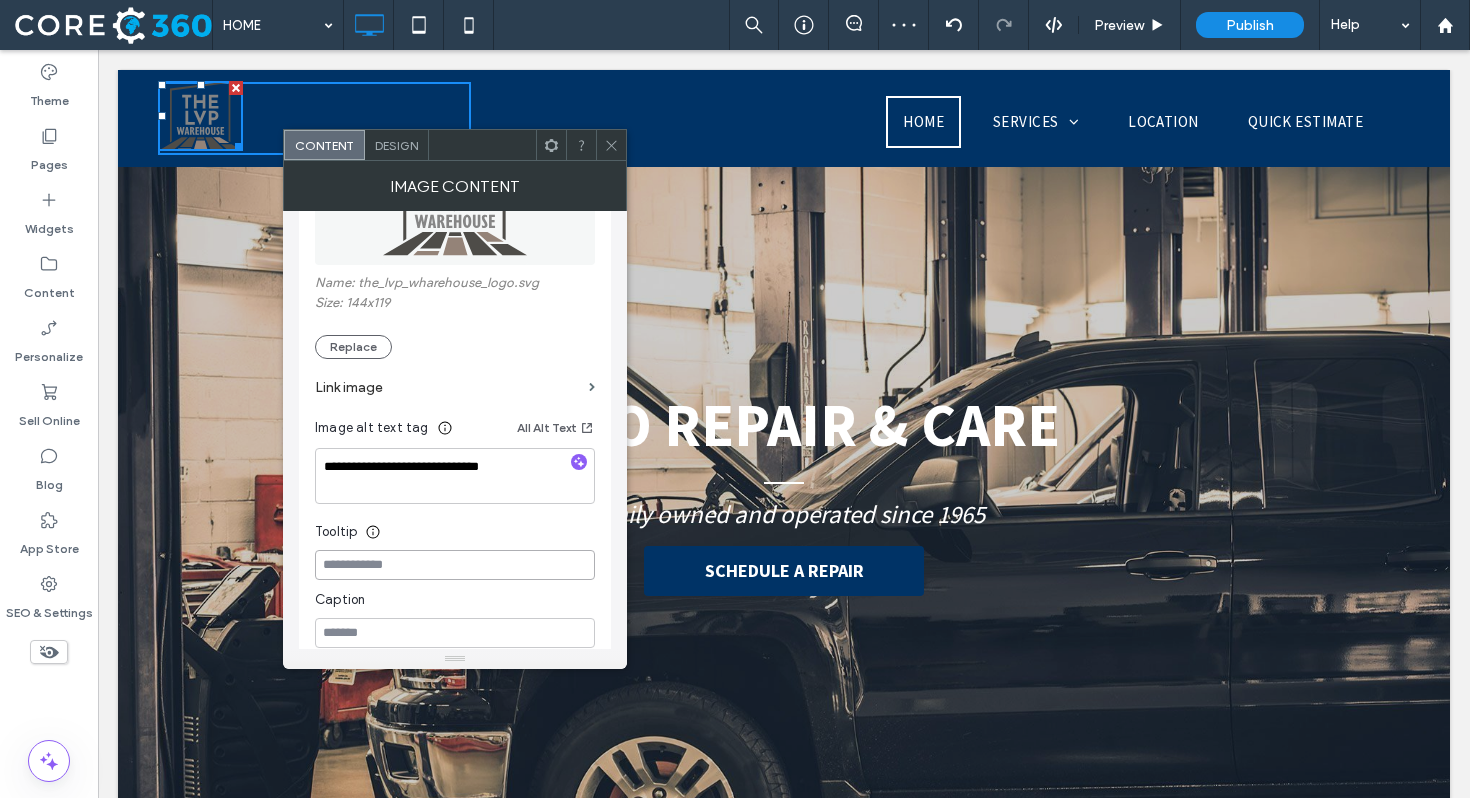 paste on "**********" 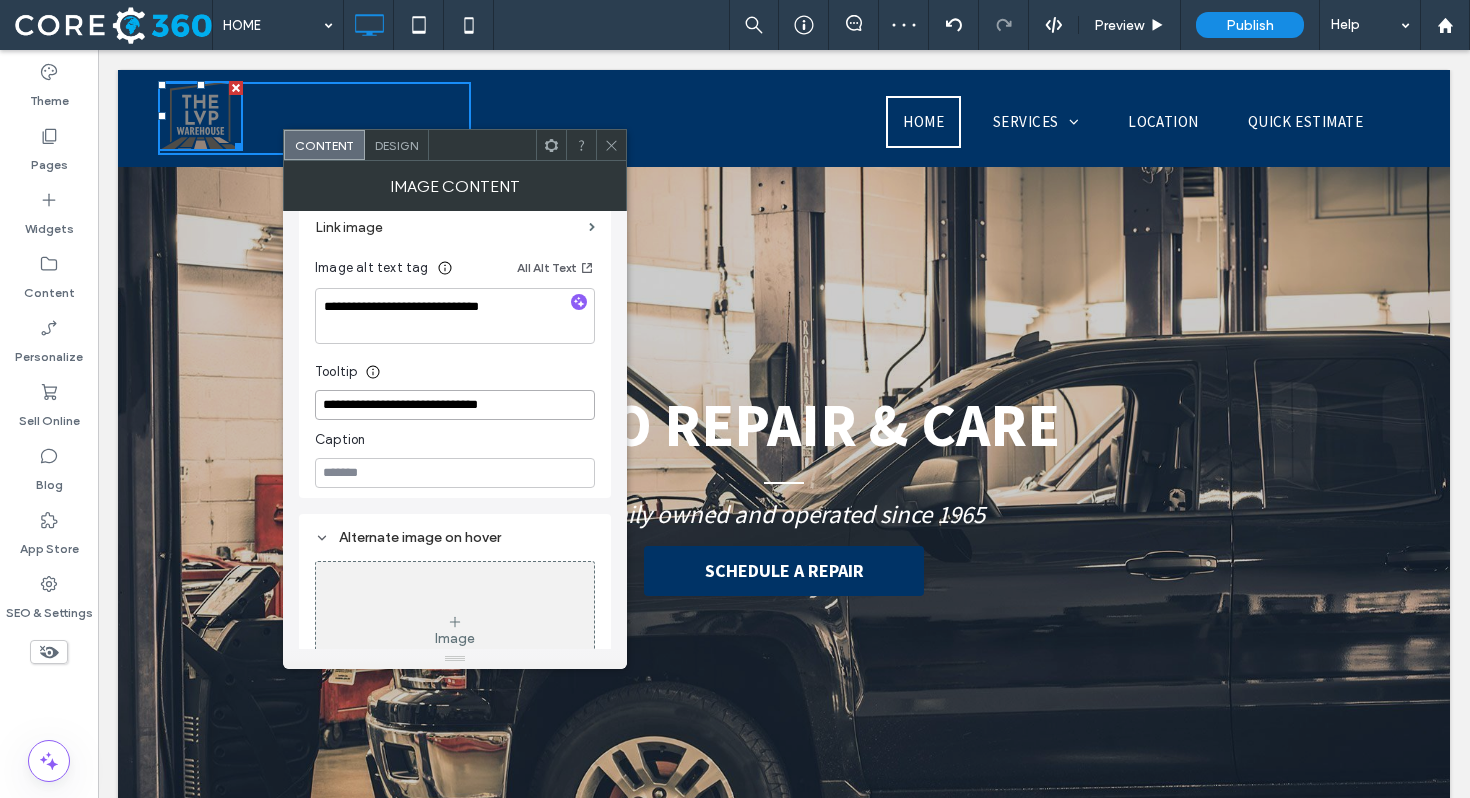 scroll, scrollTop: 379, scrollLeft: 0, axis: vertical 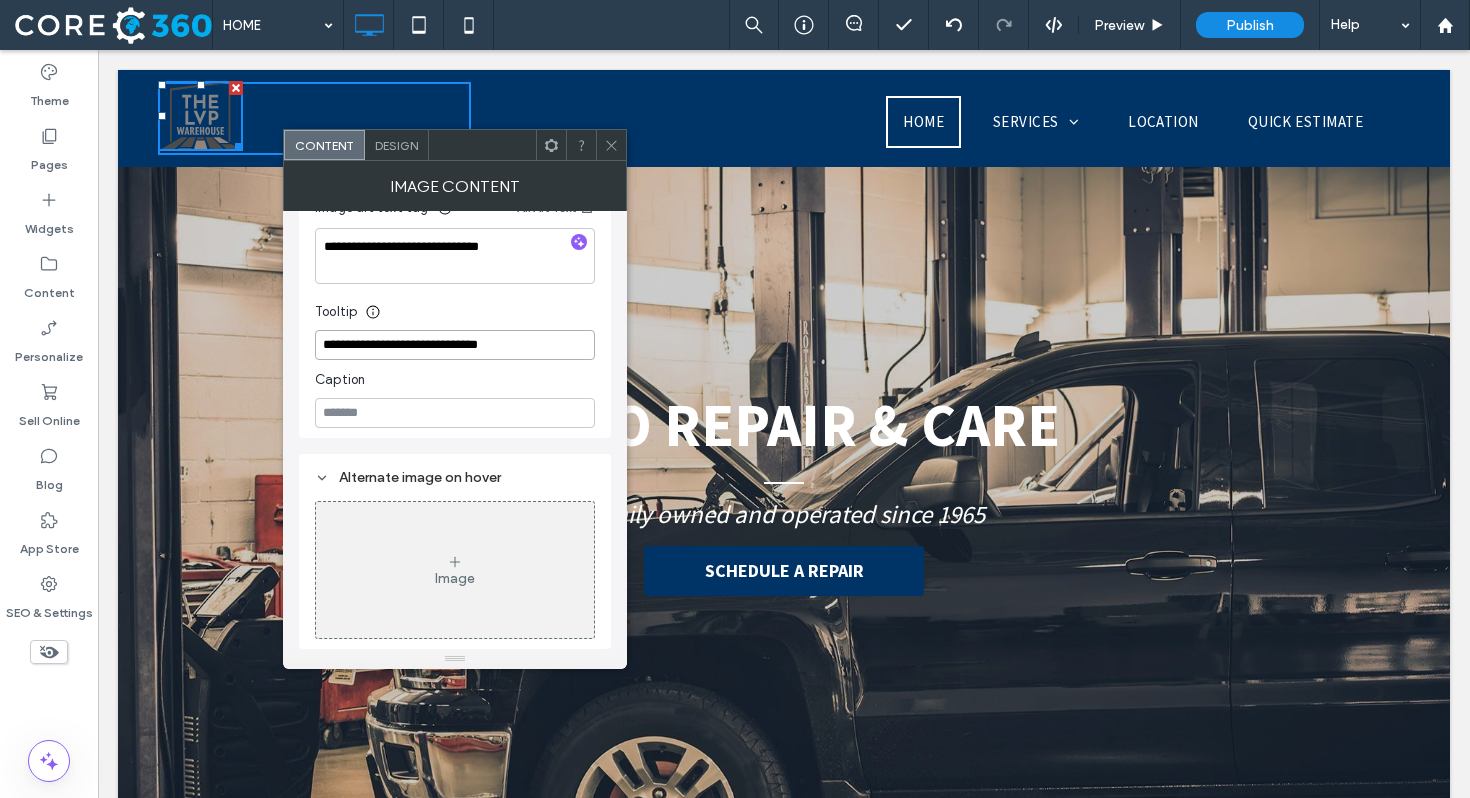 type on "**********" 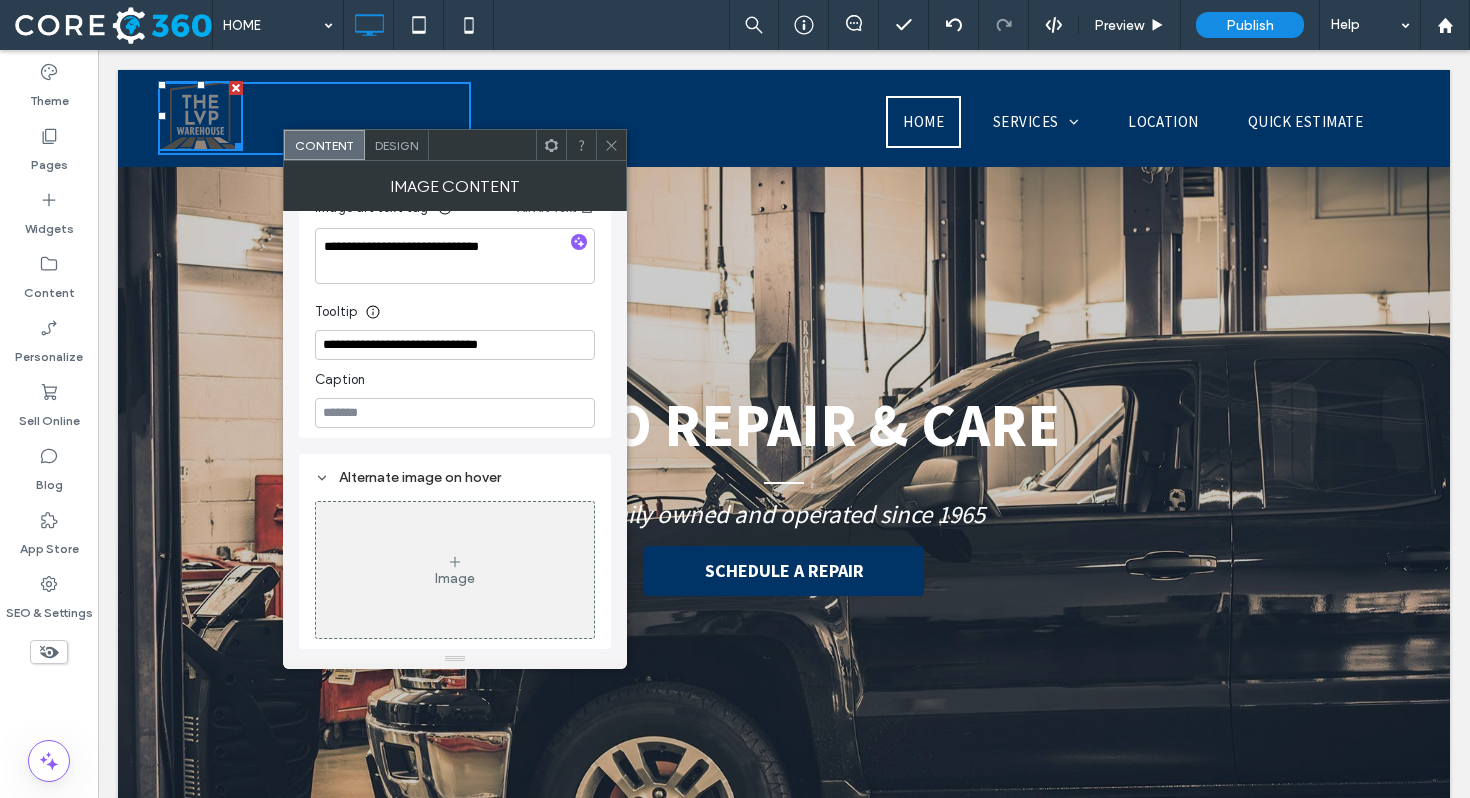 click at bounding box center [611, 145] 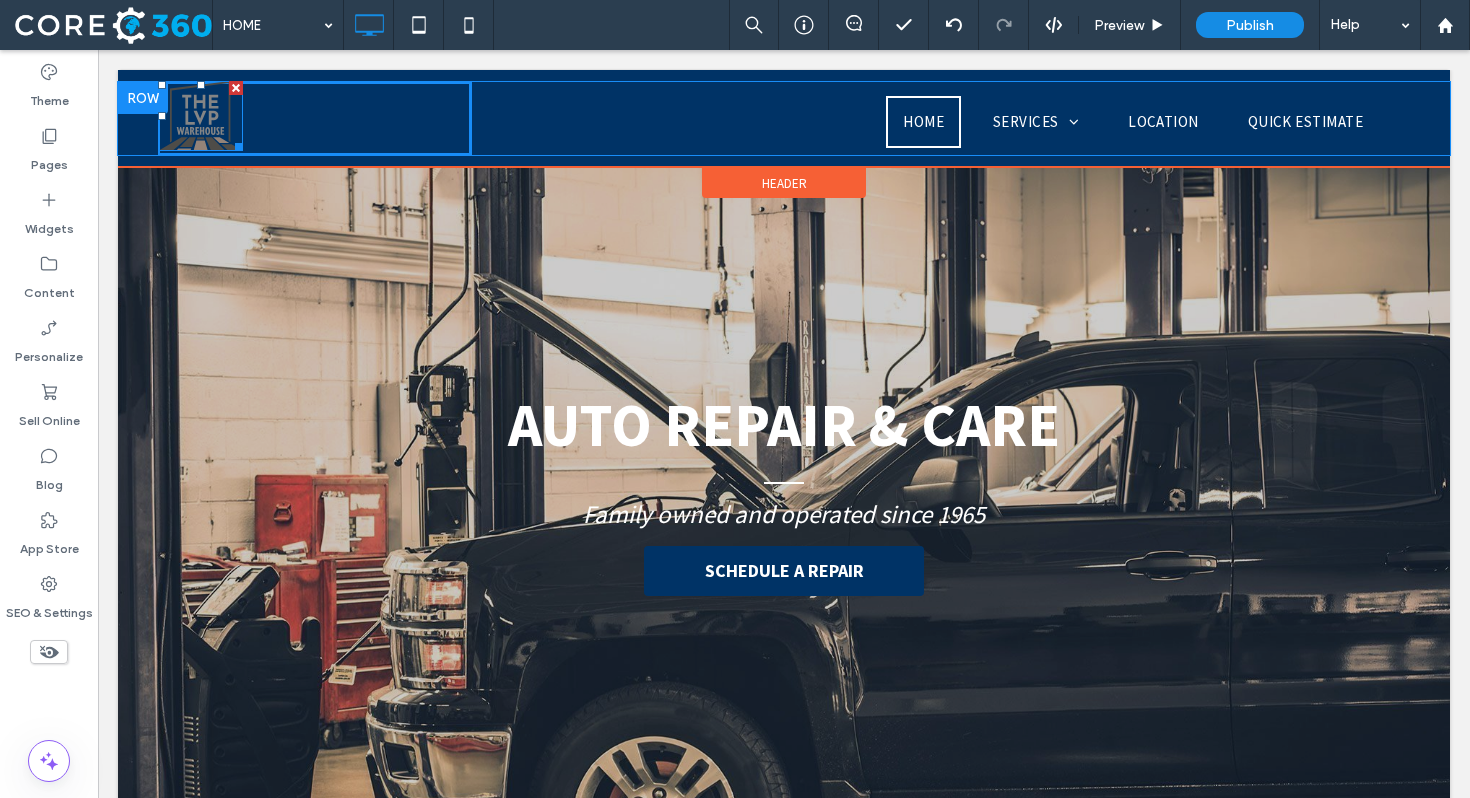 click at bounding box center [200, 116] 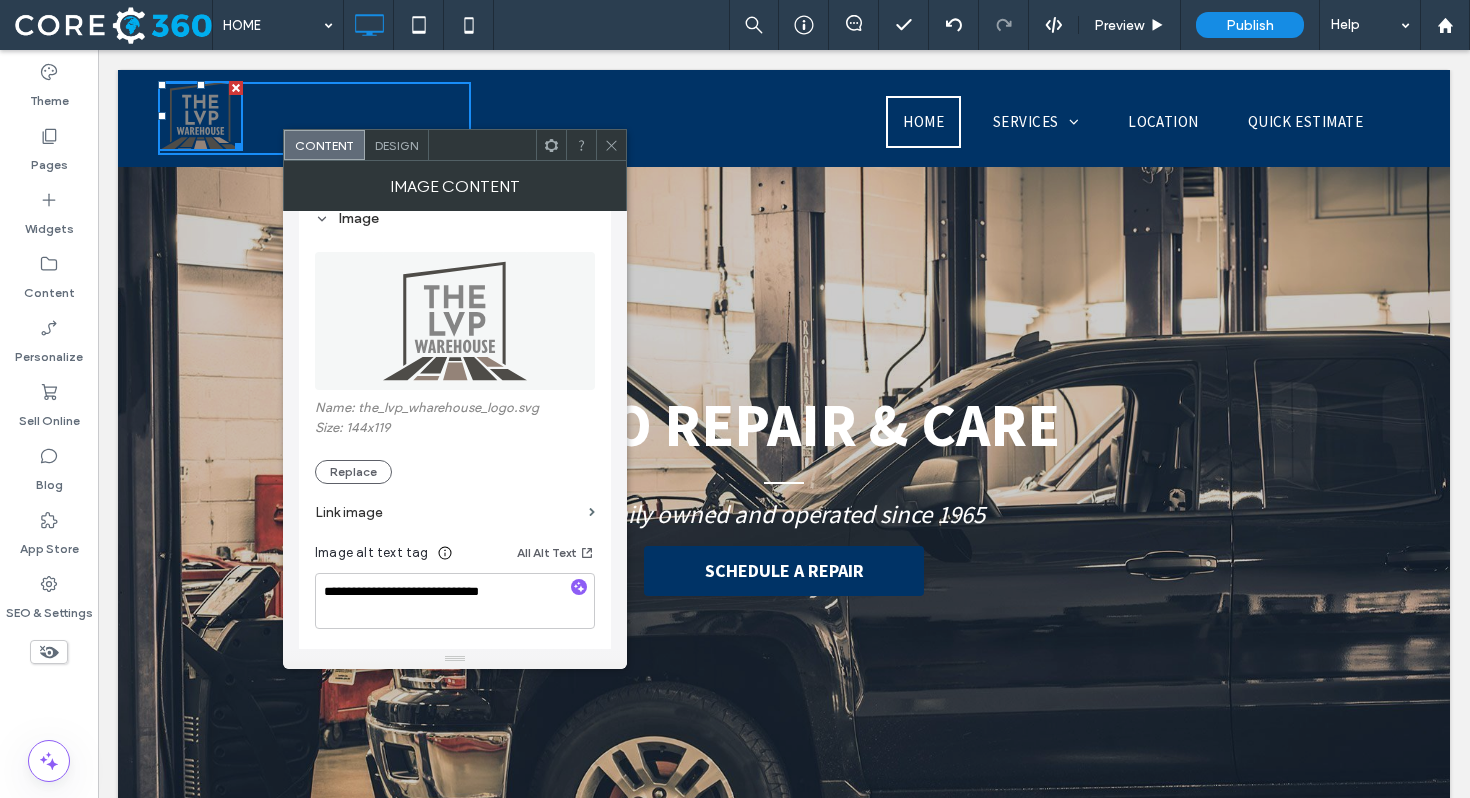 scroll, scrollTop: 0, scrollLeft: 0, axis: both 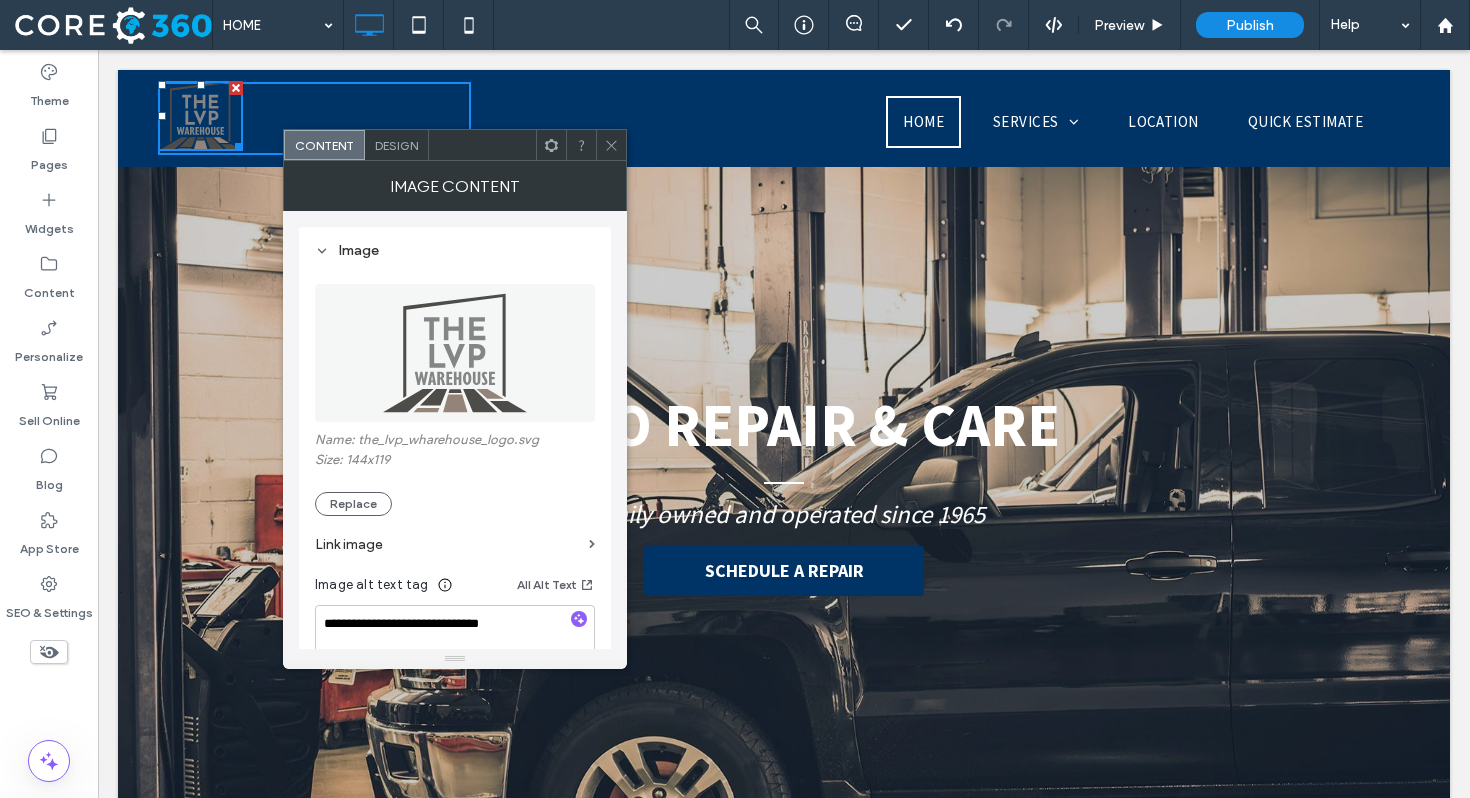 click on "Design" at bounding box center [397, 145] 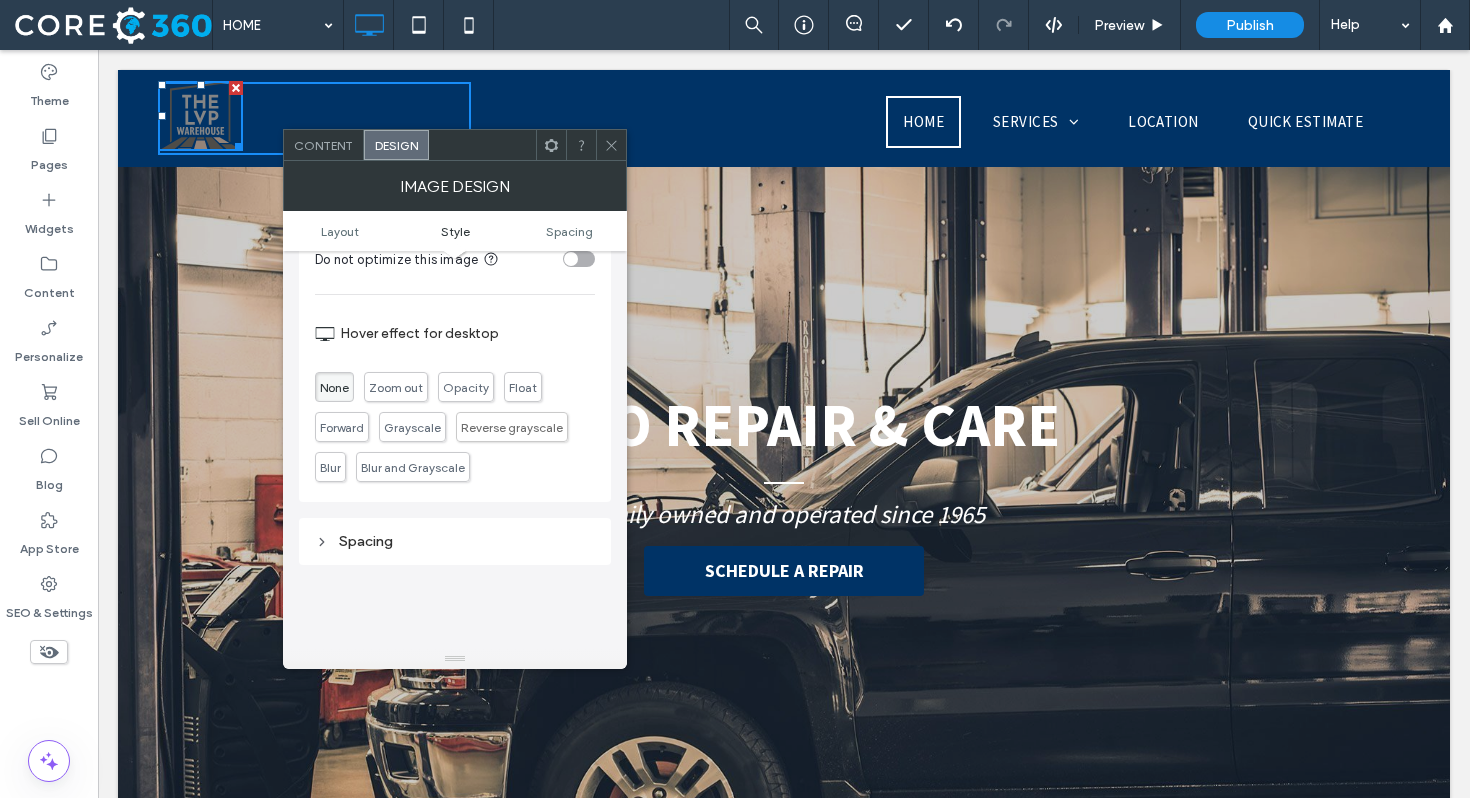 scroll, scrollTop: 709, scrollLeft: 0, axis: vertical 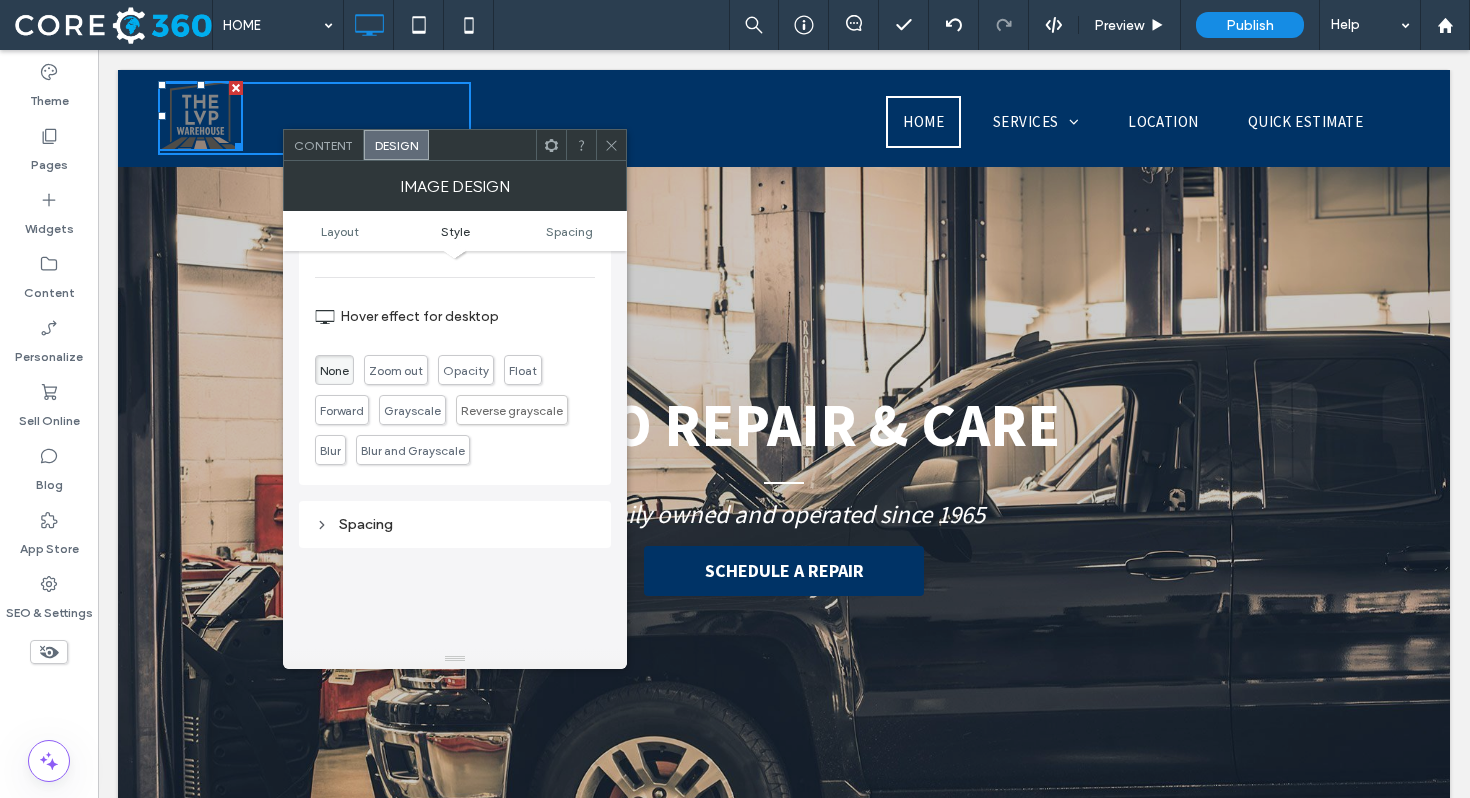 click at bounding box center (611, 145) 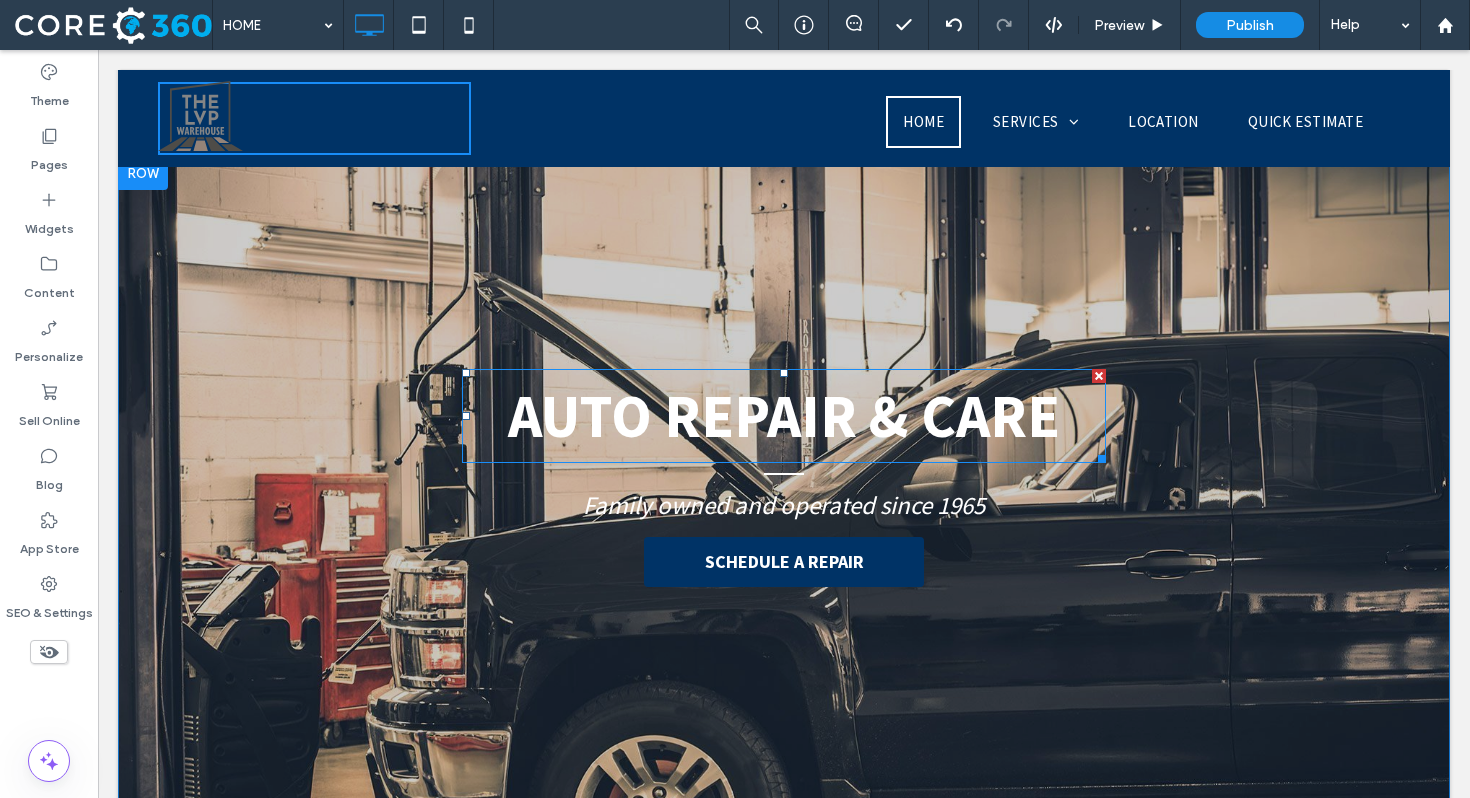 scroll, scrollTop: 12, scrollLeft: 0, axis: vertical 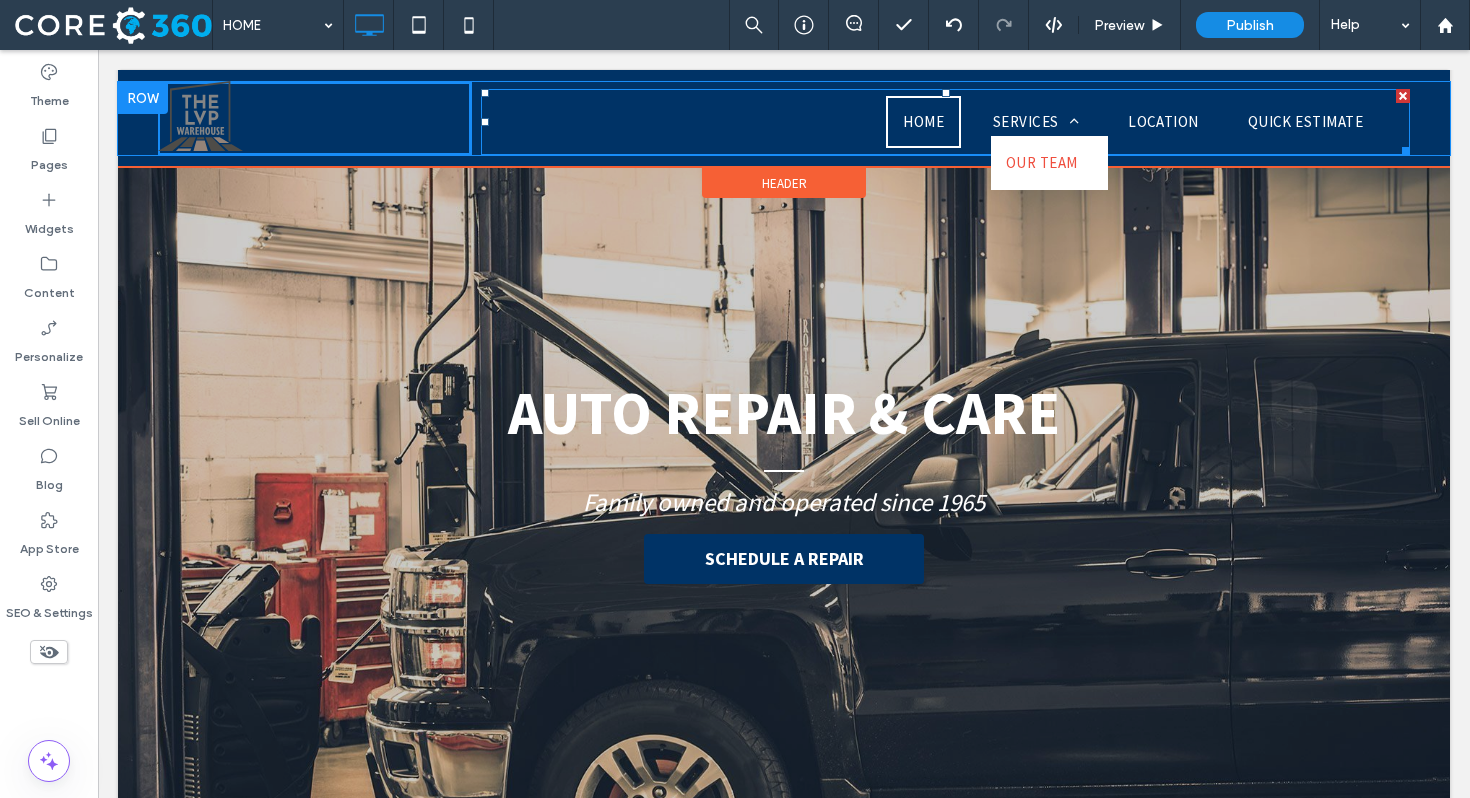 click on "OUR TEAM" at bounding box center (1042, 163) 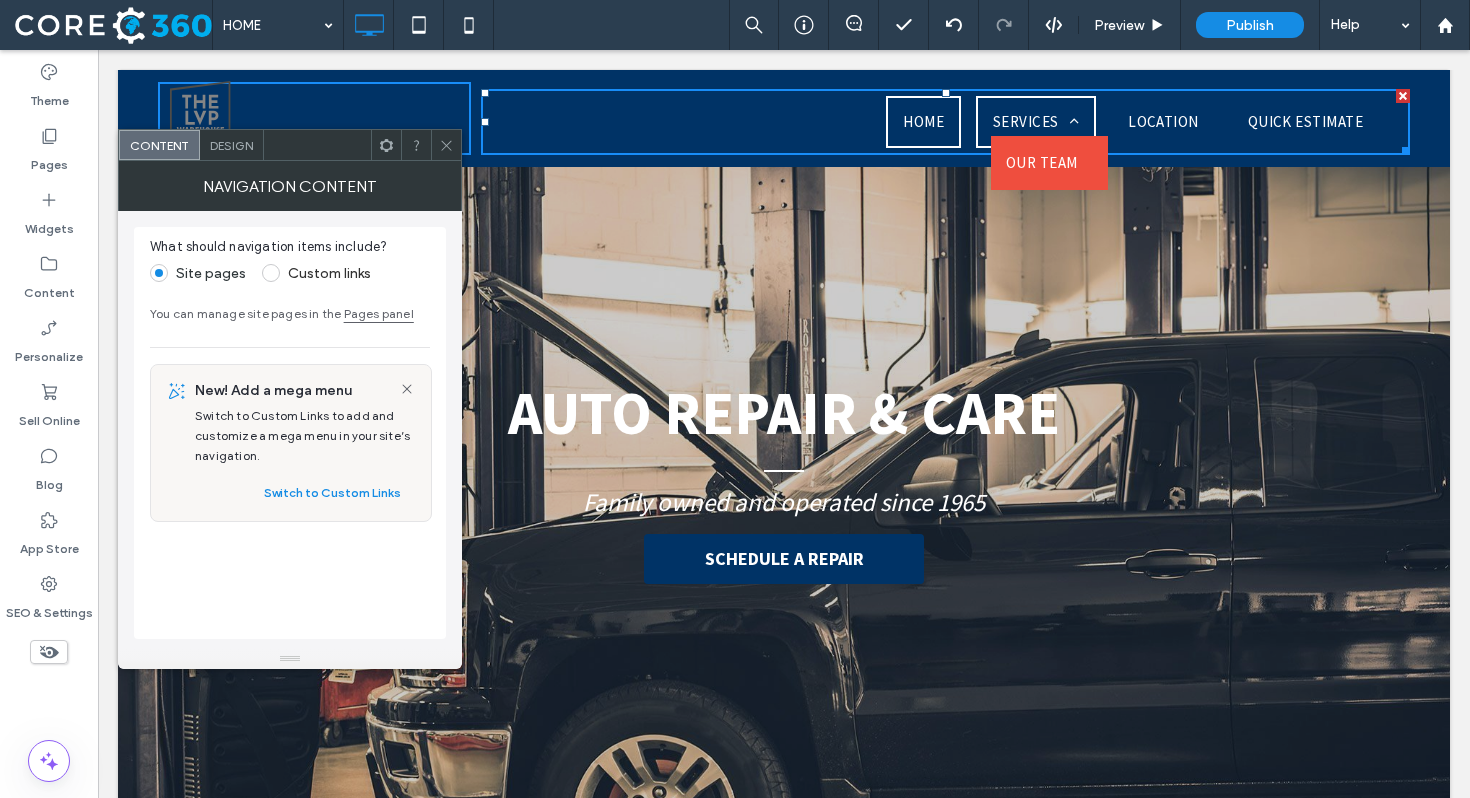 click on "SERVICES" at bounding box center (1036, 122) 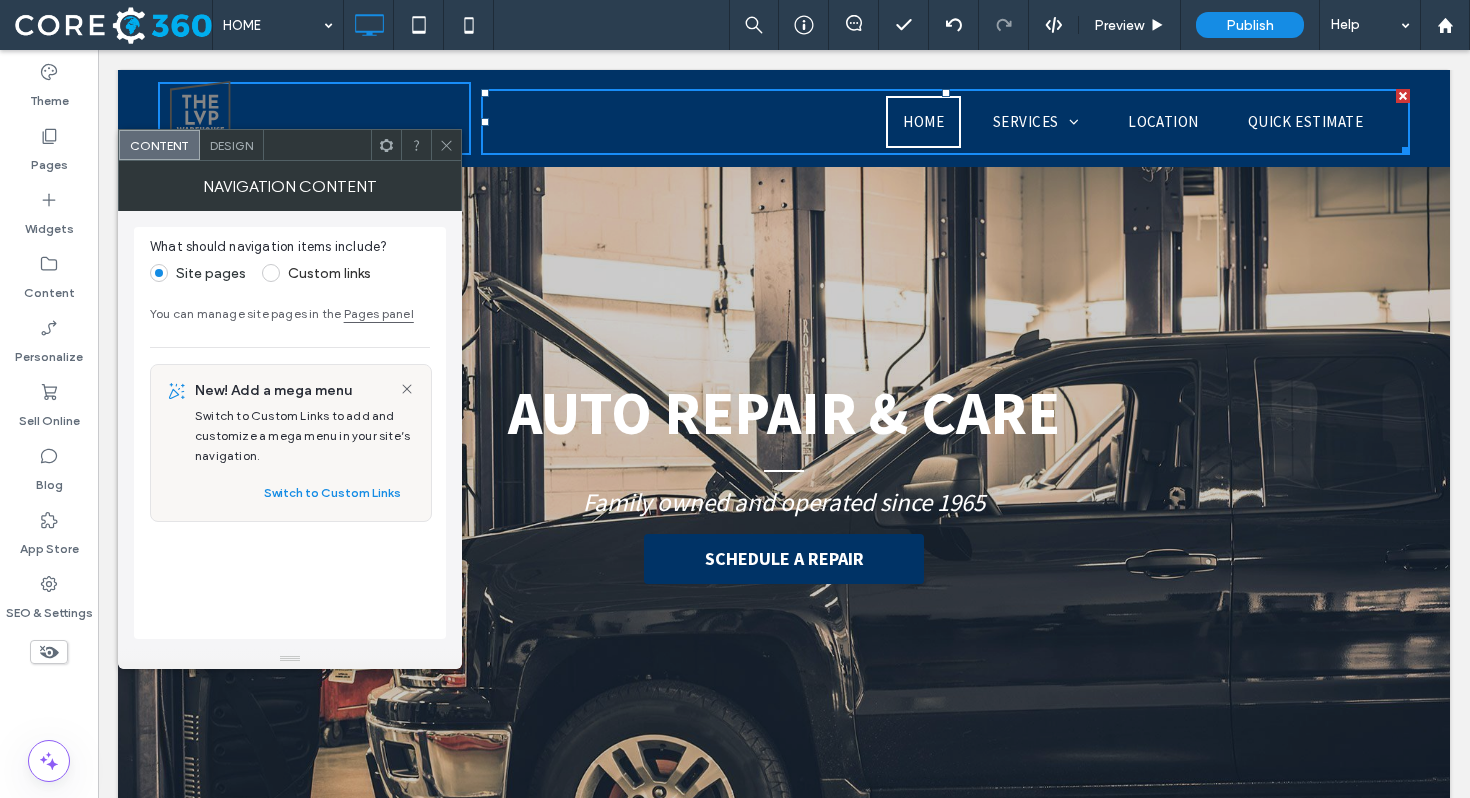 click on "Click To Paste" at bounding box center [314, 118] 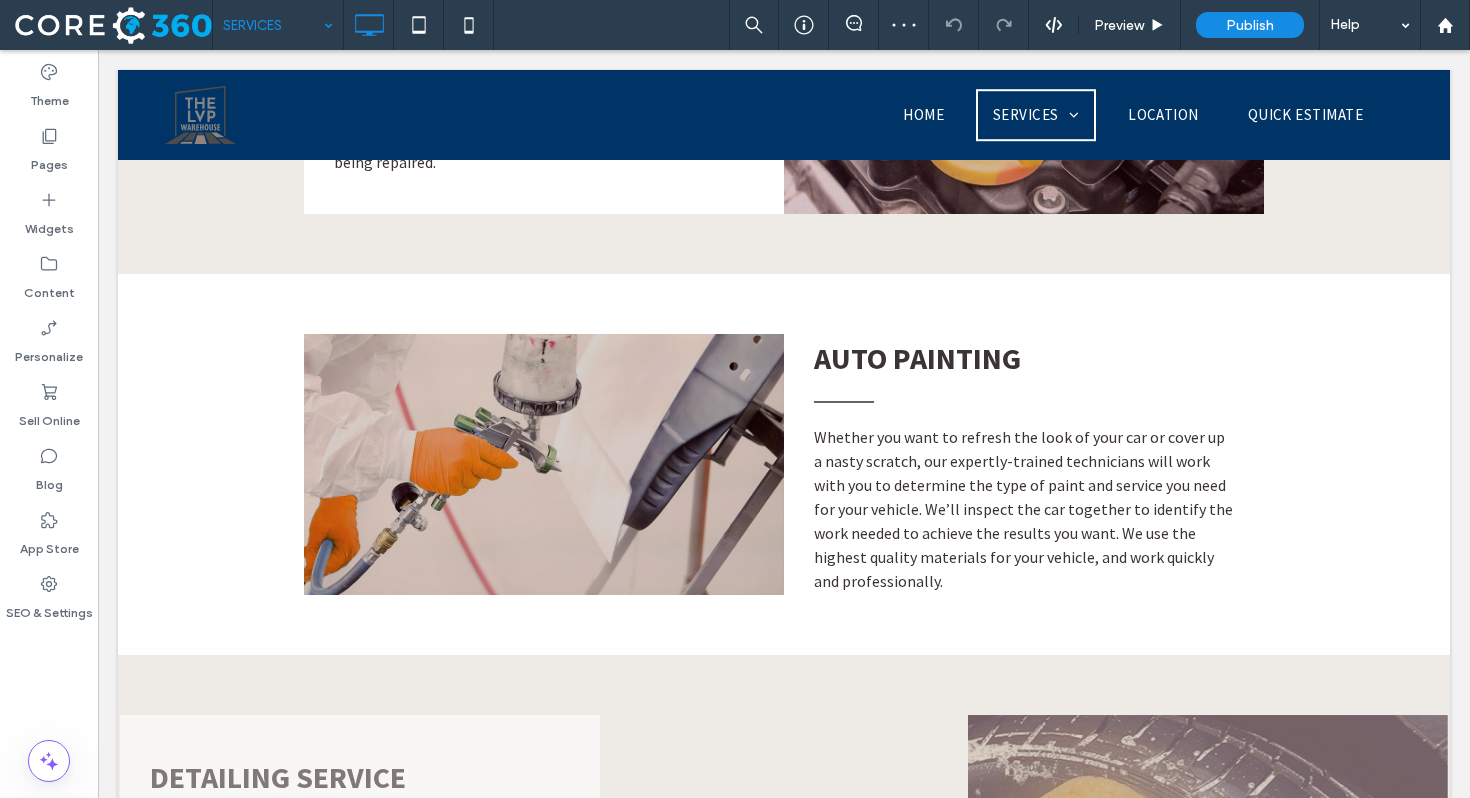 scroll, scrollTop: 675, scrollLeft: 0, axis: vertical 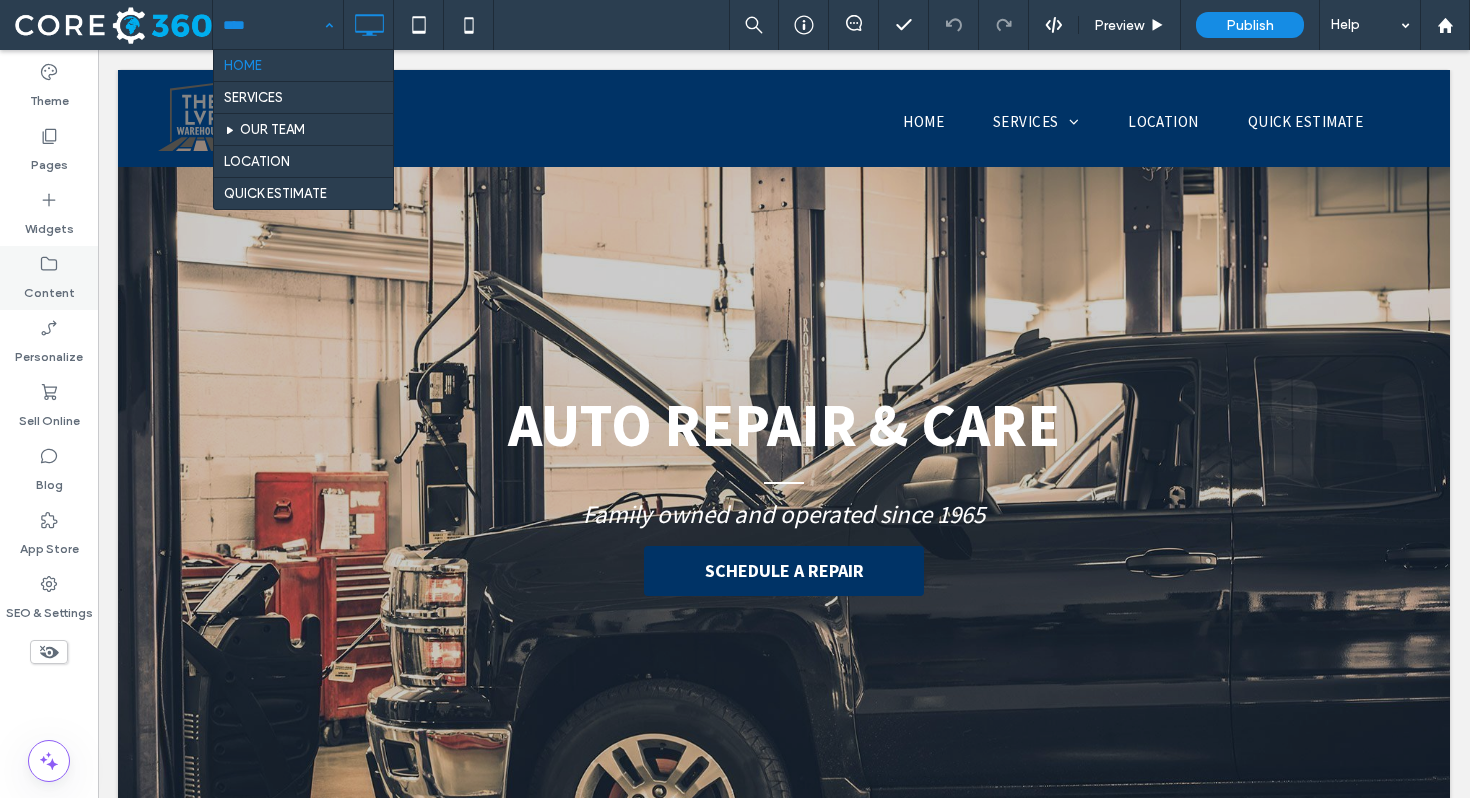 click on "Content" at bounding box center (49, 288) 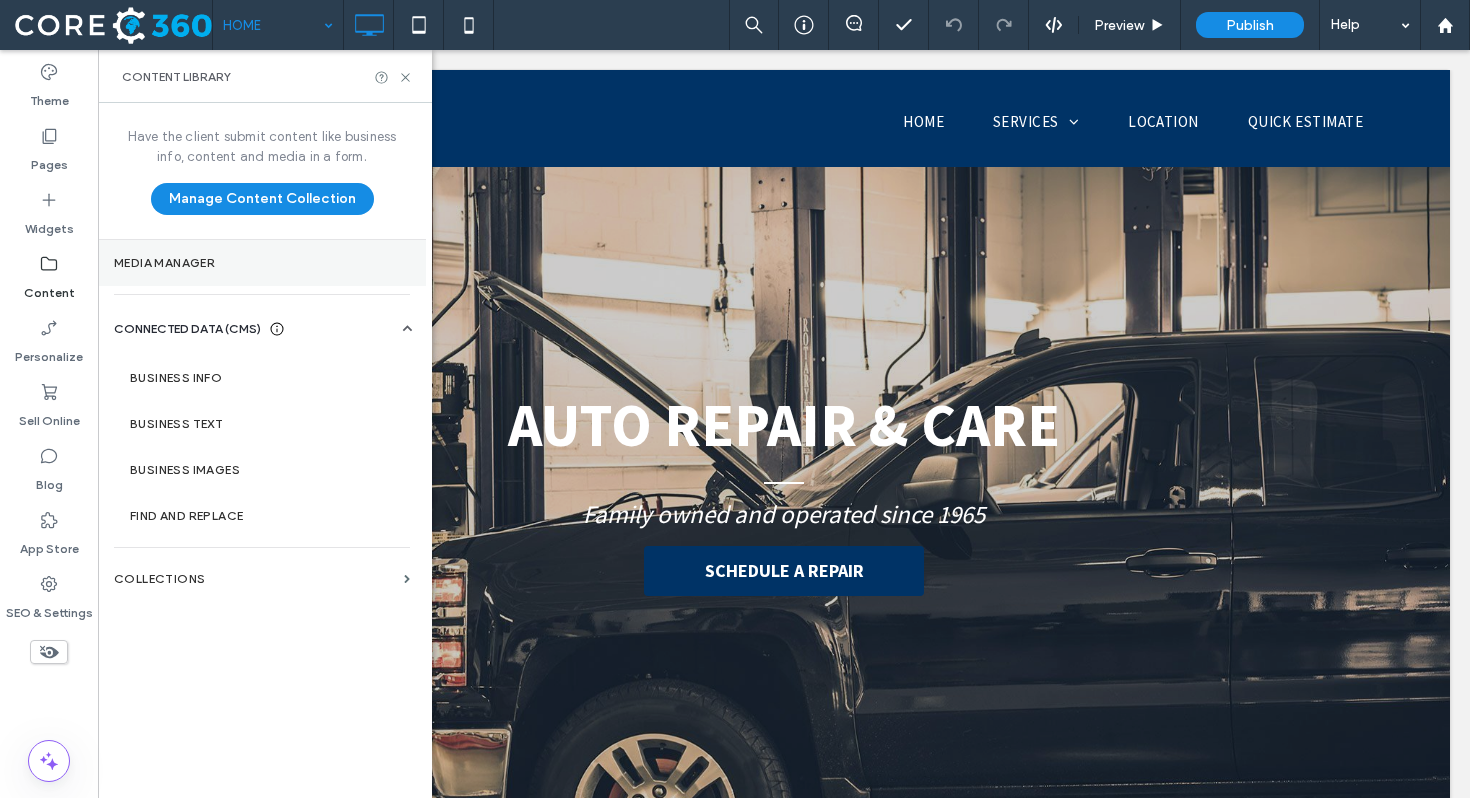 click on "Media Manager" at bounding box center (262, 263) 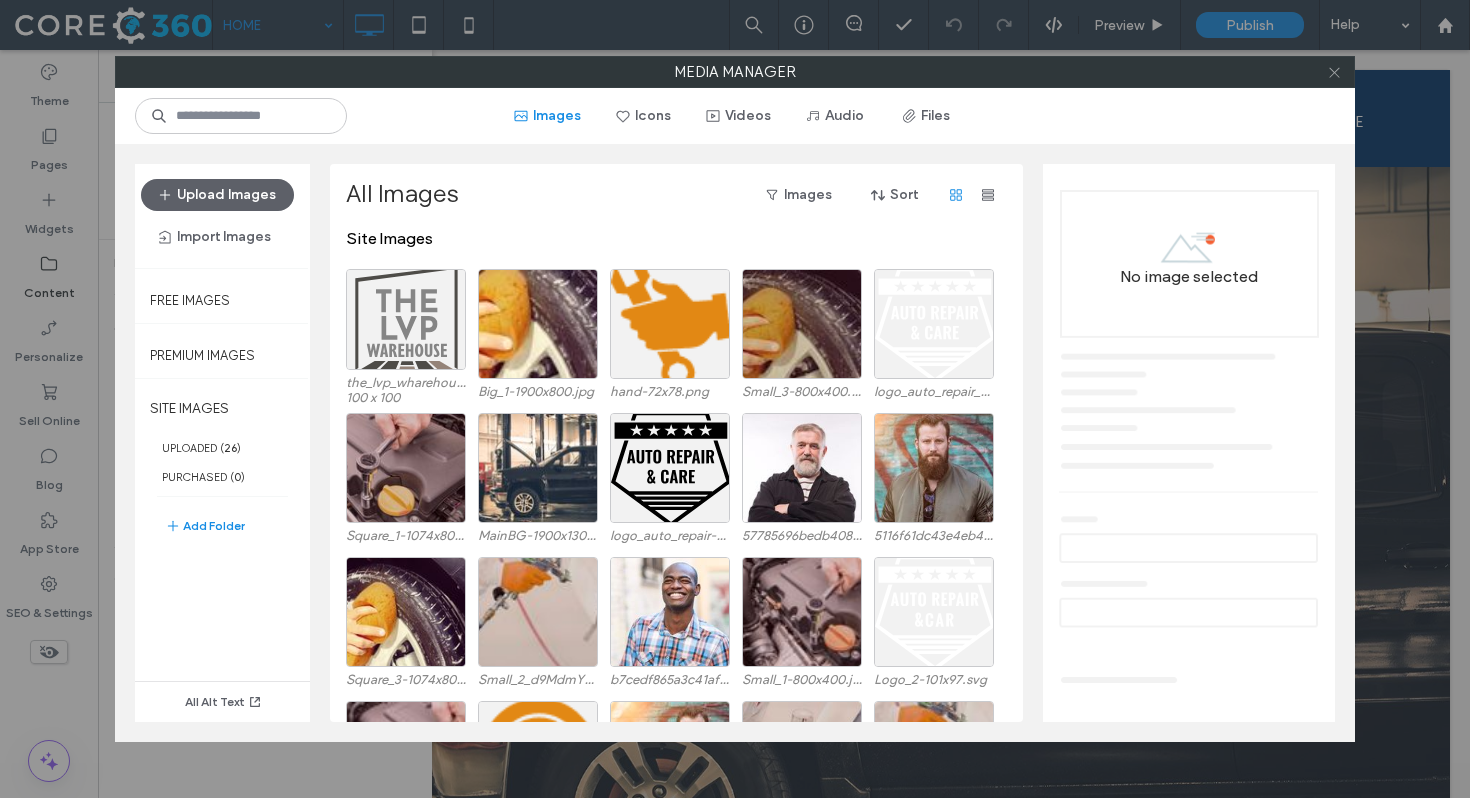 click 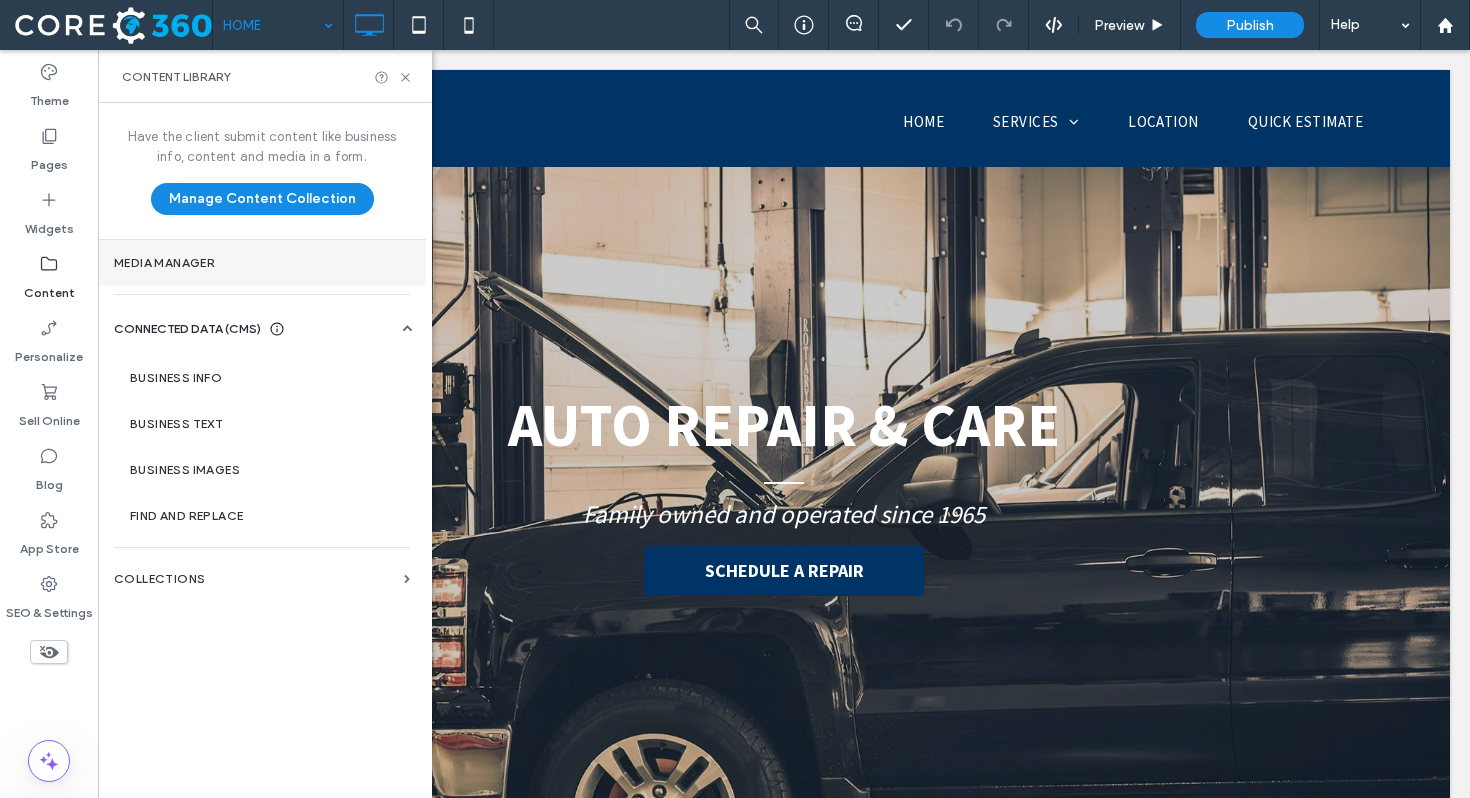 click on "Media Manager" at bounding box center (262, 263) 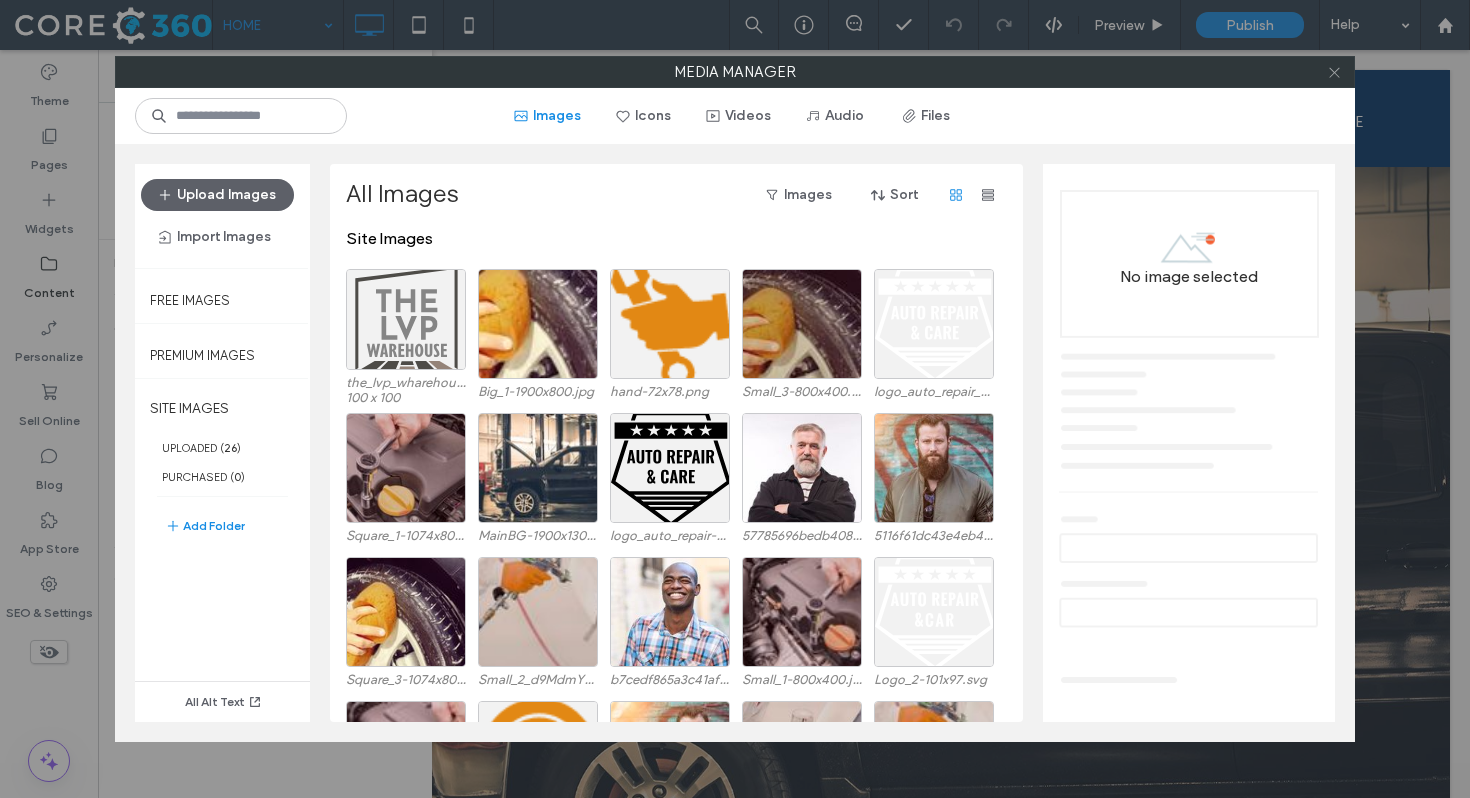 click 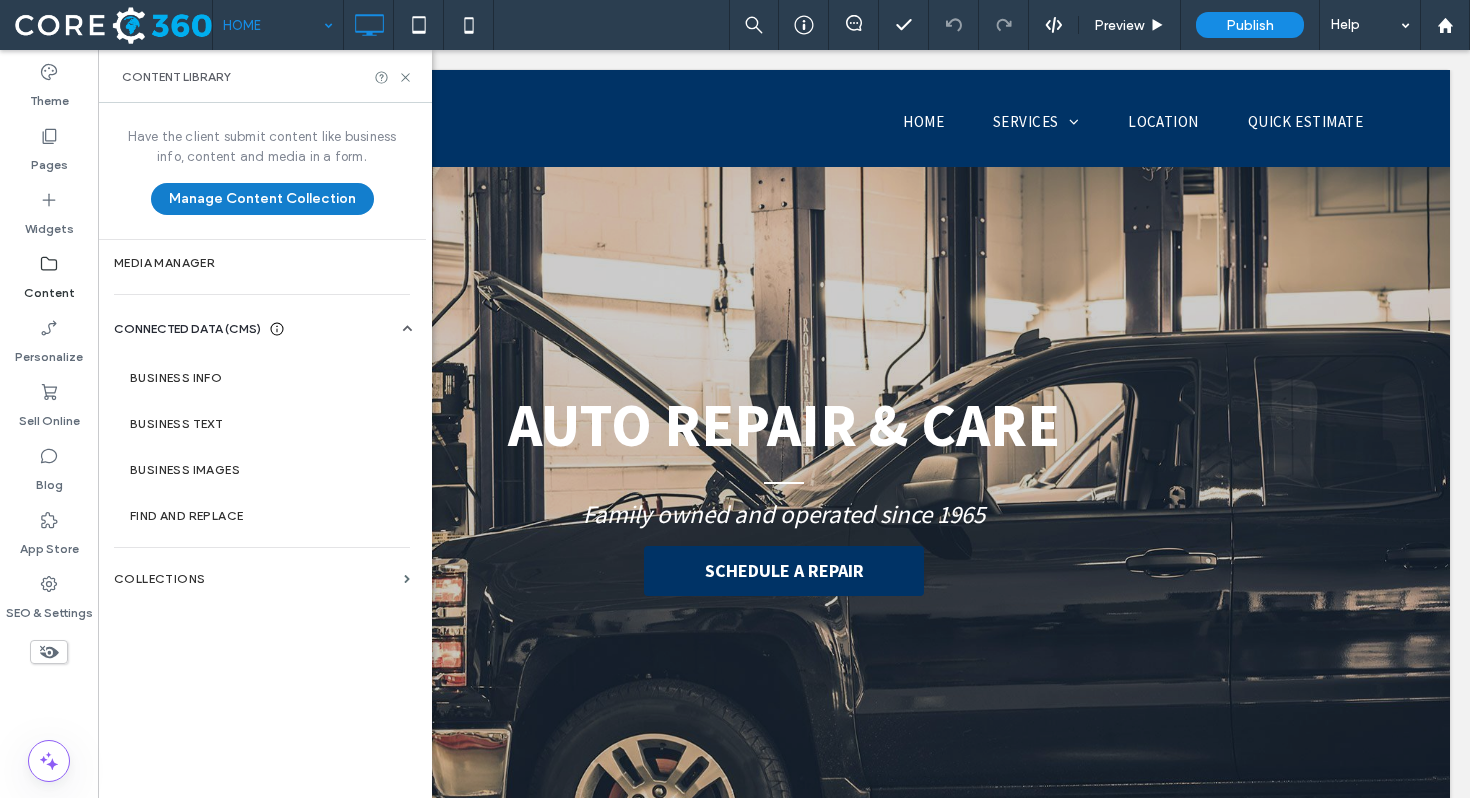 click on "Manage Content Collection" at bounding box center [262, 199] 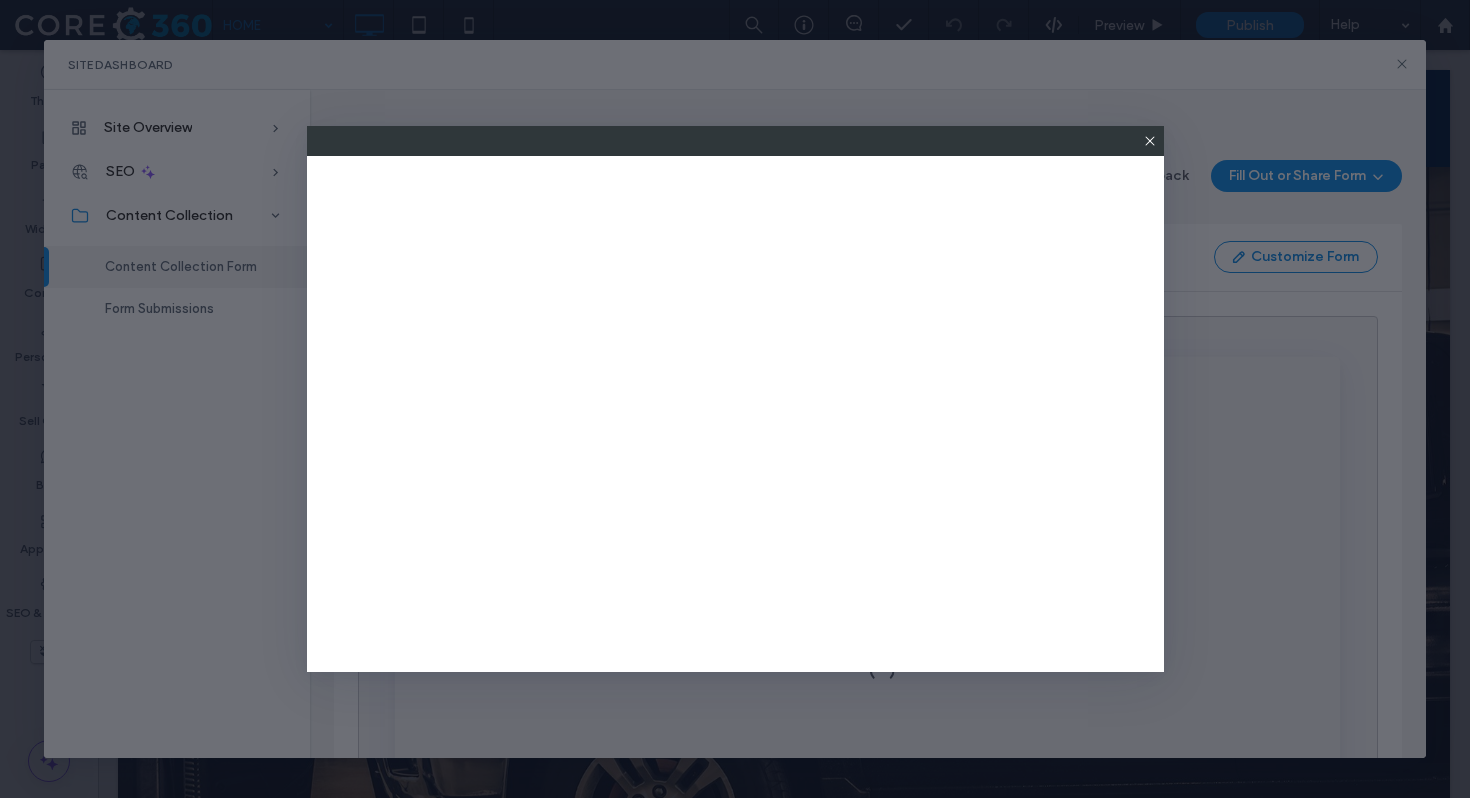 scroll, scrollTop: 0, scrollLeft: 0, axis: both 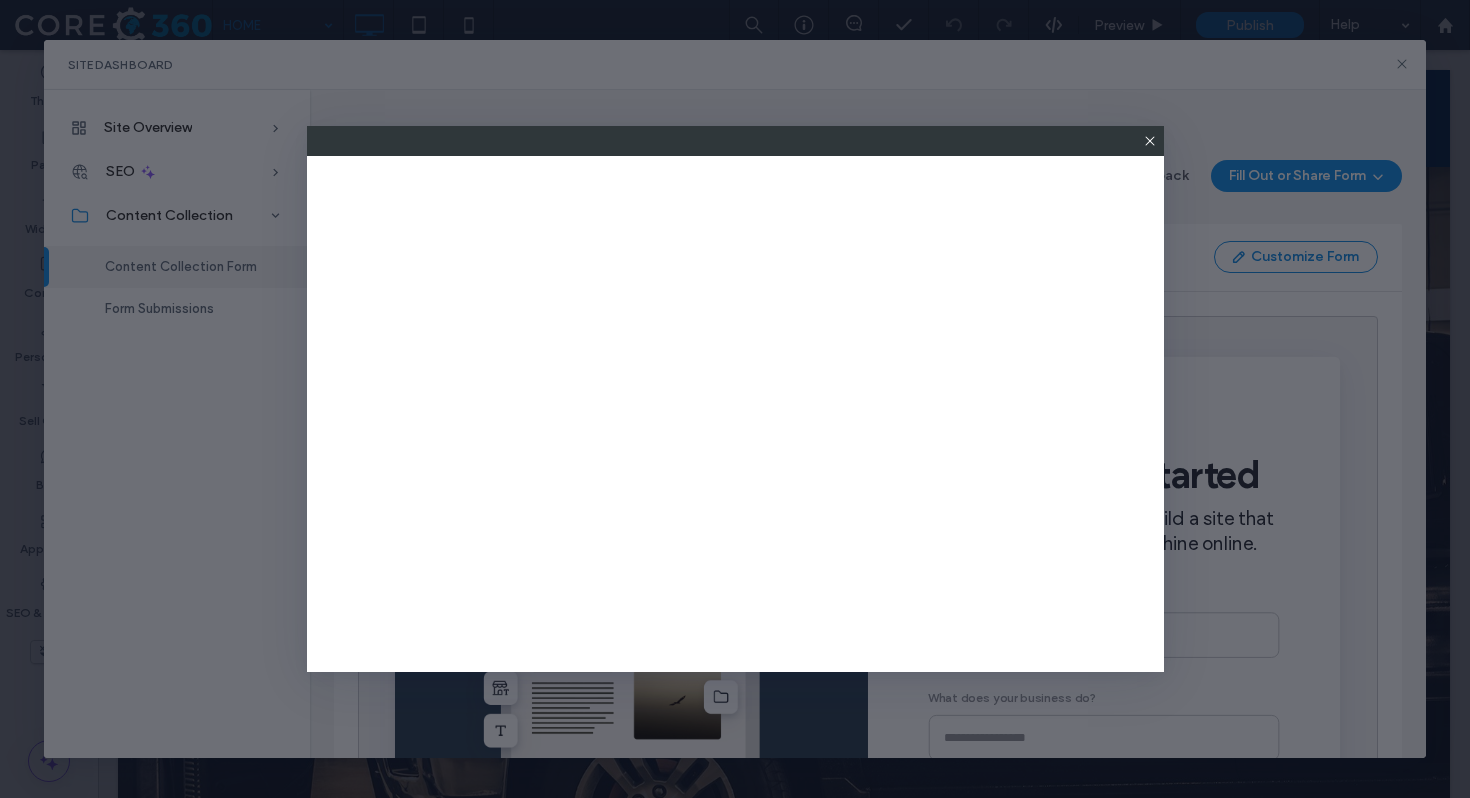 click 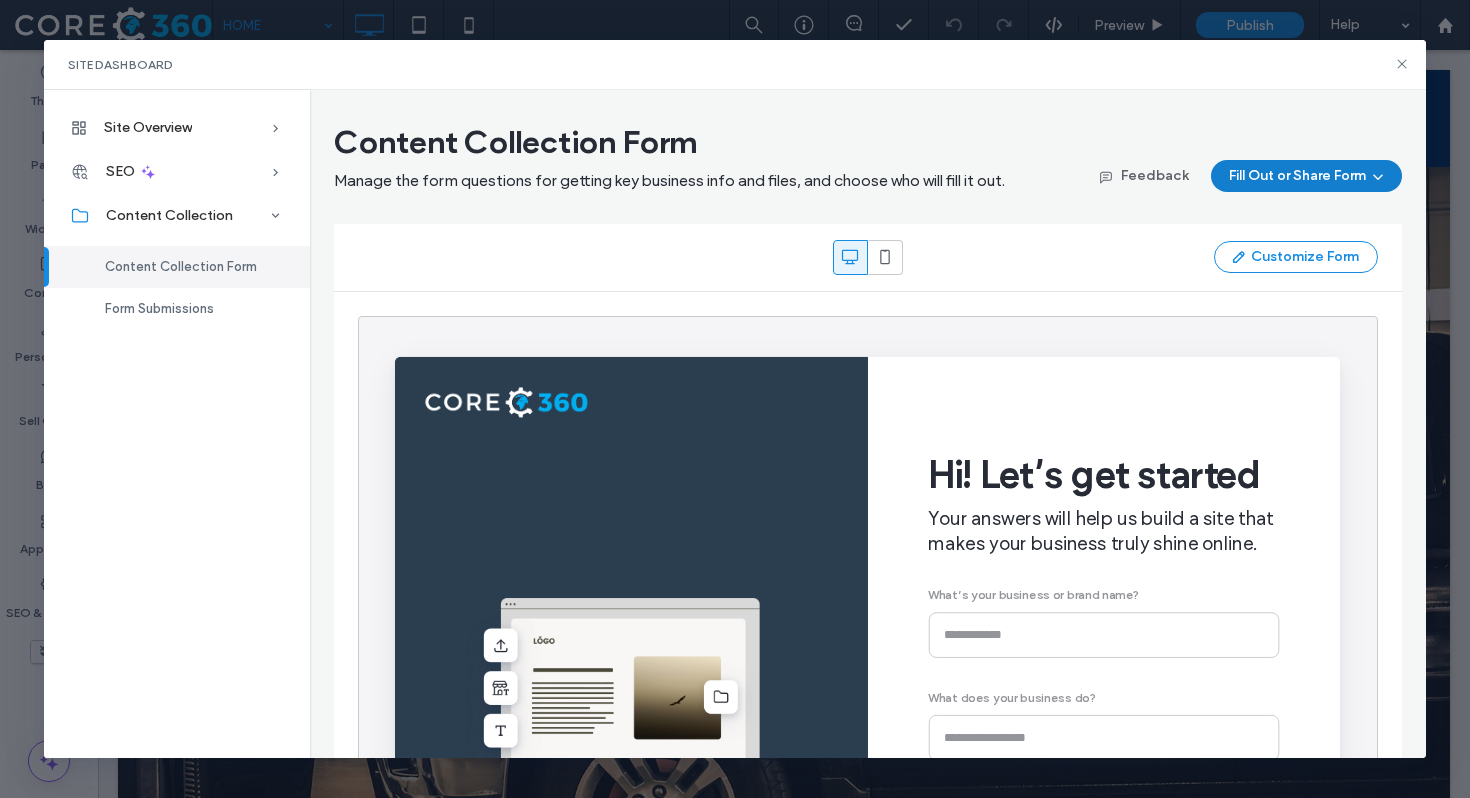 click on "Fill Out or Share Form" at bounding box center [1306, 176] 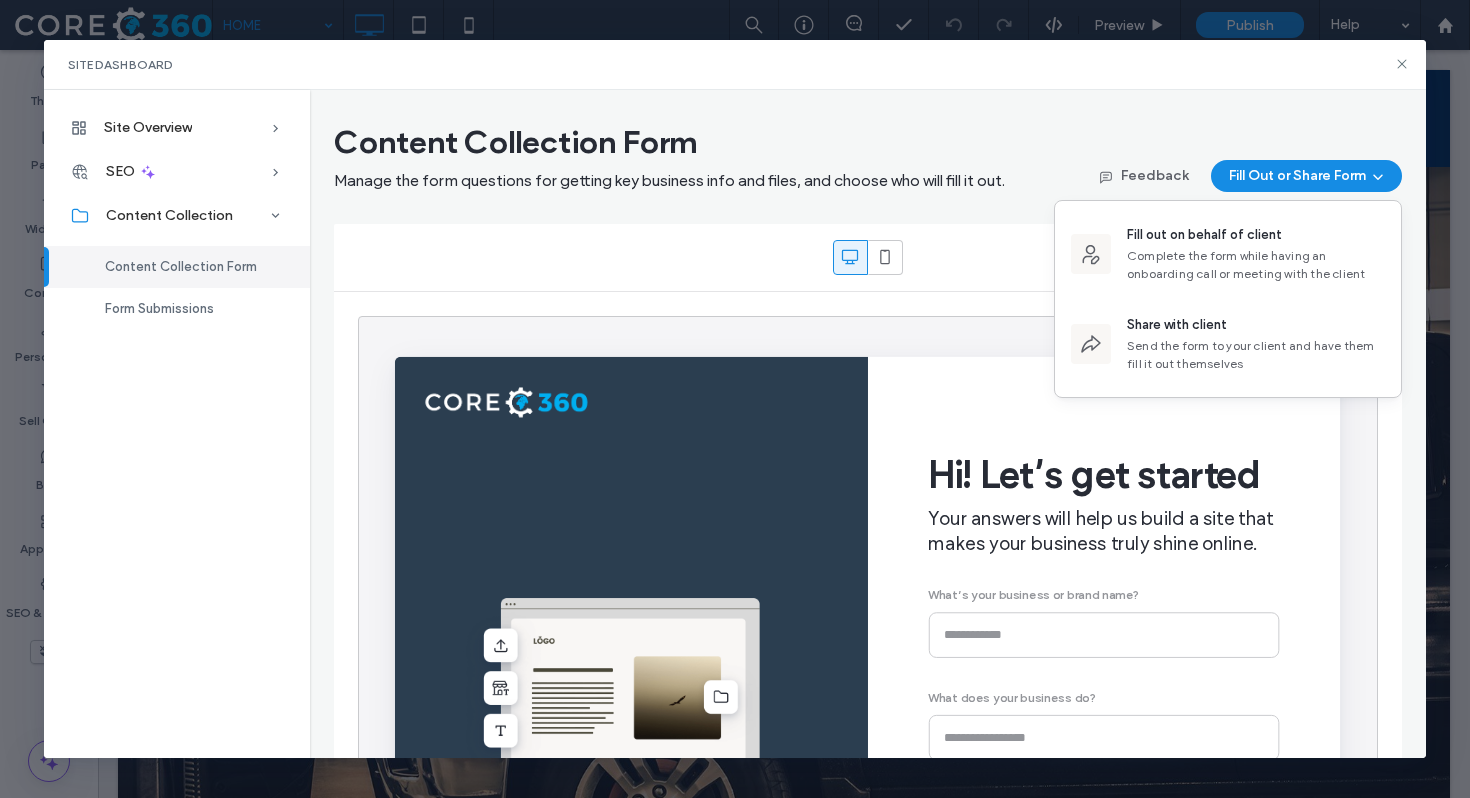 click at bounding box center (868, 257) 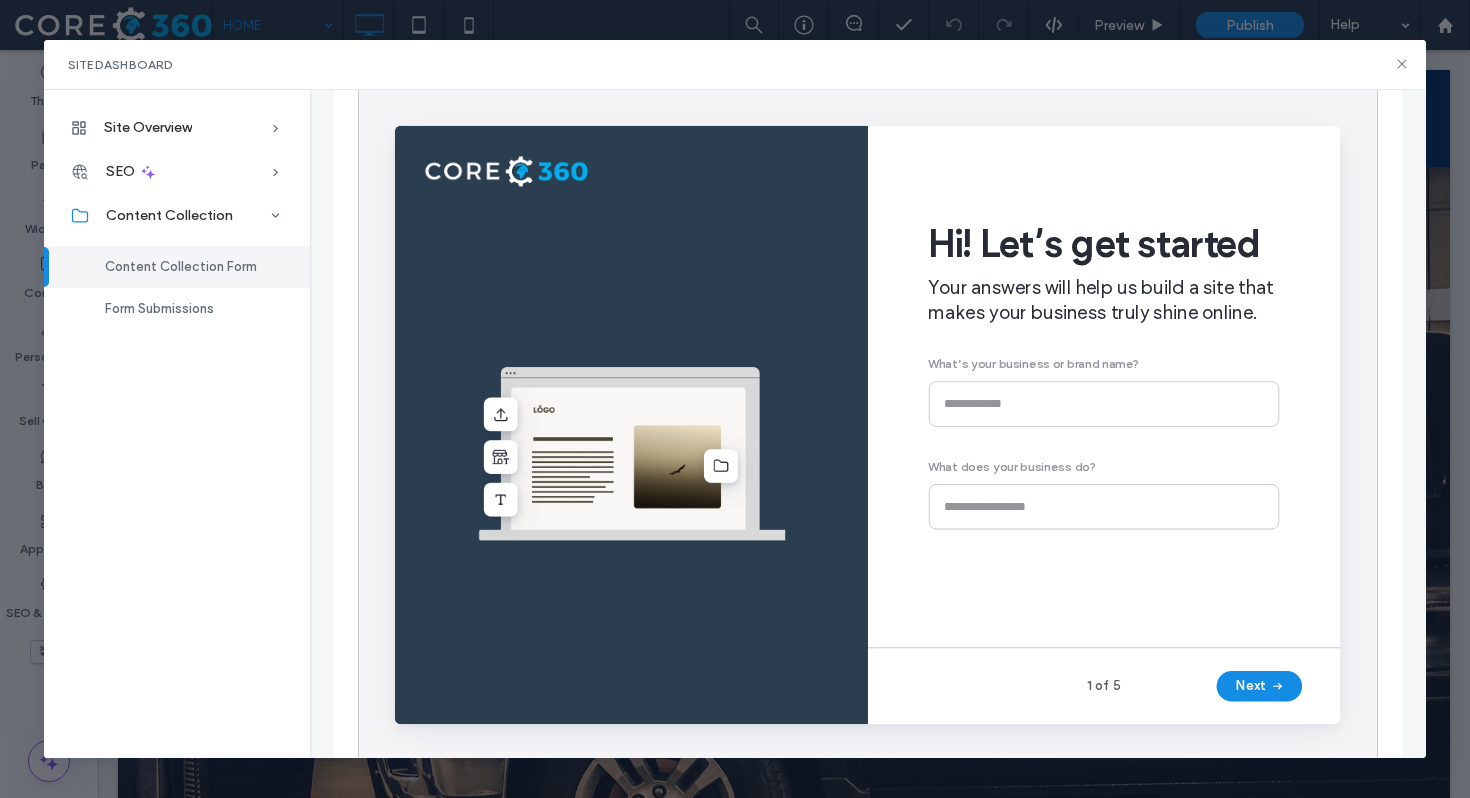 scroll, scrollTop: 262, scrollLeft: 0, axis: vertical 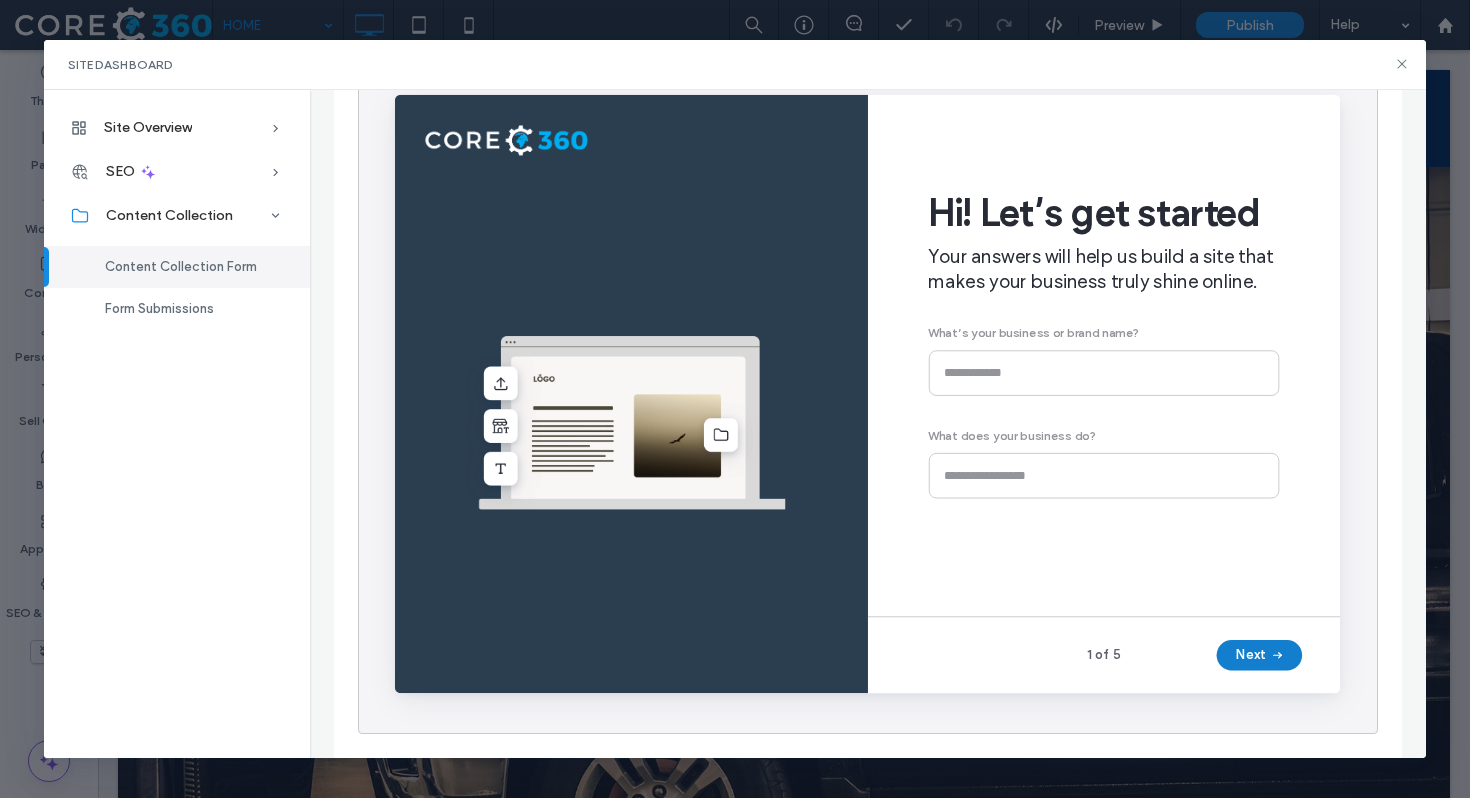 click on "Next" at bounding box center [1305, 684] 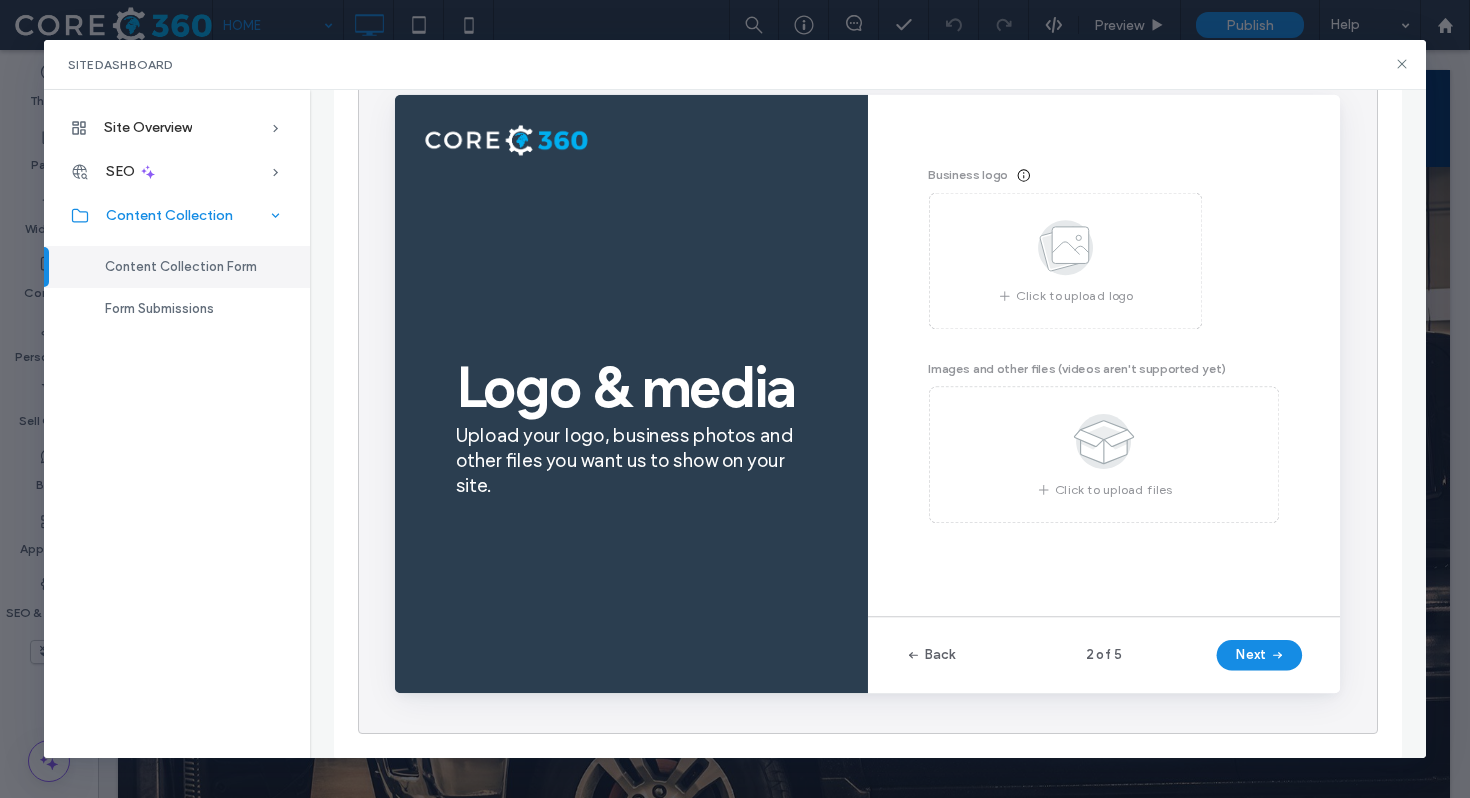 click on "Content Collection" at bounding box center [169, 215] 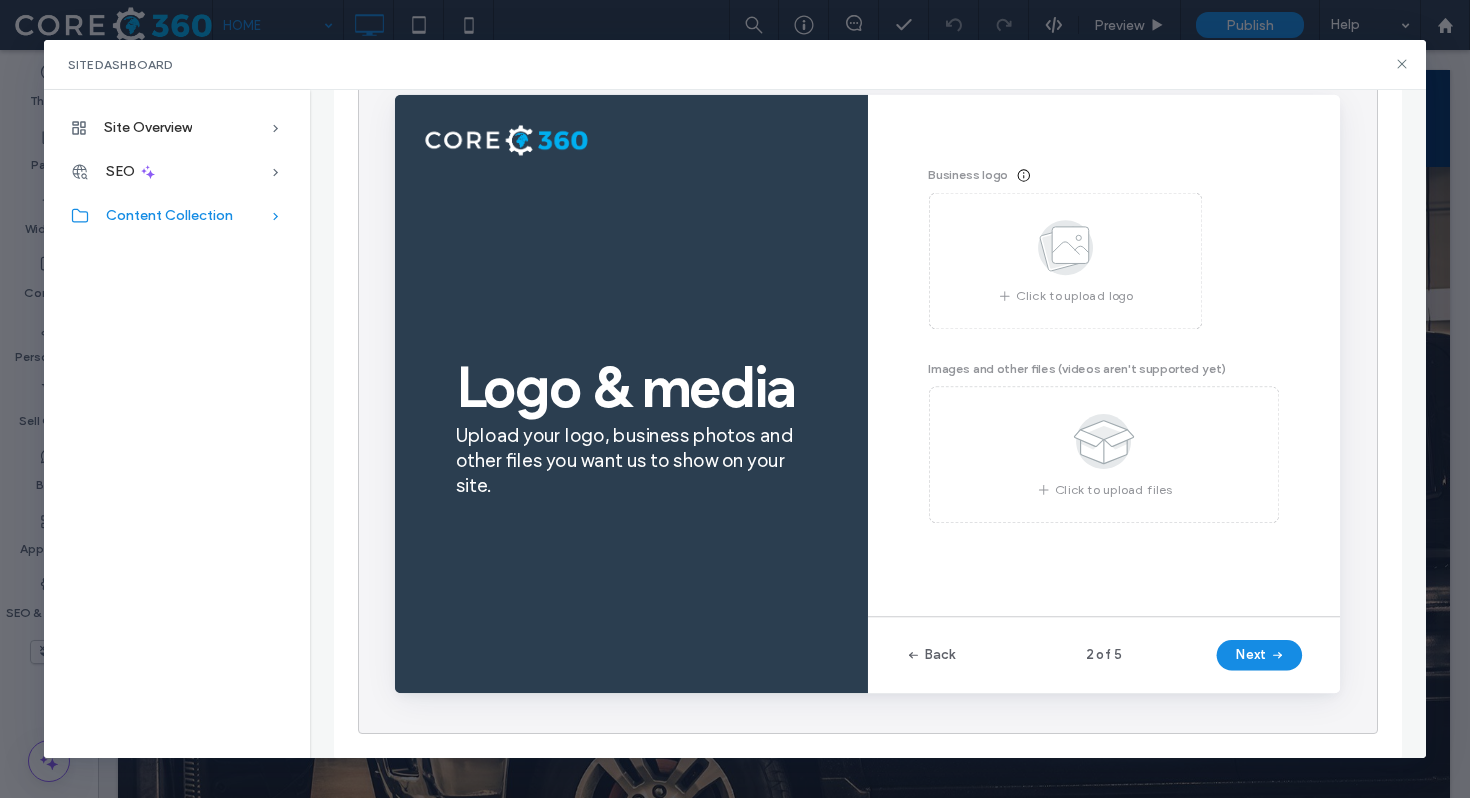 click on "Content Collection" at bounding box center (169, 215) 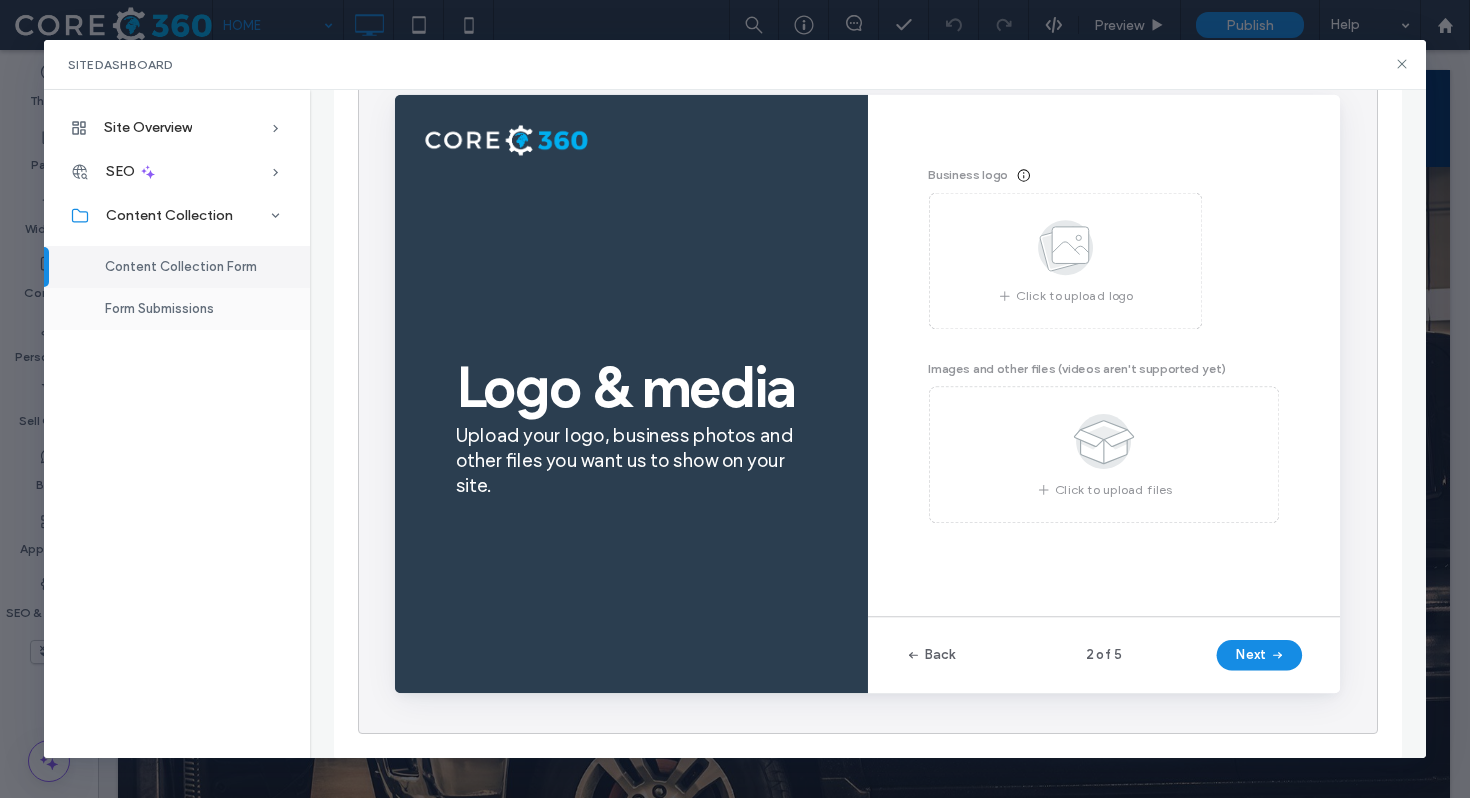 click on "Form Submissions" at bounding box center (159, 308) 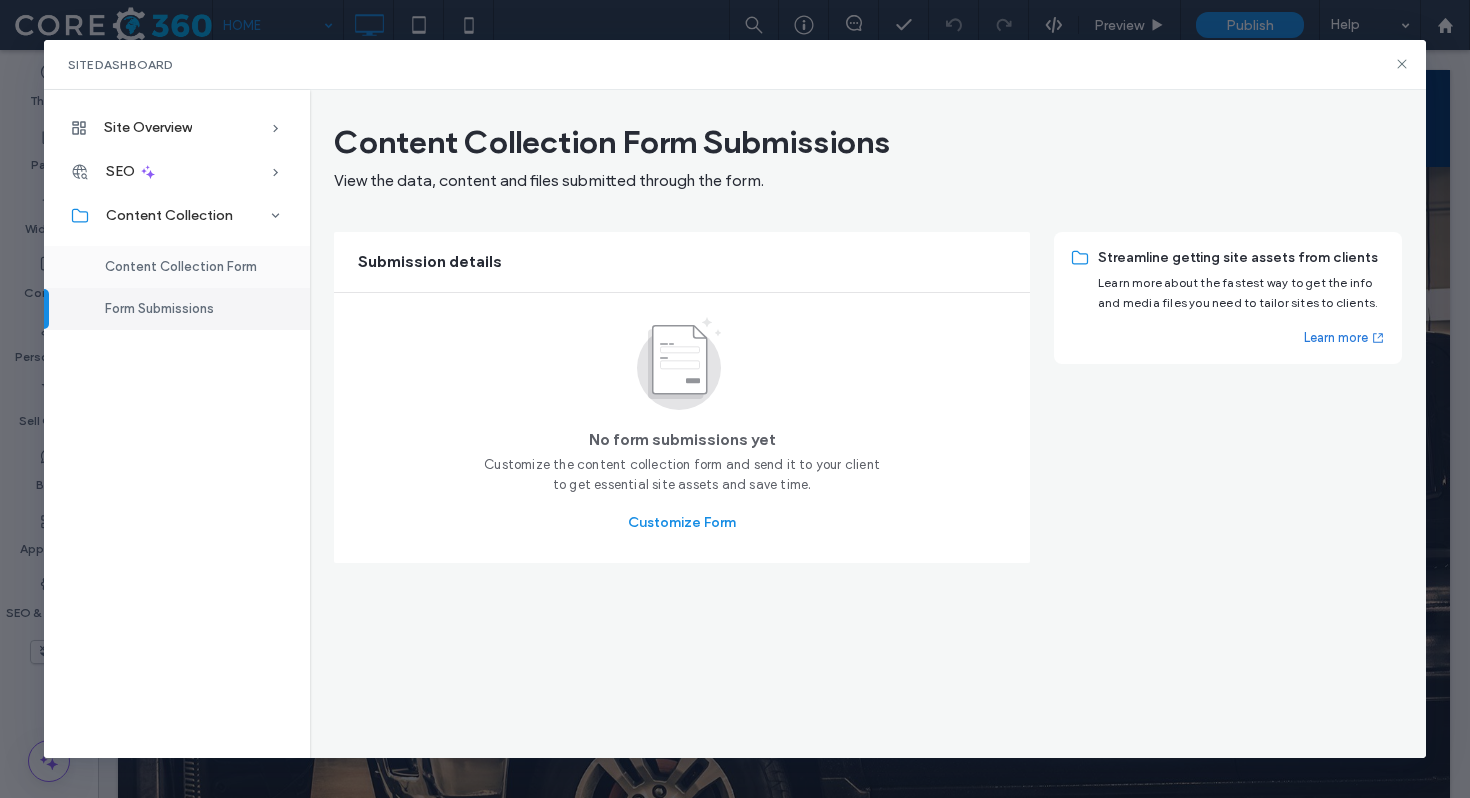 click on "Content Collection Form" at bounding box center [181, 266] 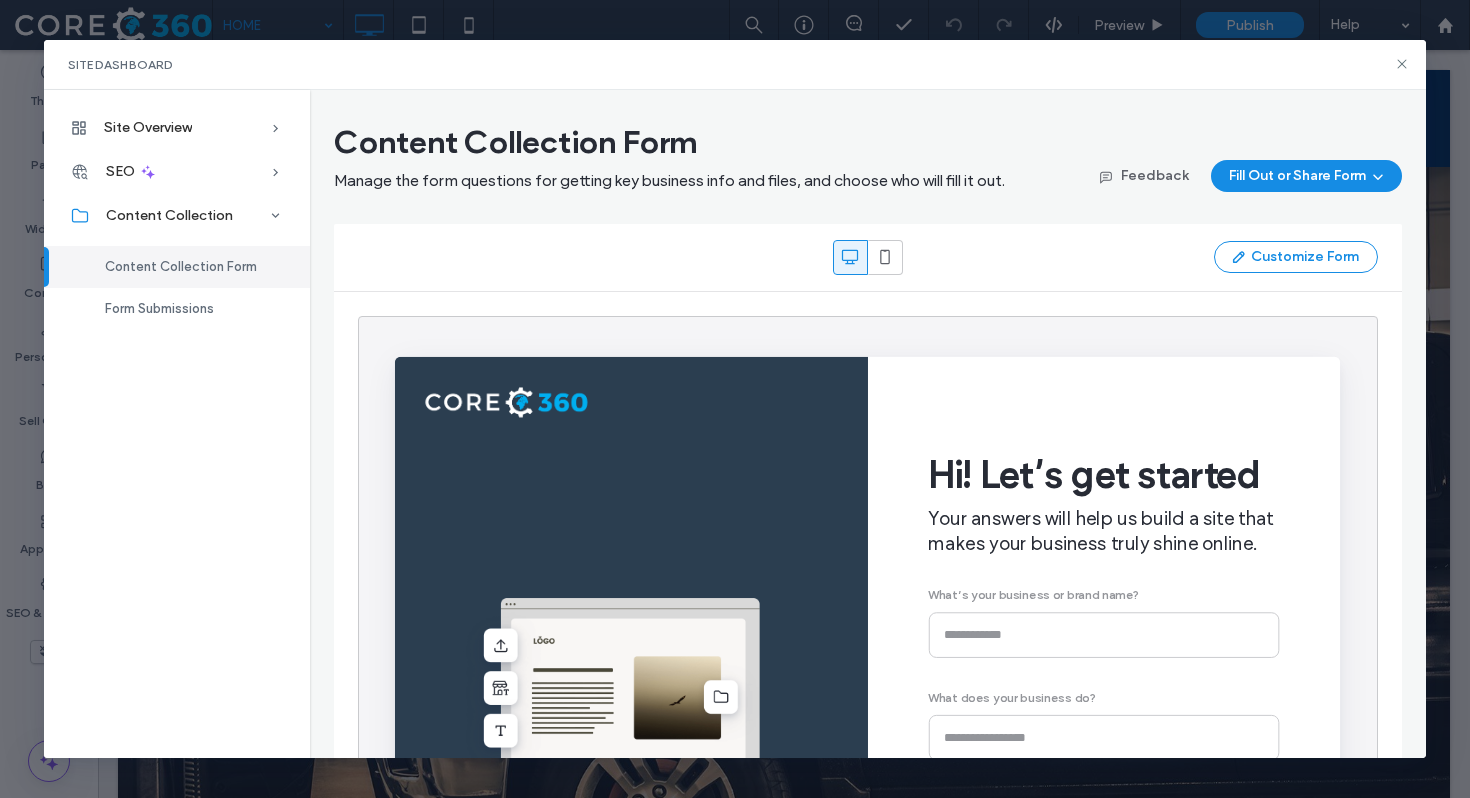 scroll, scrollTop: 0, scrollLeft: 0, axis: both 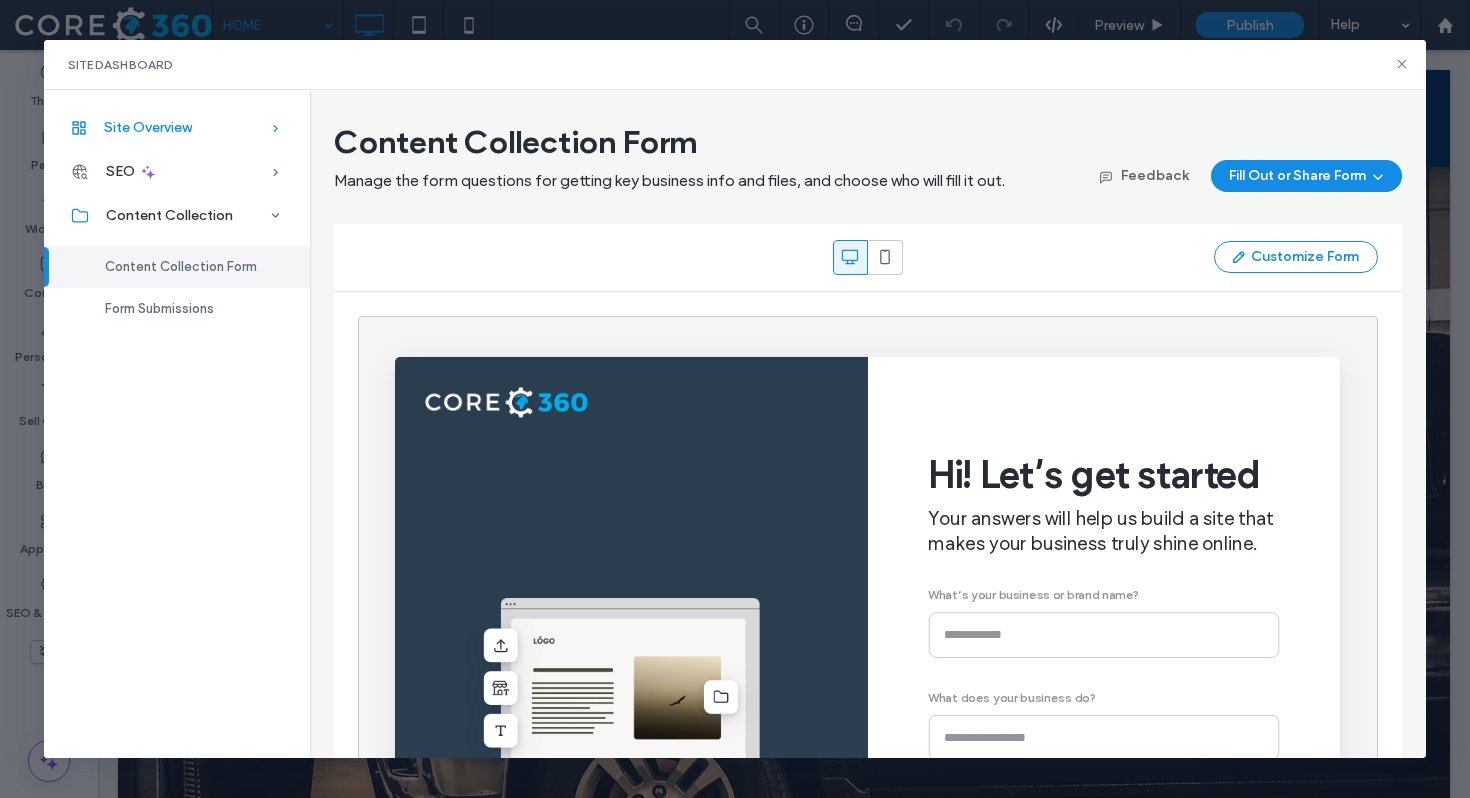 click on "Site Overview" at bounding box center [177, 128] 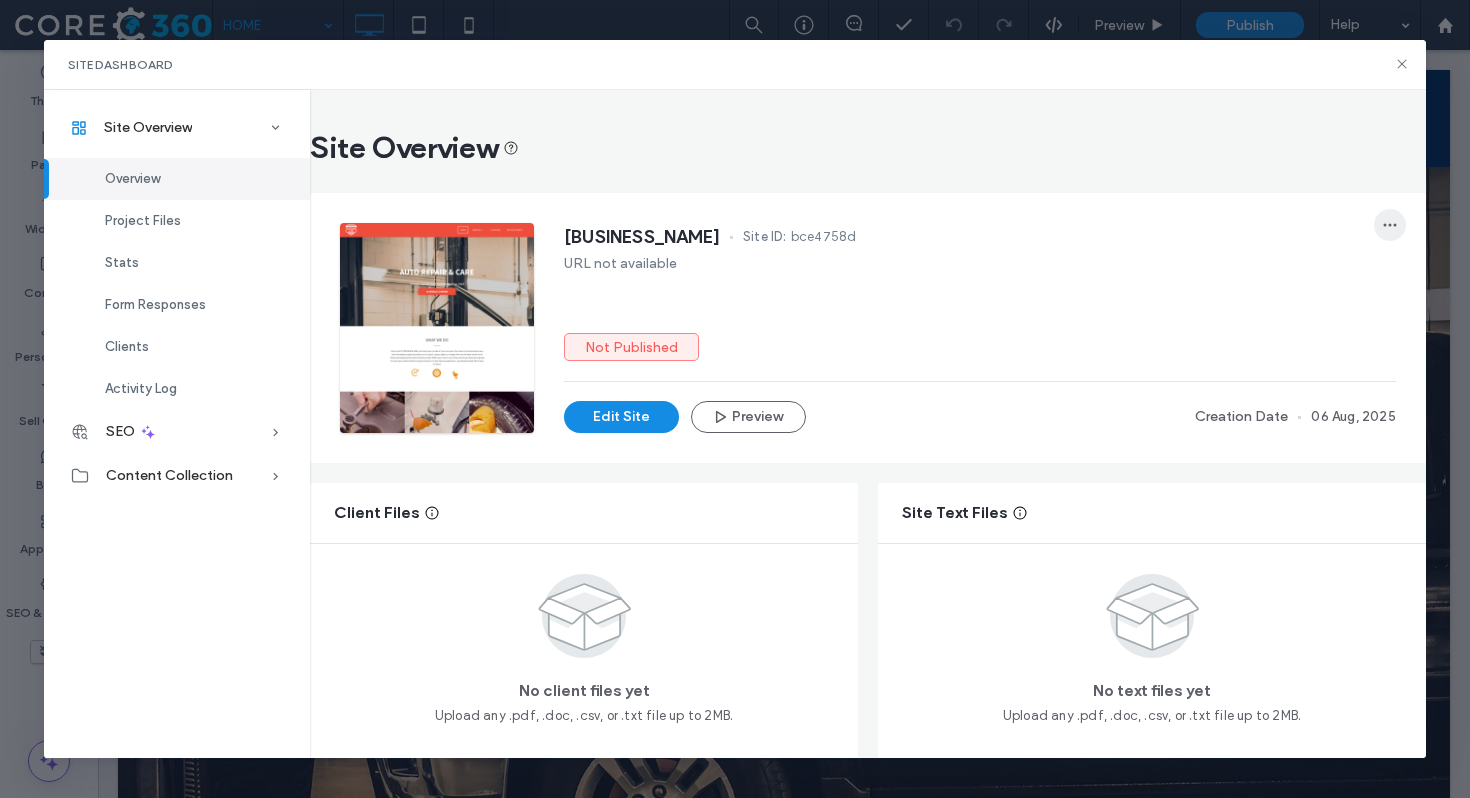 click 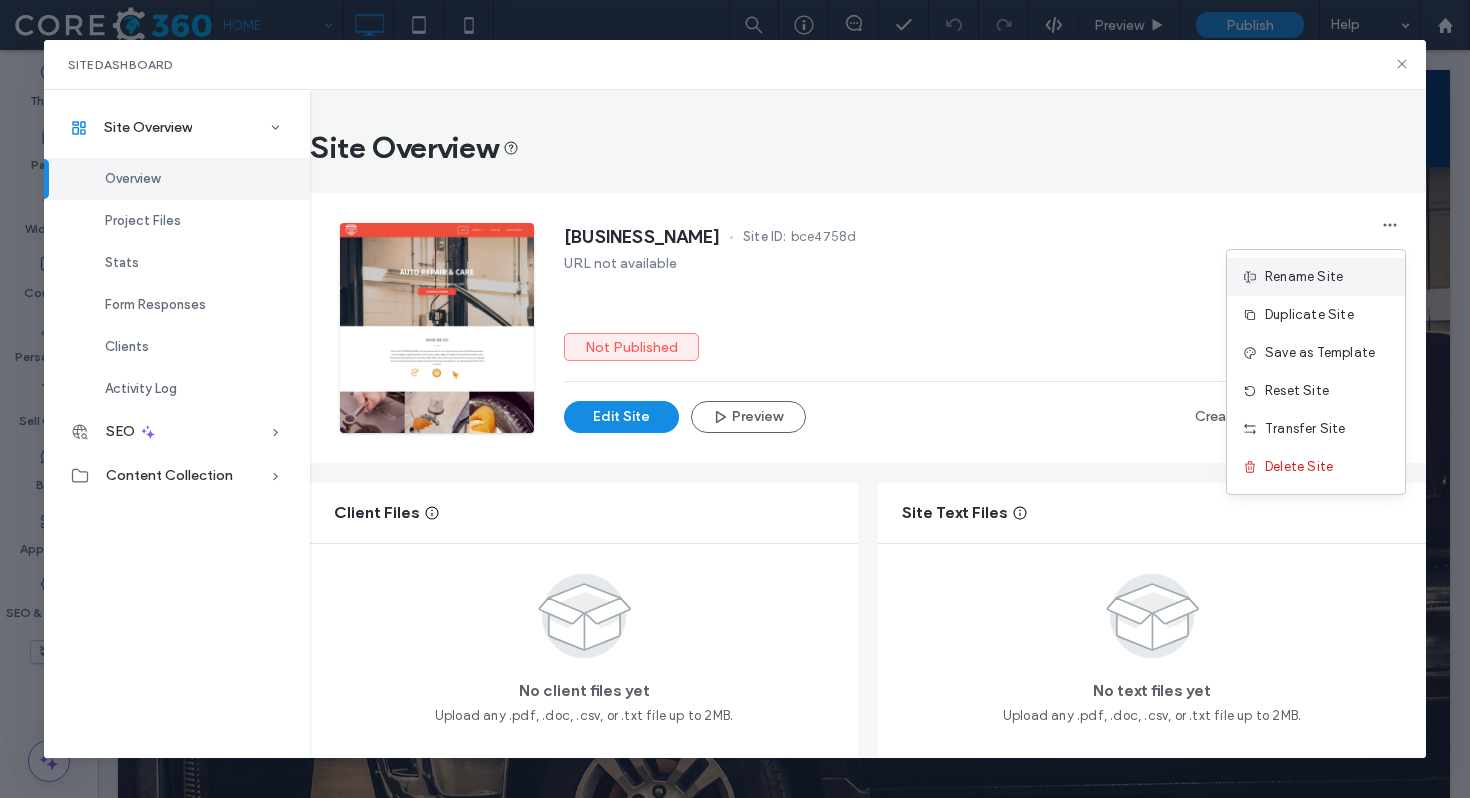 click on "Rename Site" at bounding box center [1304, 277] 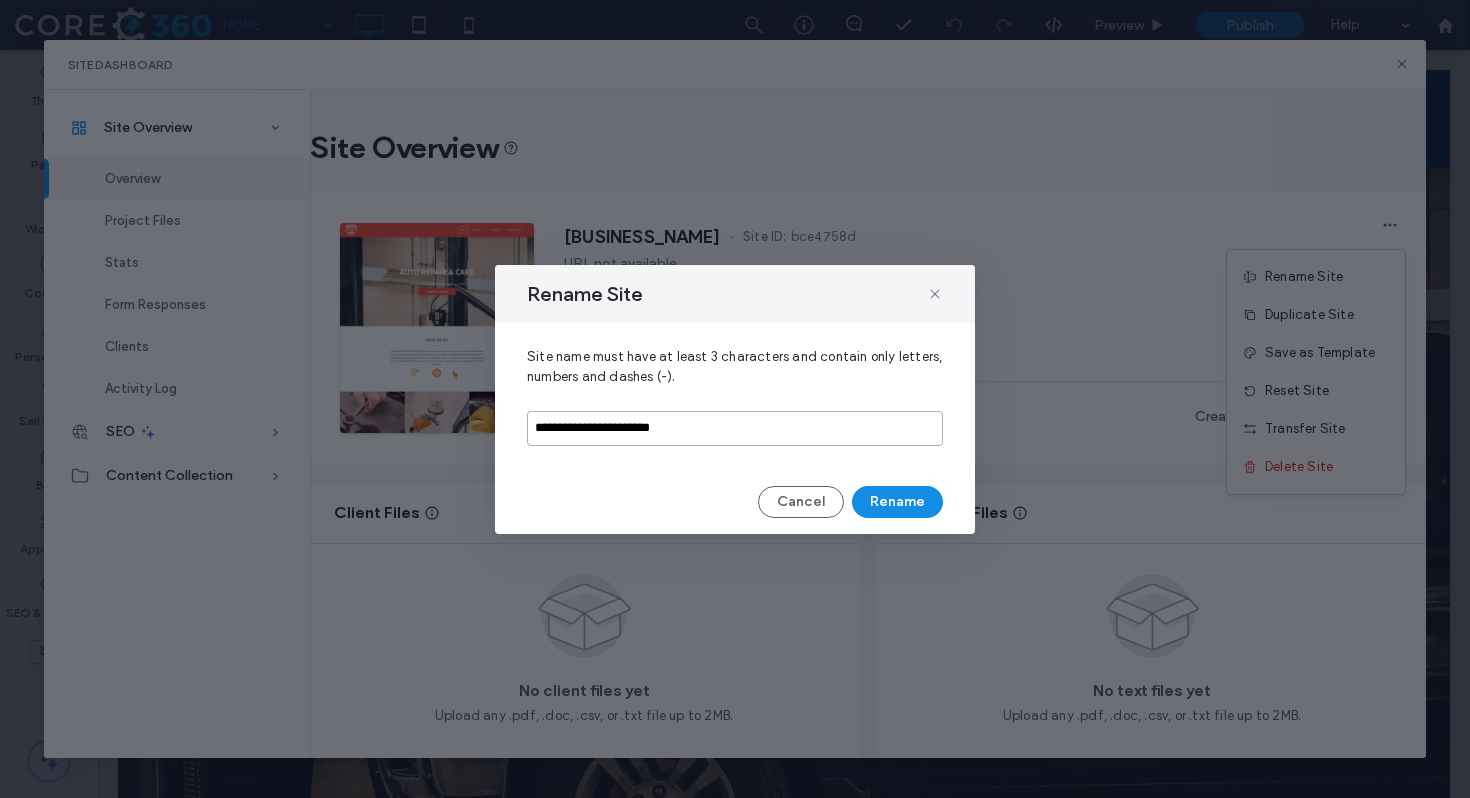 click on "**********" at bounding box center [735, 428] 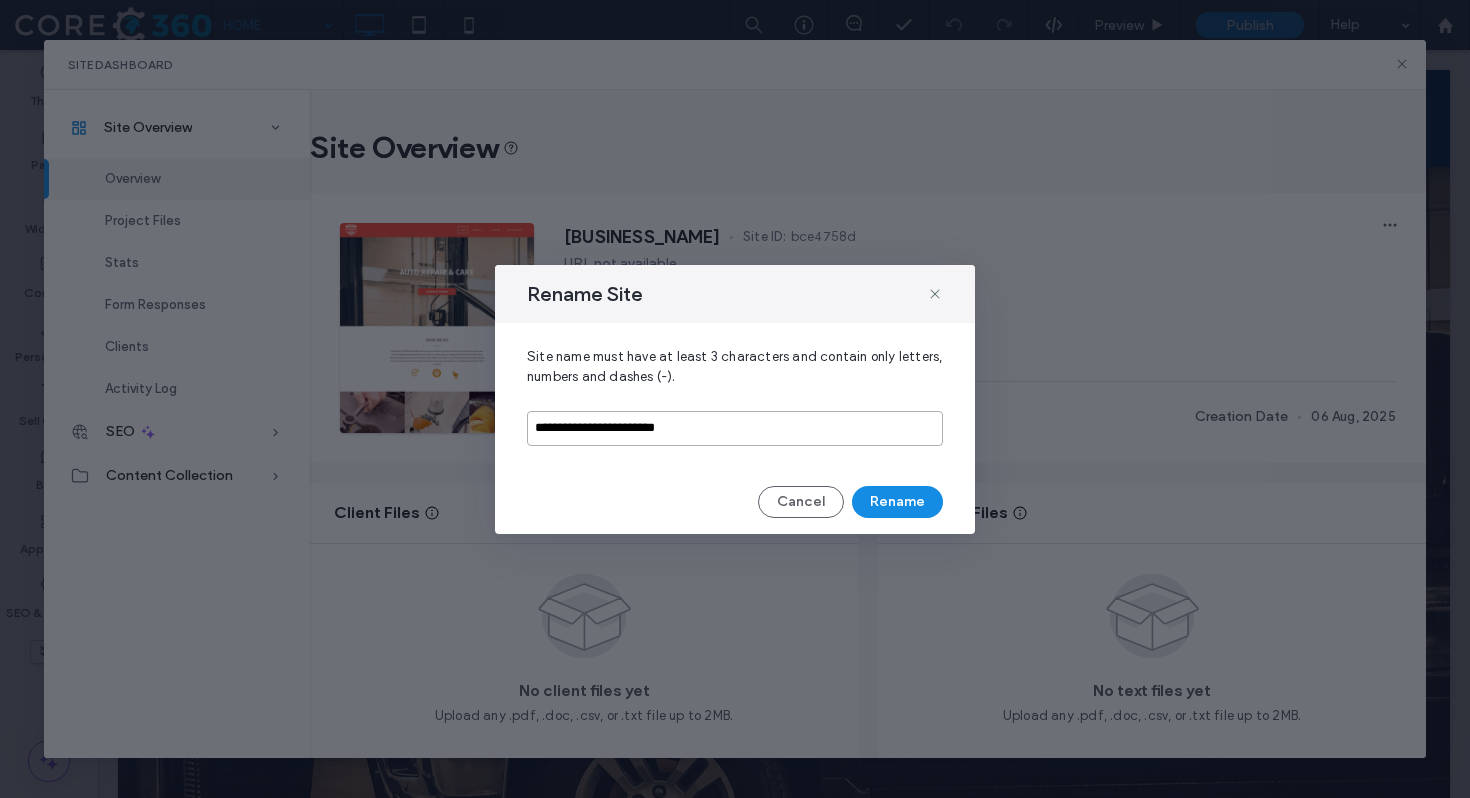 click on "**********" at bounding box center [735, 428] 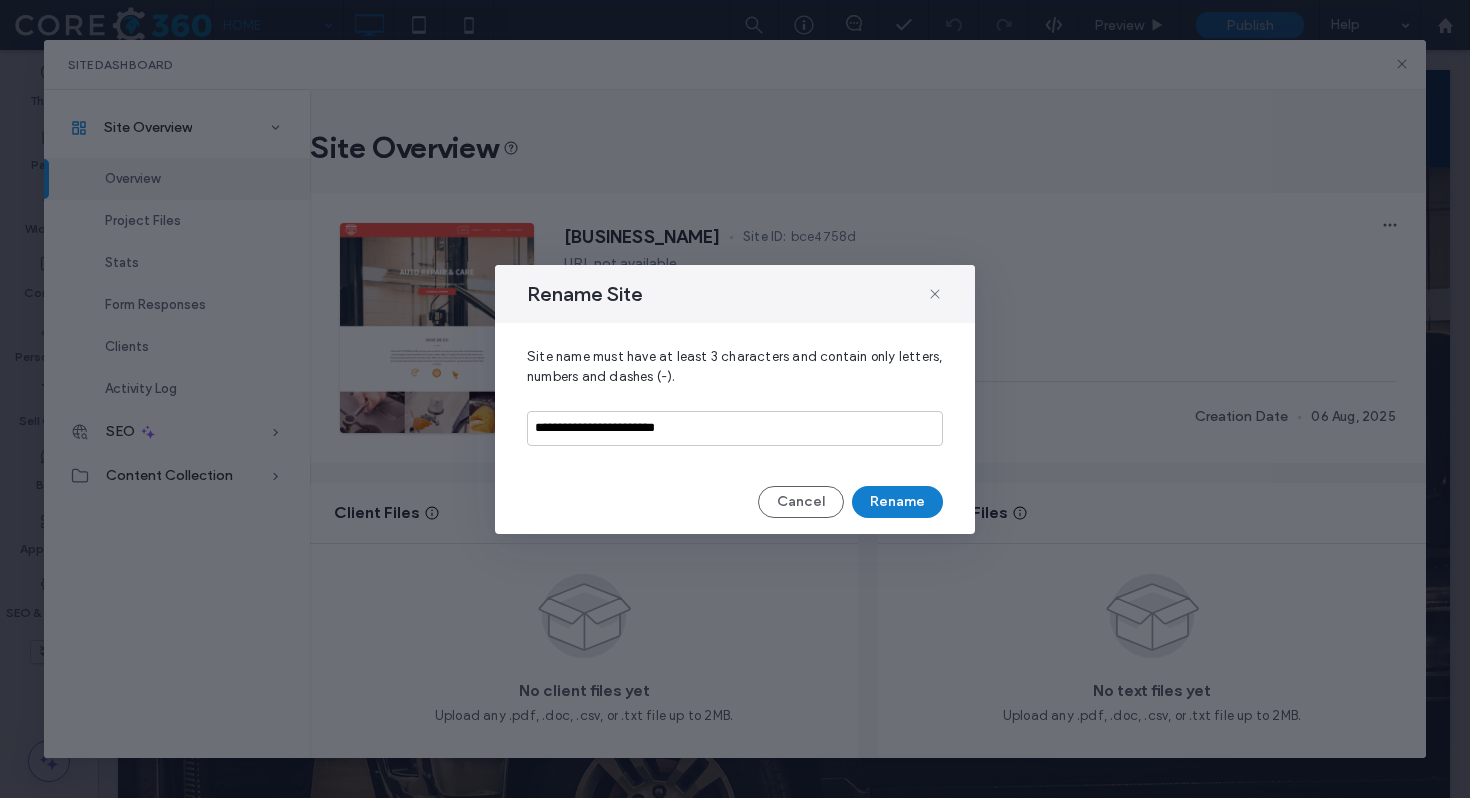 click on "Rename" at bounding box center [897, 502] 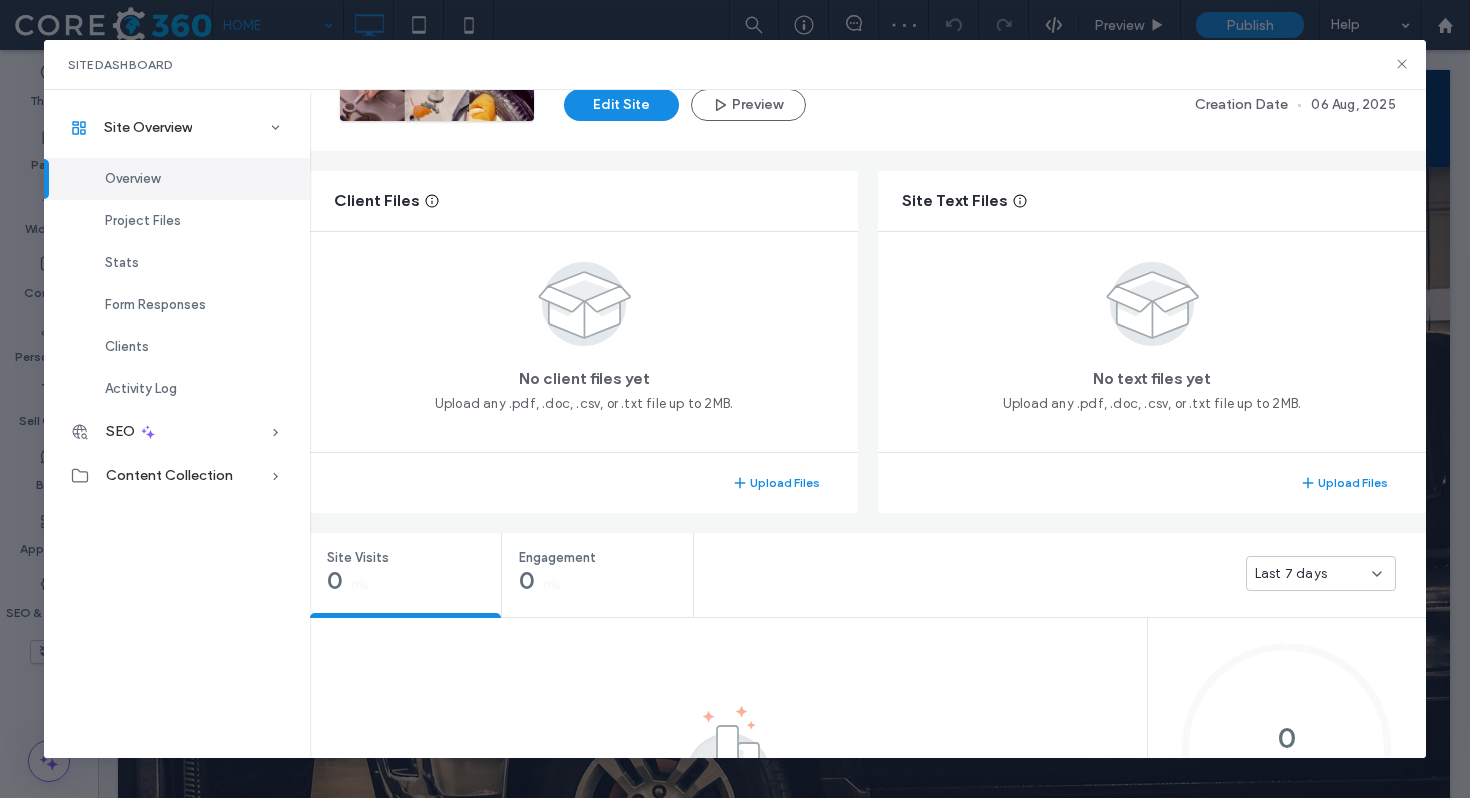 scroll, scrollTop: 0, scrollLeft: 0, axis: both 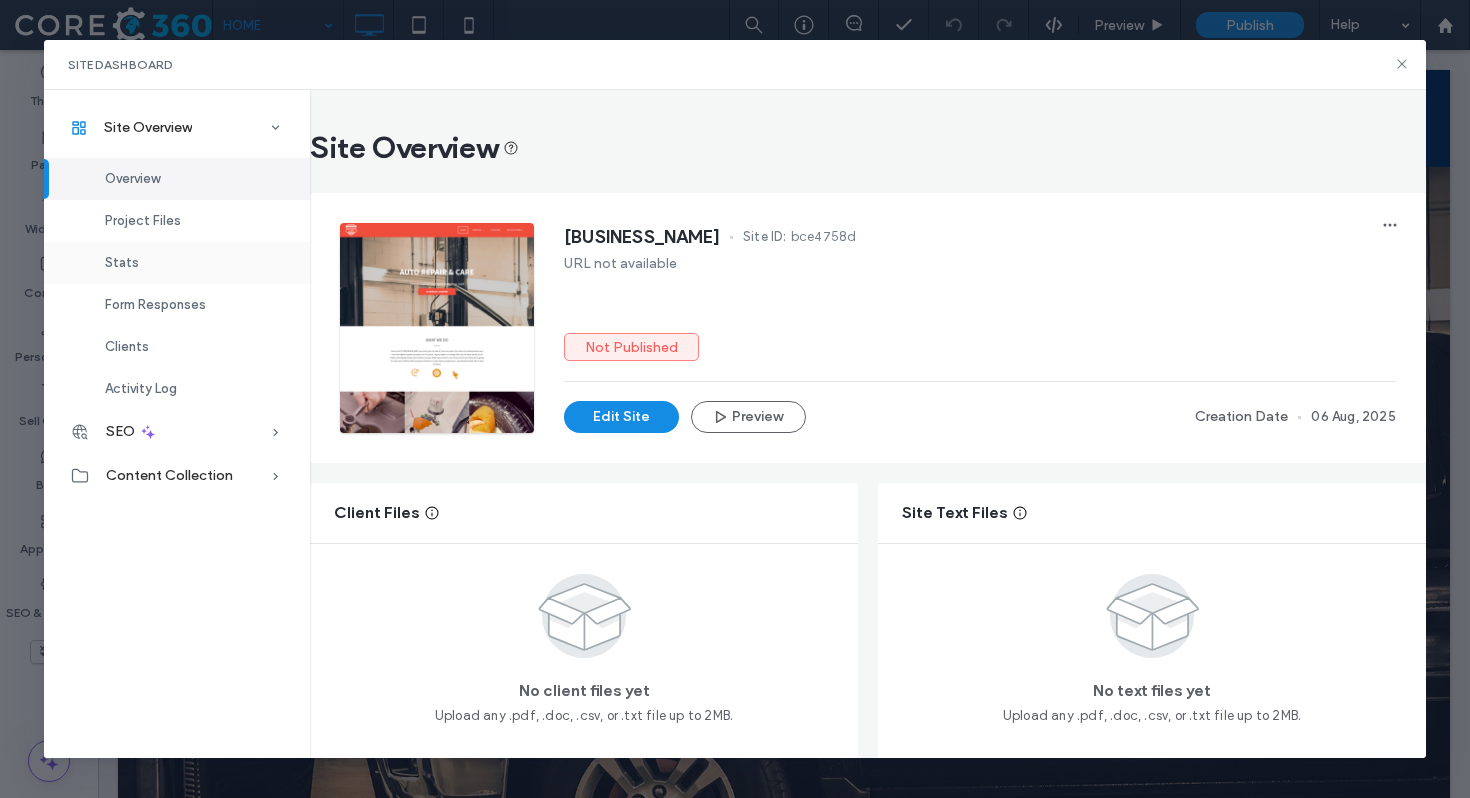 click on "Stats" at bounding box center [177, 263] 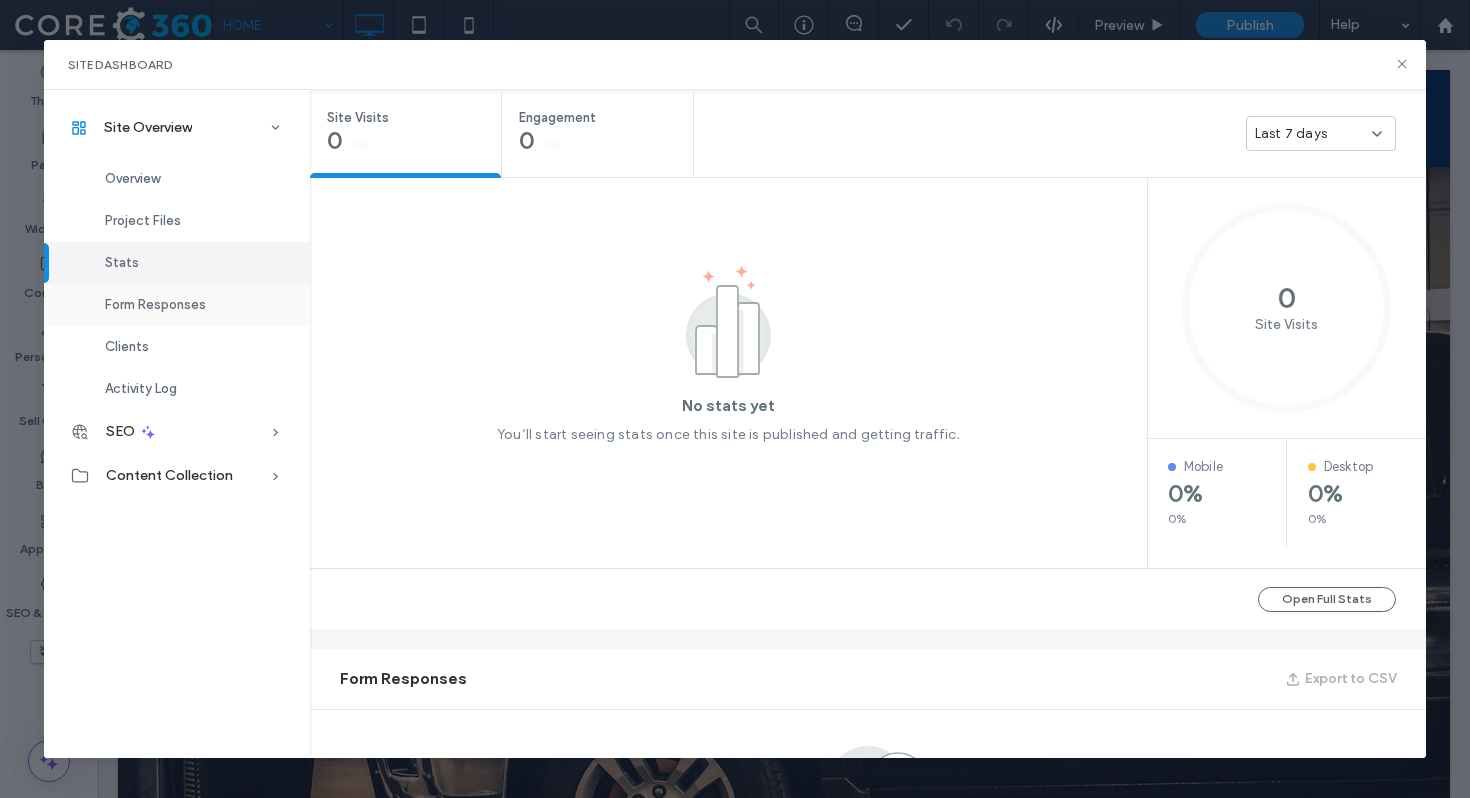 scroll, scrollTop: 775, scrollLeft: 0, axis: vertical 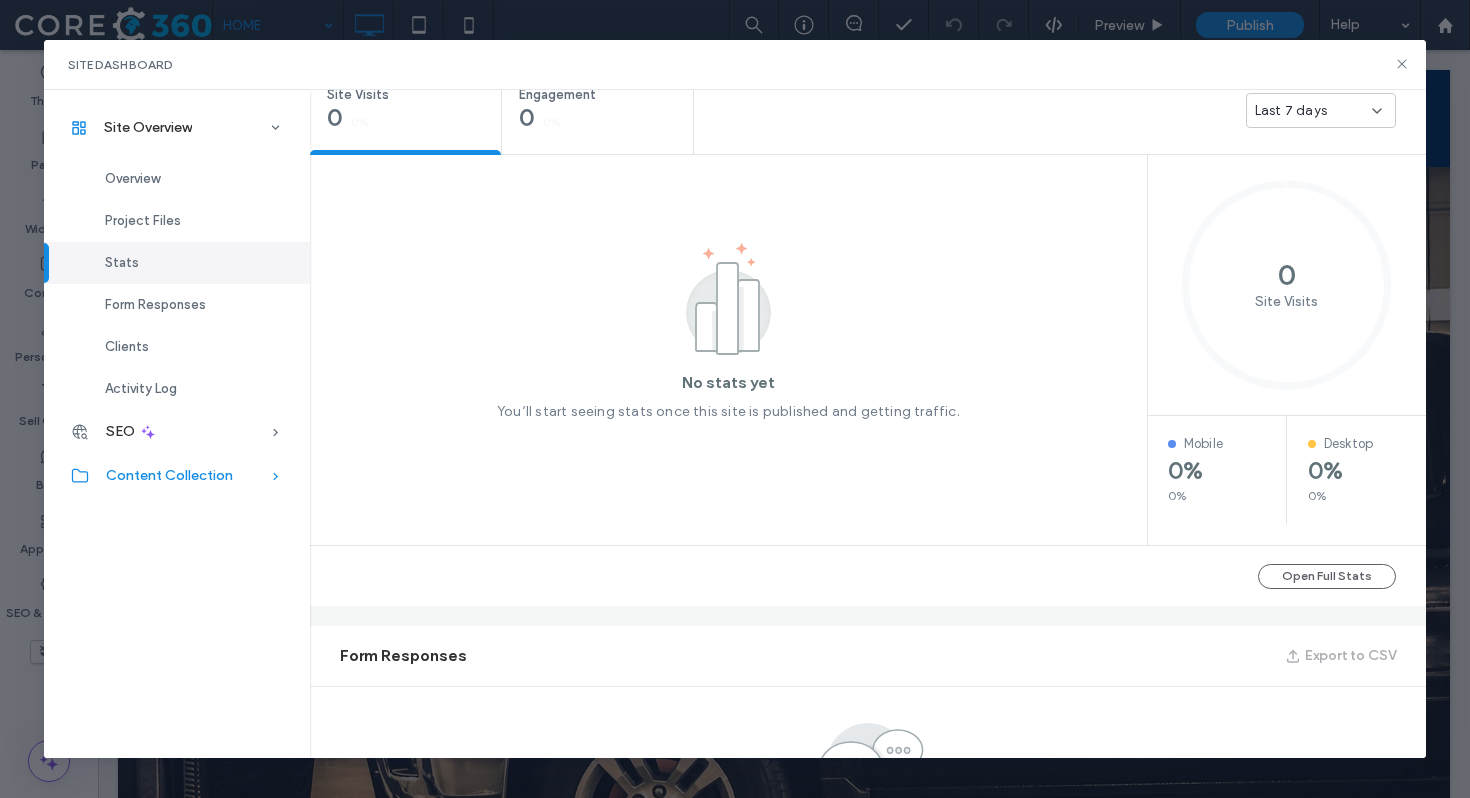 click on "Content Collection" at bounding box center [169, 475] 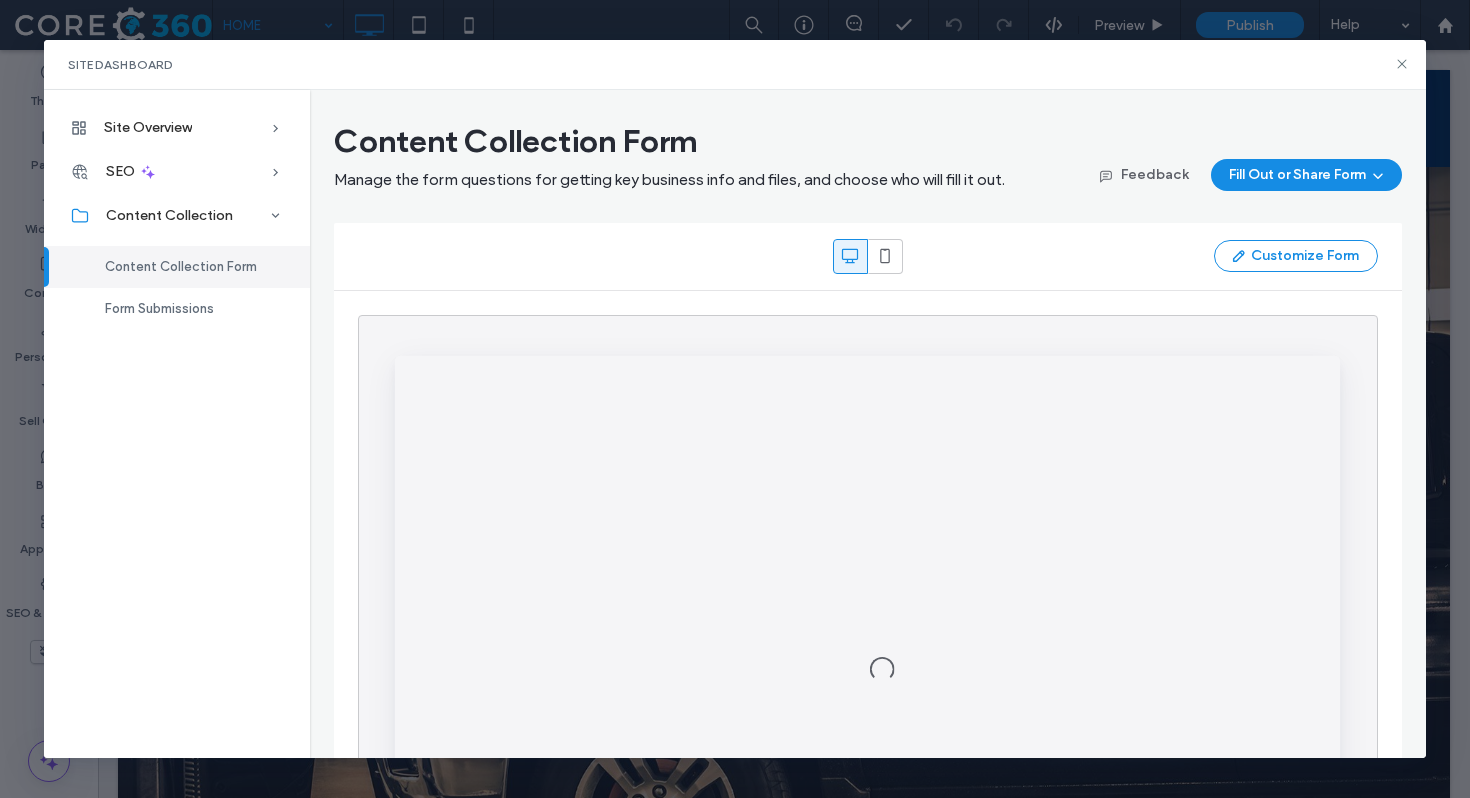 scroll, scrollTop: 0, scrollLeft: 0, axis: both 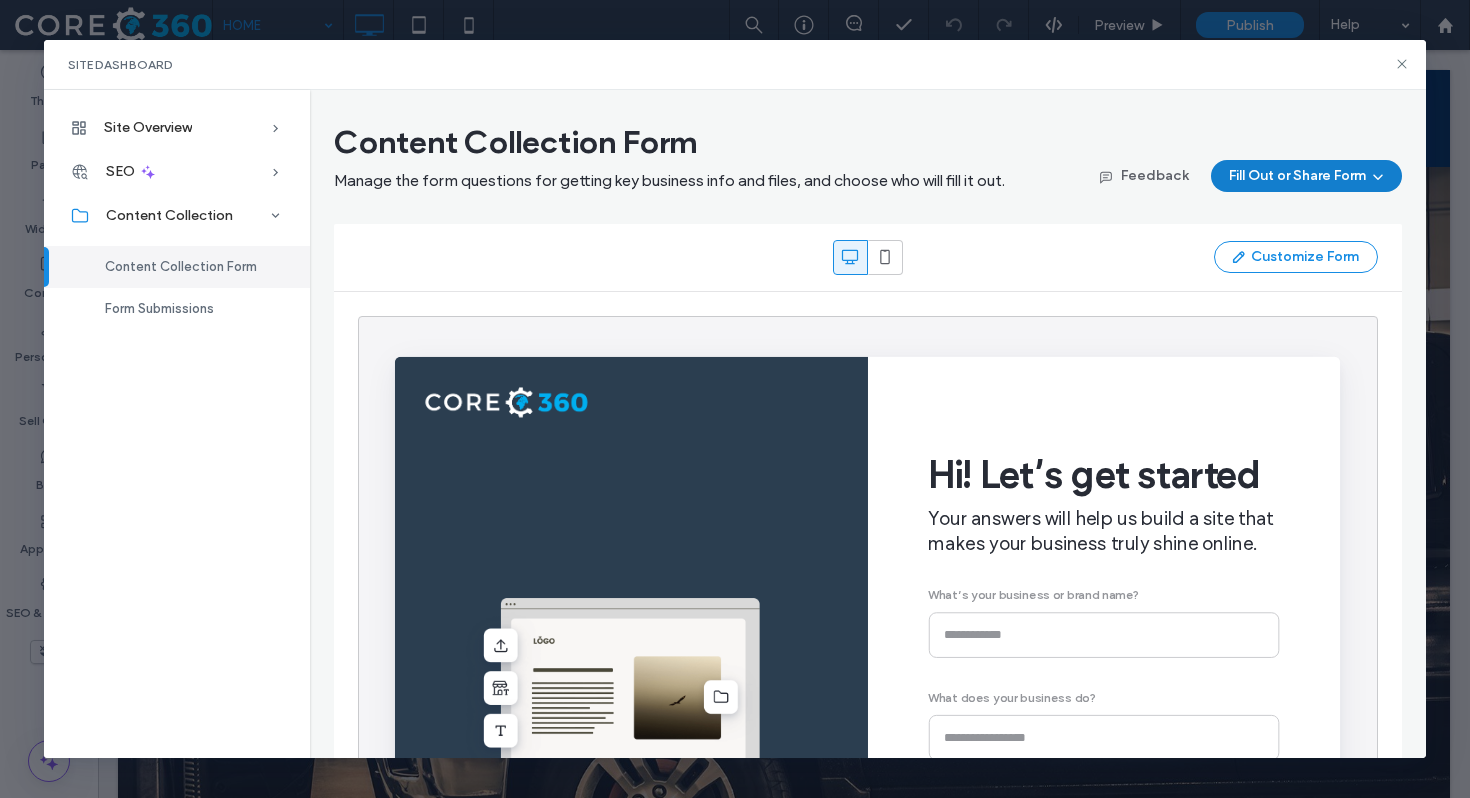 click 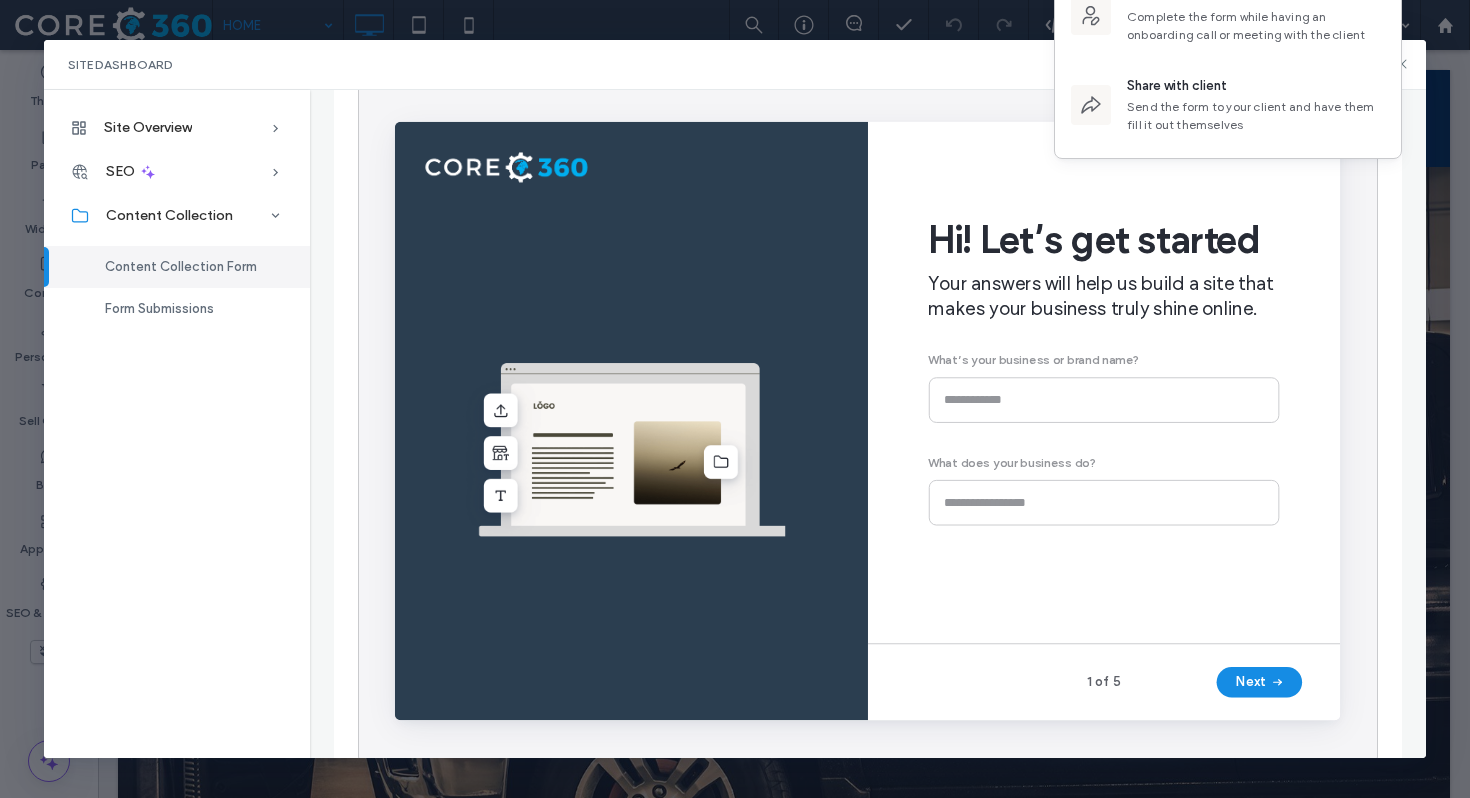 scroll, scrollTop: 262, scrollLeft: 0, axis: vertical 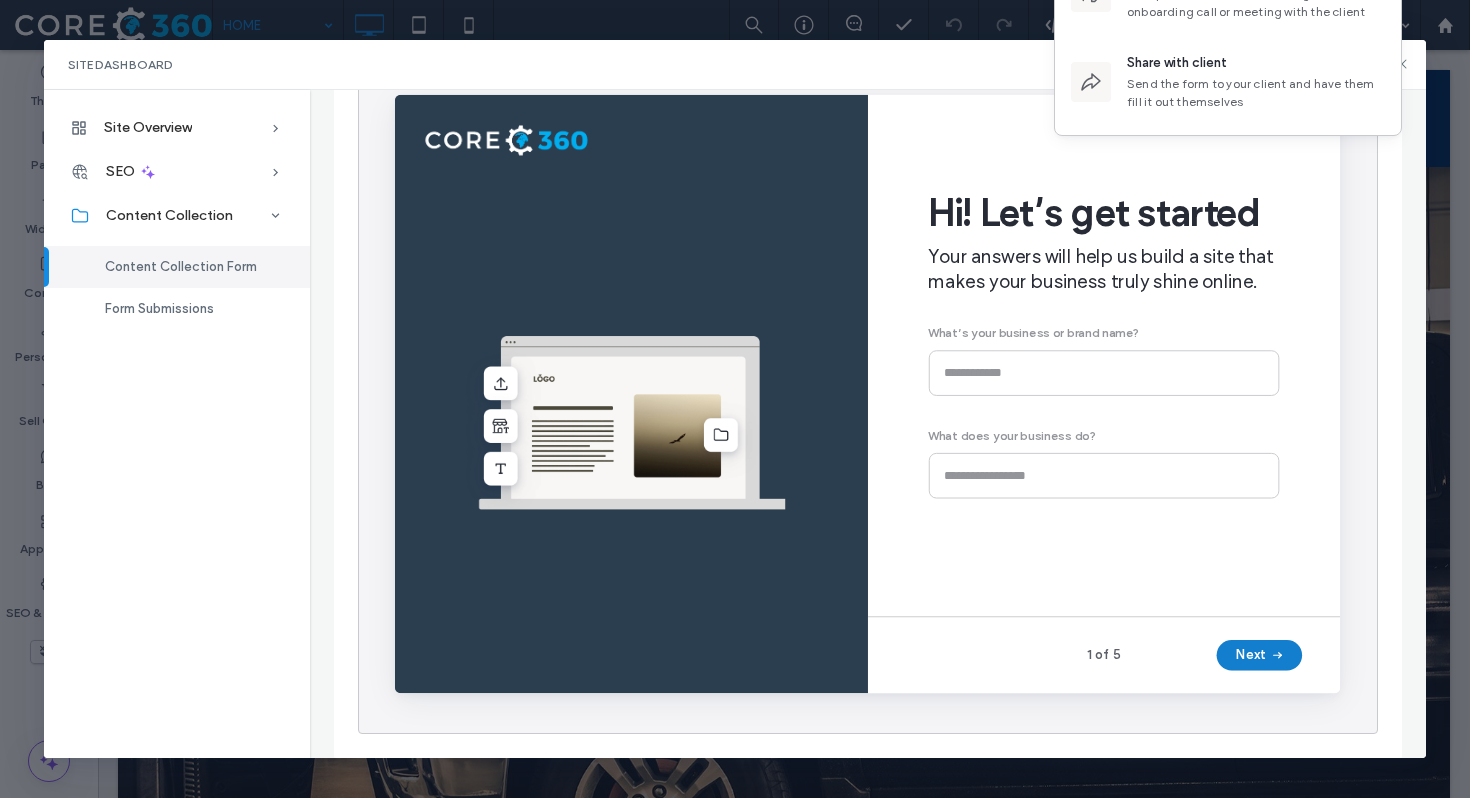 click on "Next" at bounding box center (1305, 684) 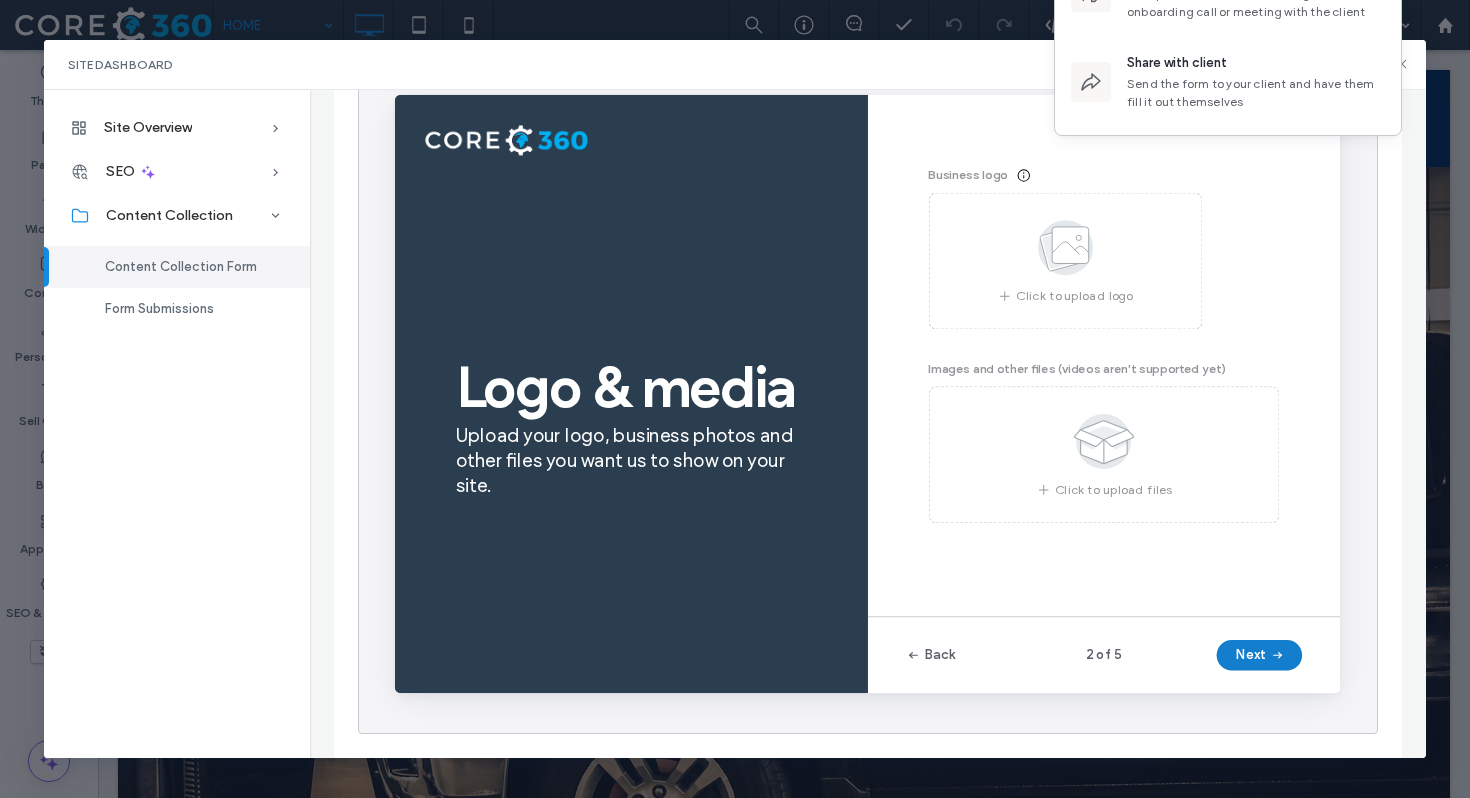 click on "Next" at bounding box center (1305, 684) 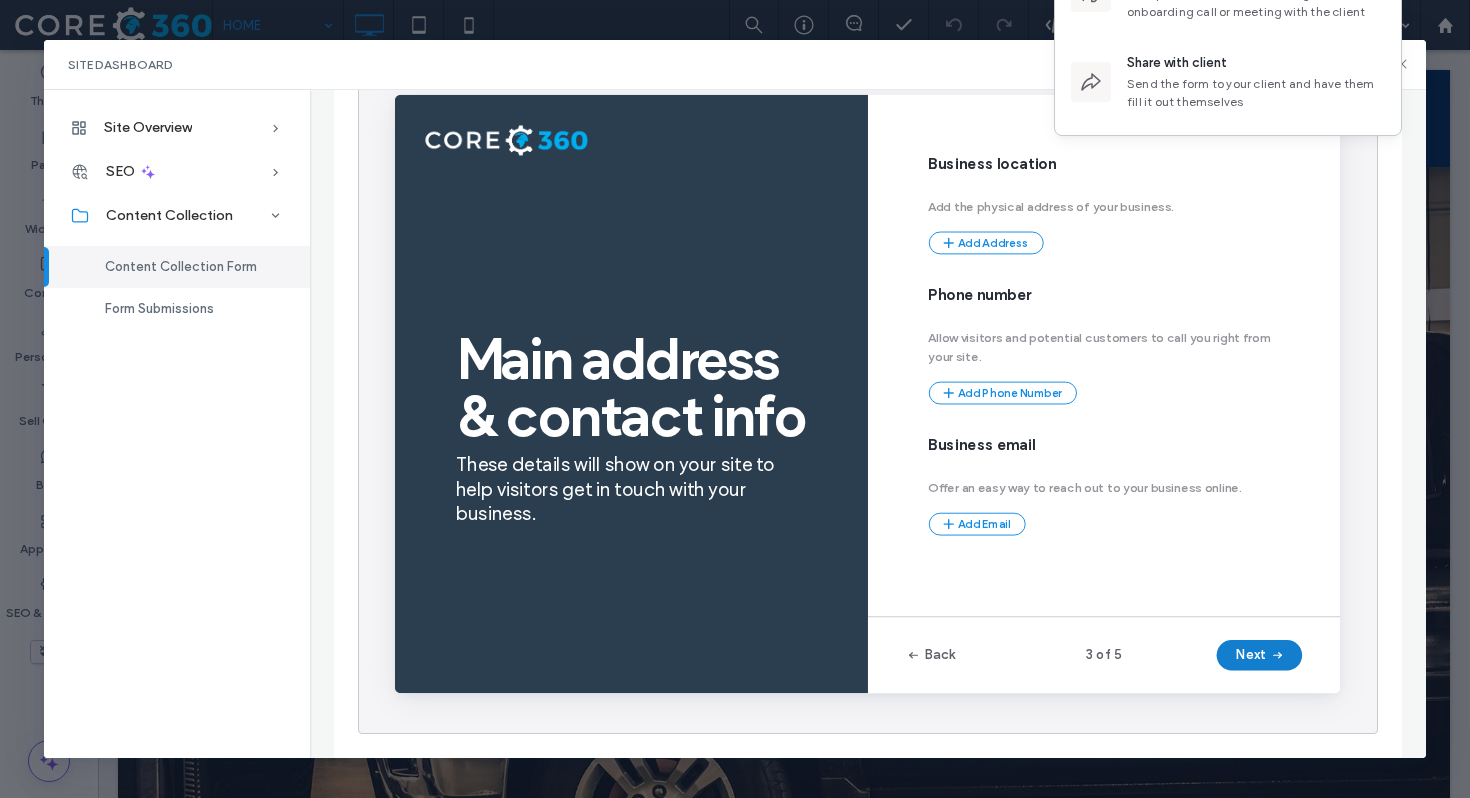 click at bounding box center (1322, 684) 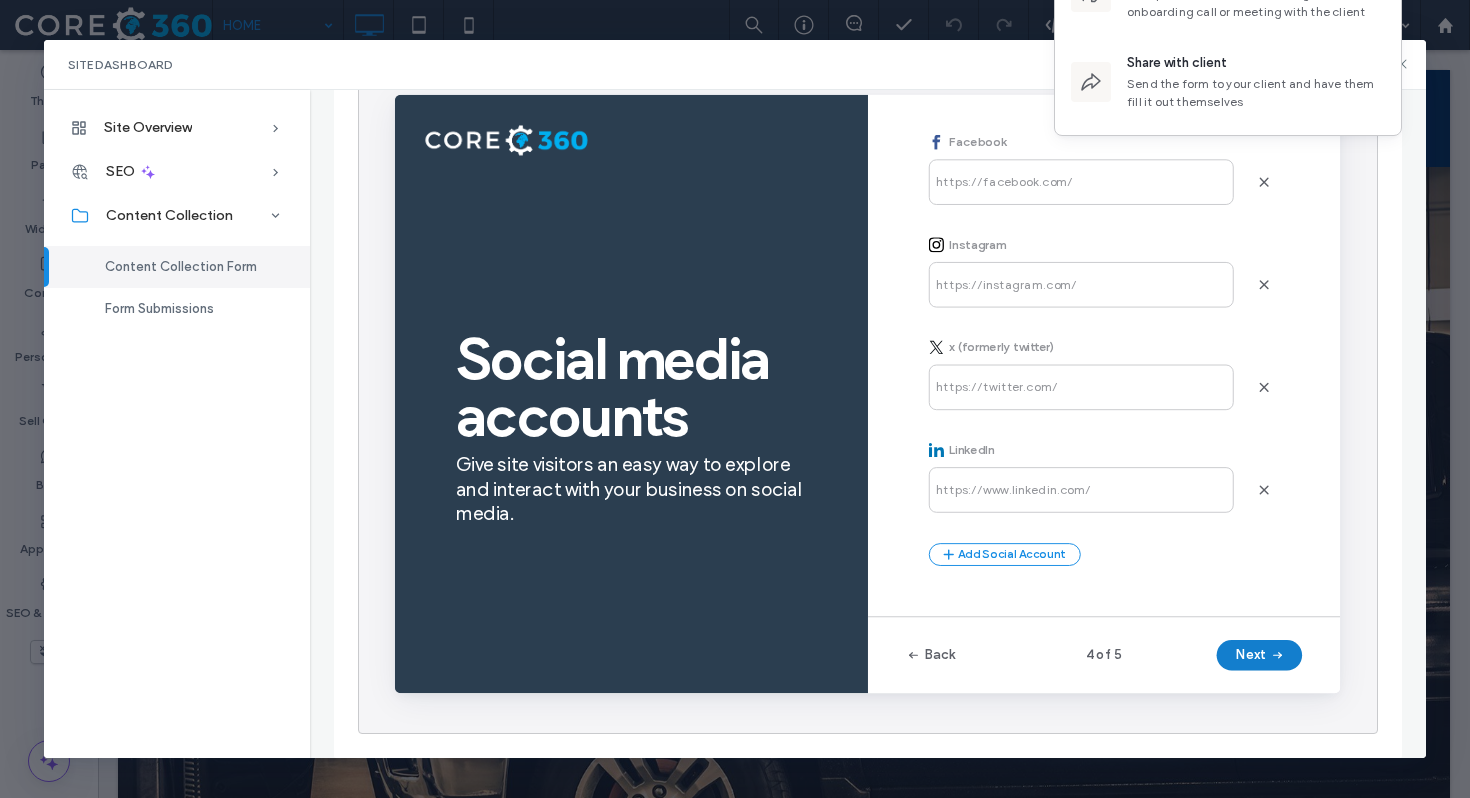 click at bounding box center (1322, 684) 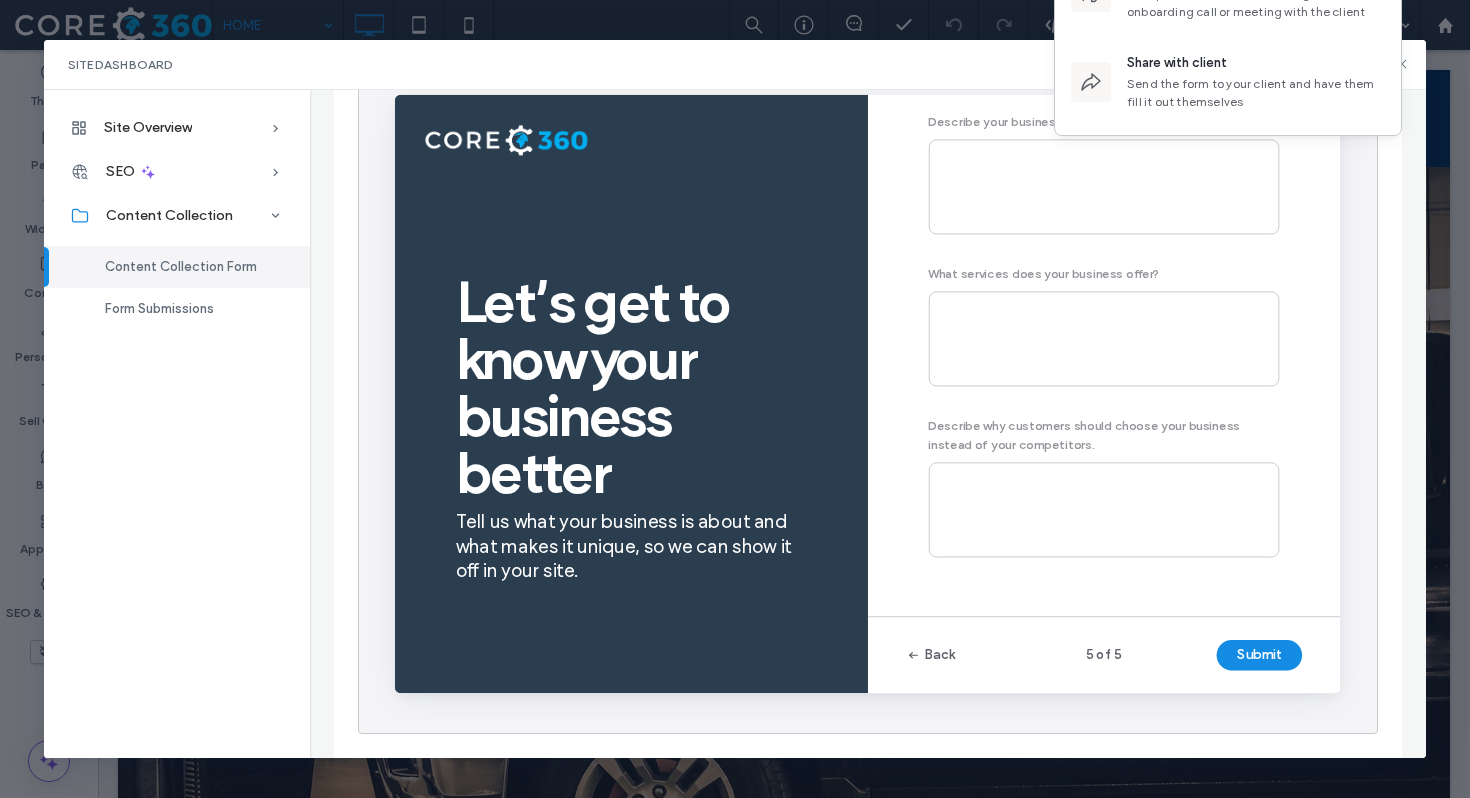 scroll, scrollTop: 23, scrollLeft: 0, axis: vertical 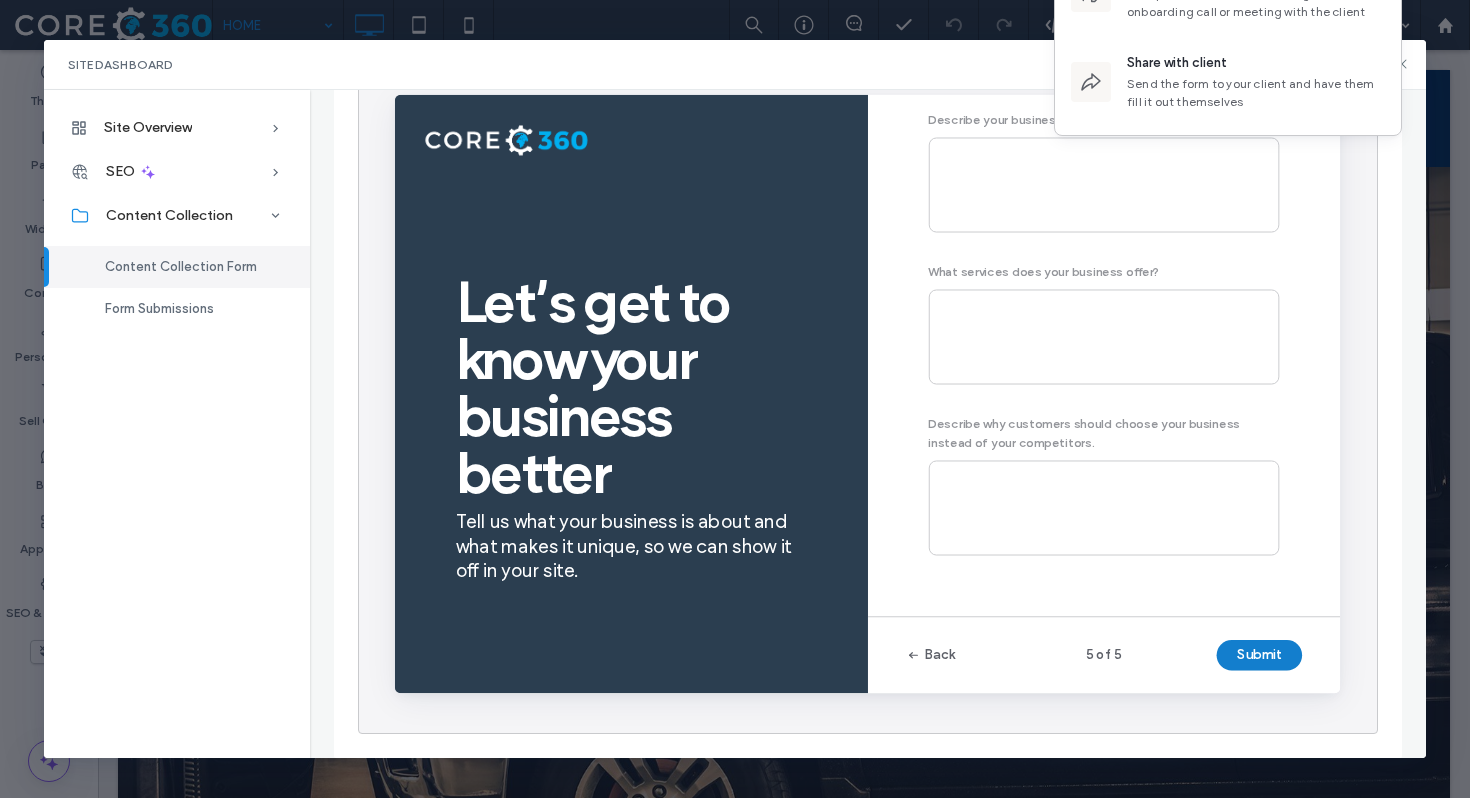 click on "Submit" at bounding box center (1305, 684) 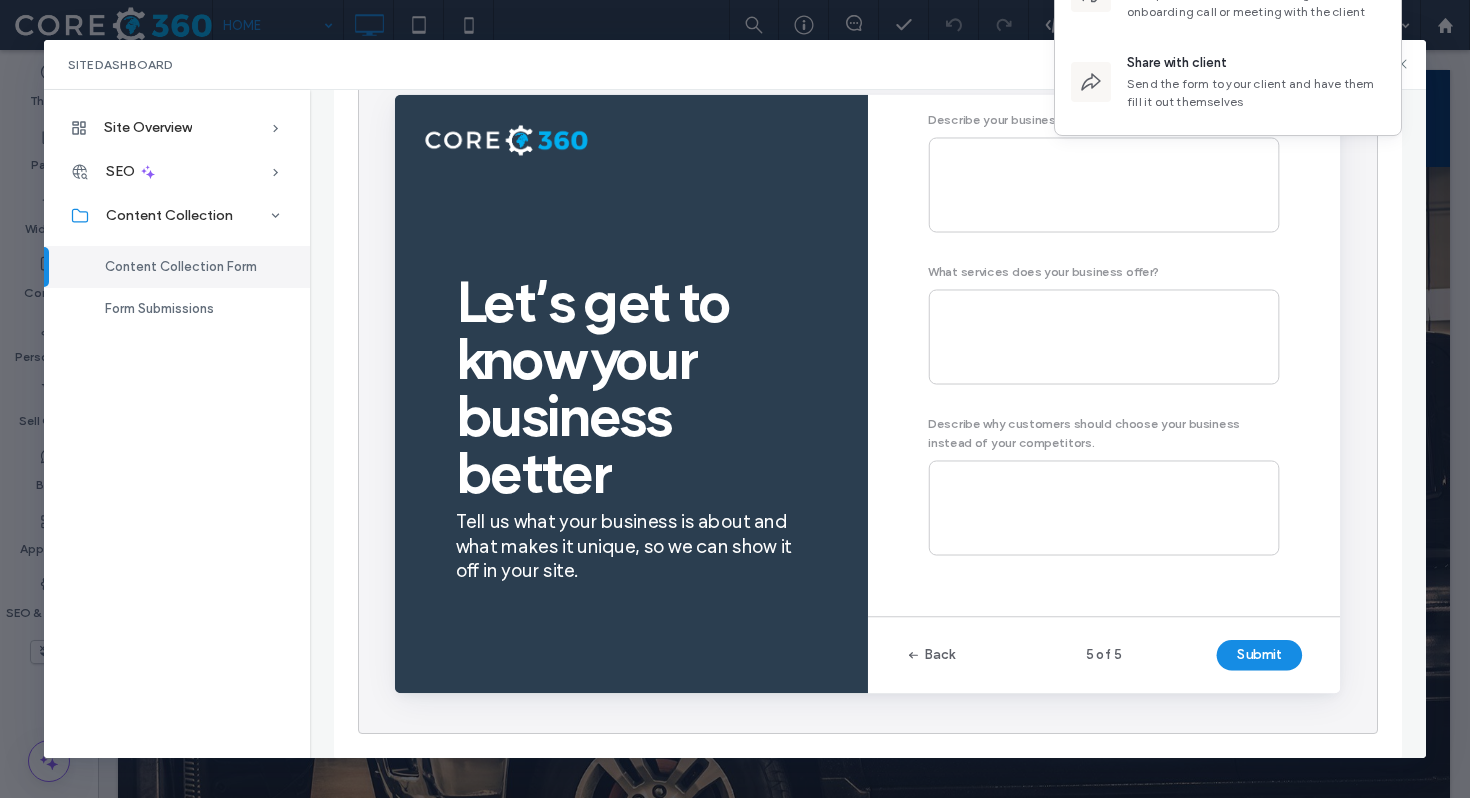 click on "Describe your business What services does your business offer? Describe why customers should choose your business instead of your competitors." at bounding box center [1142, 345] 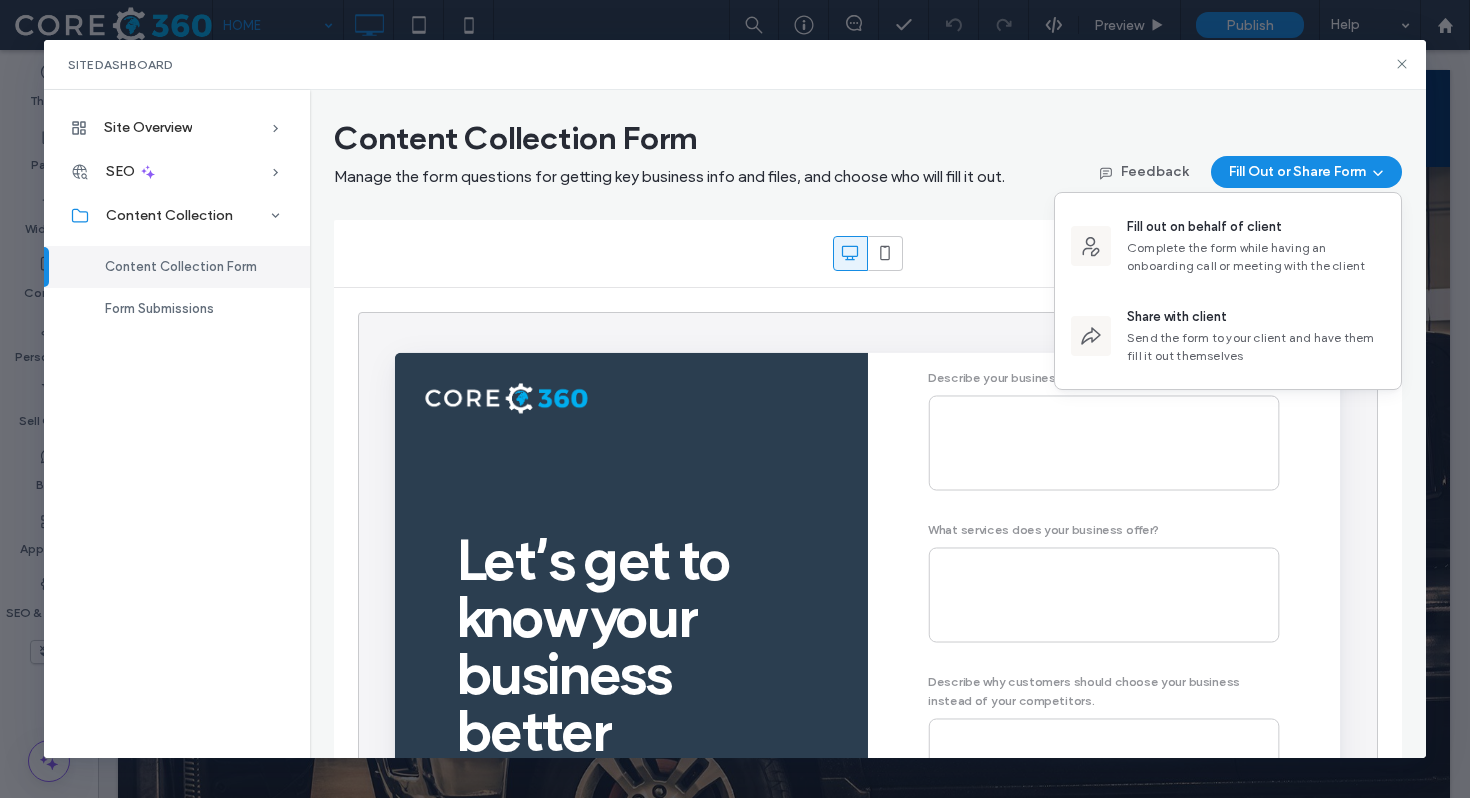 scroll, scrollTop: 0, scrollLeft: 0, axis: both 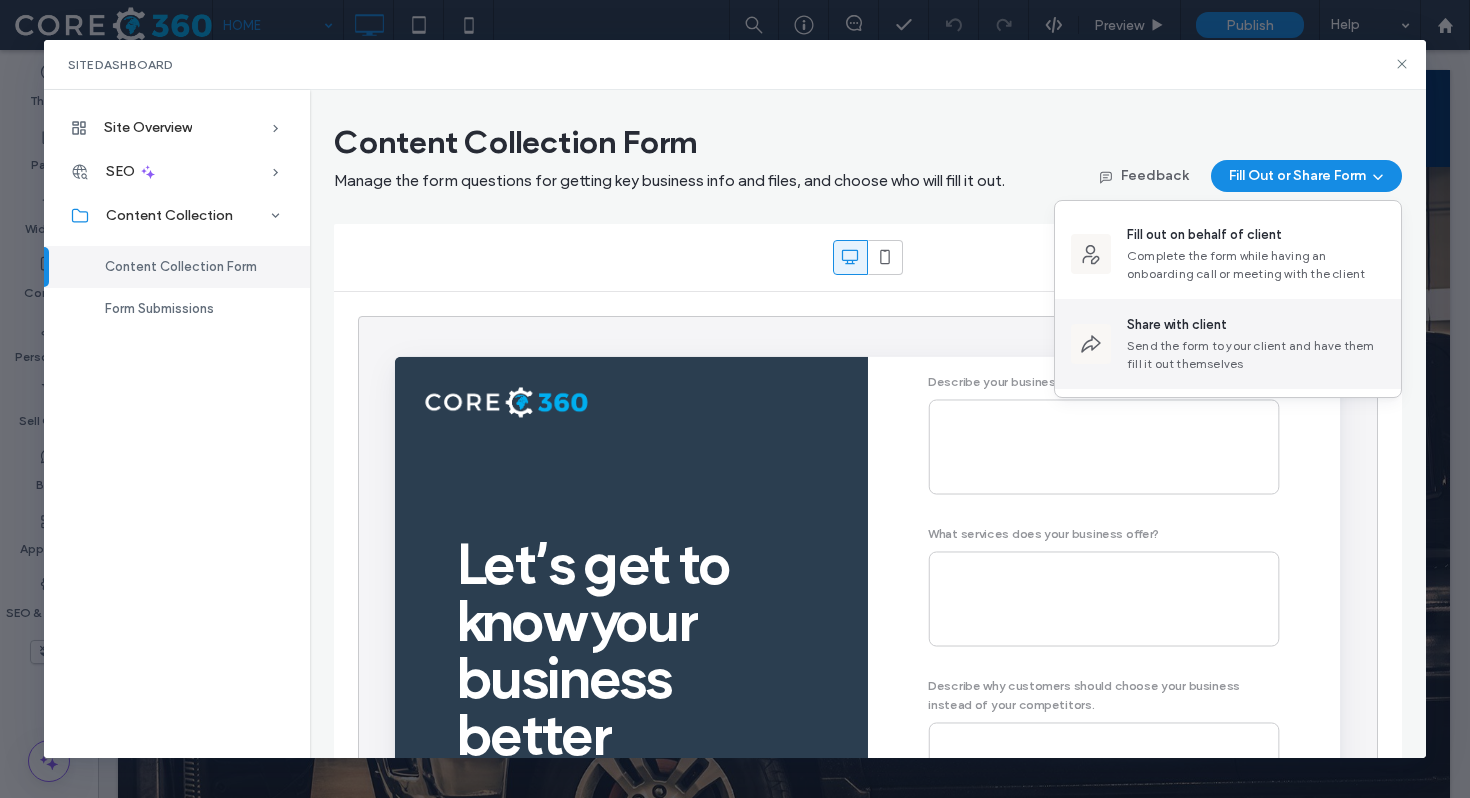 click on "Send the form to your client and have them fill it out themselves" at bounding box center (1256, 355) 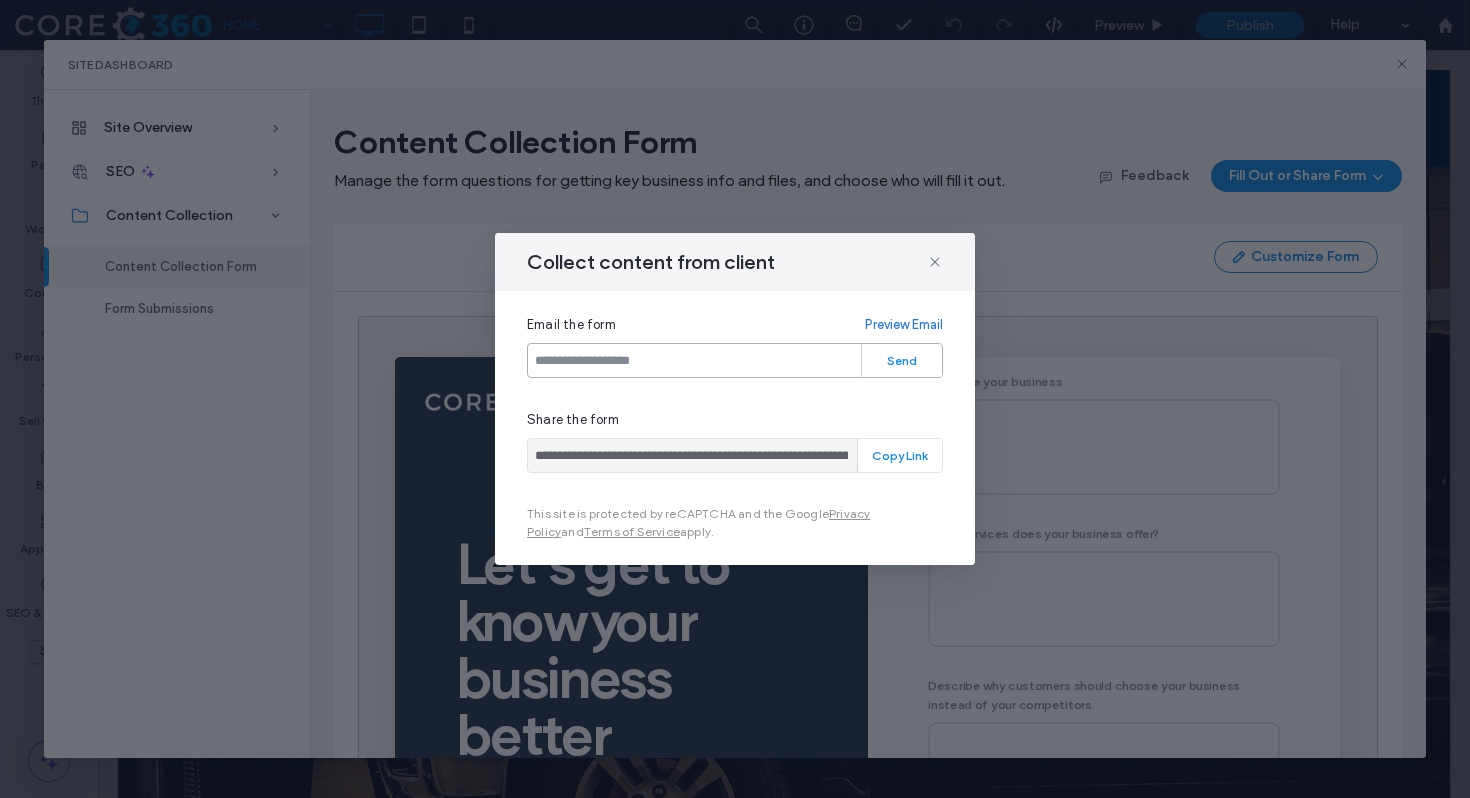 click at bounding box center (735, 360) 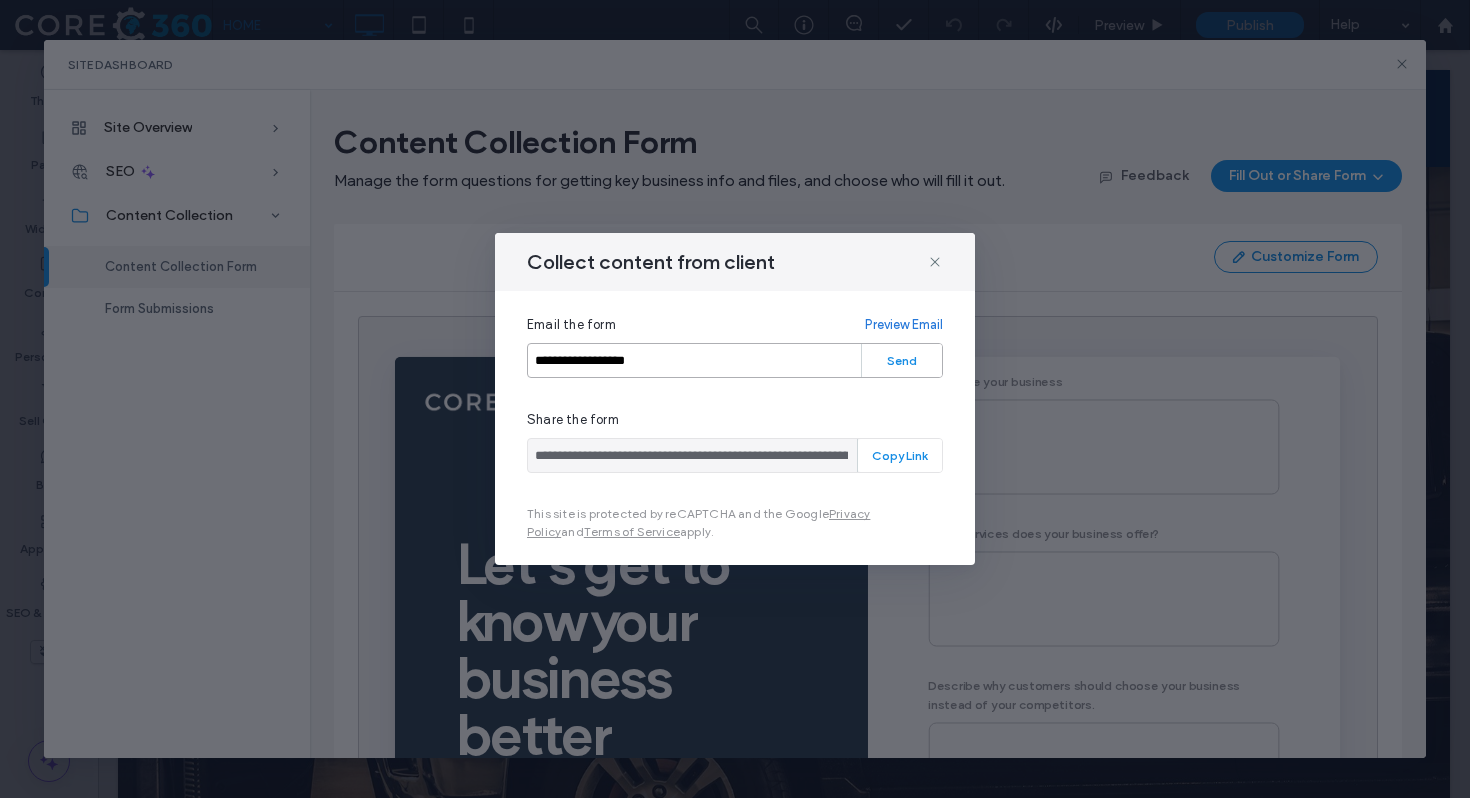 click on "**********" at bounding box center [735, 360] 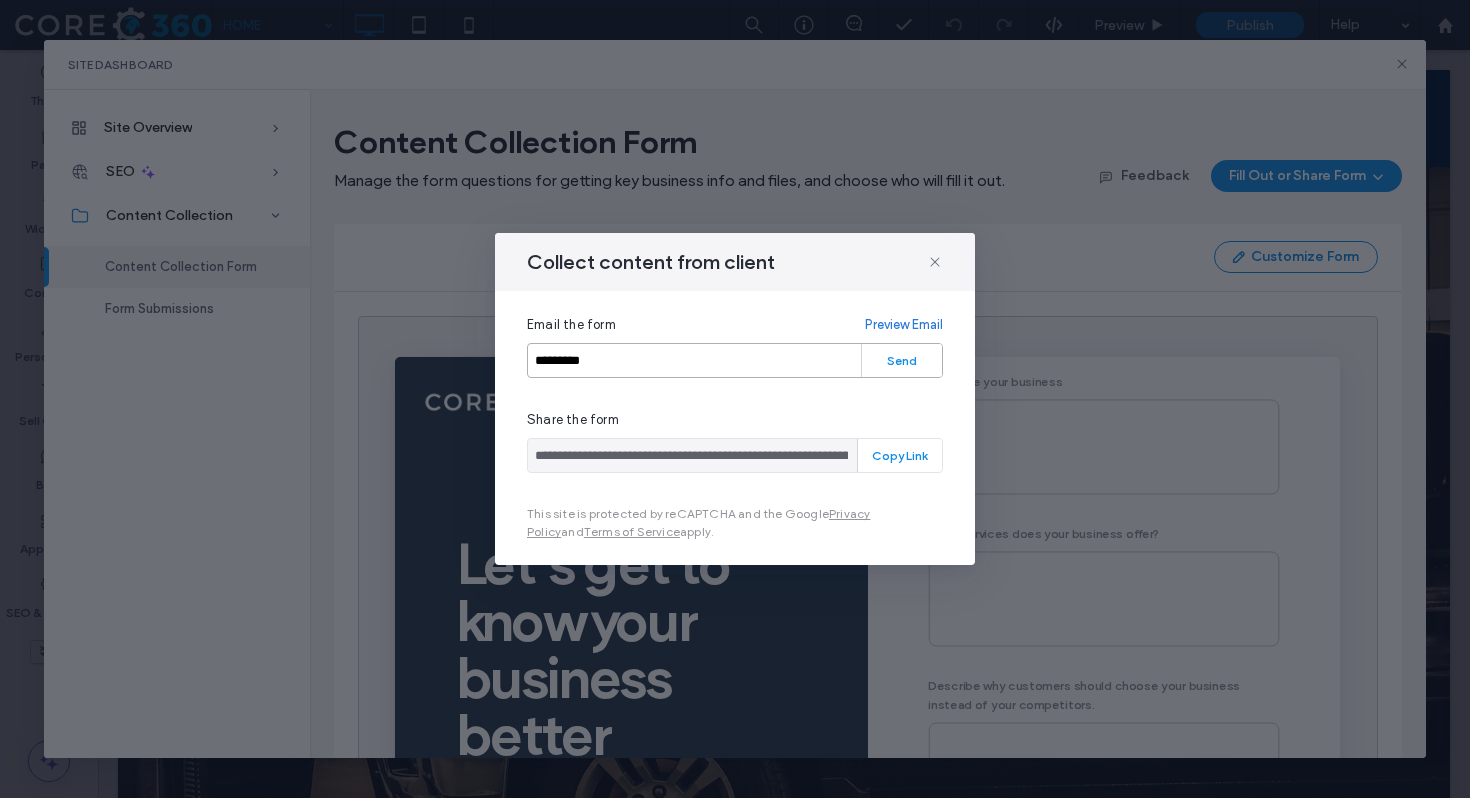 paste on "*********" 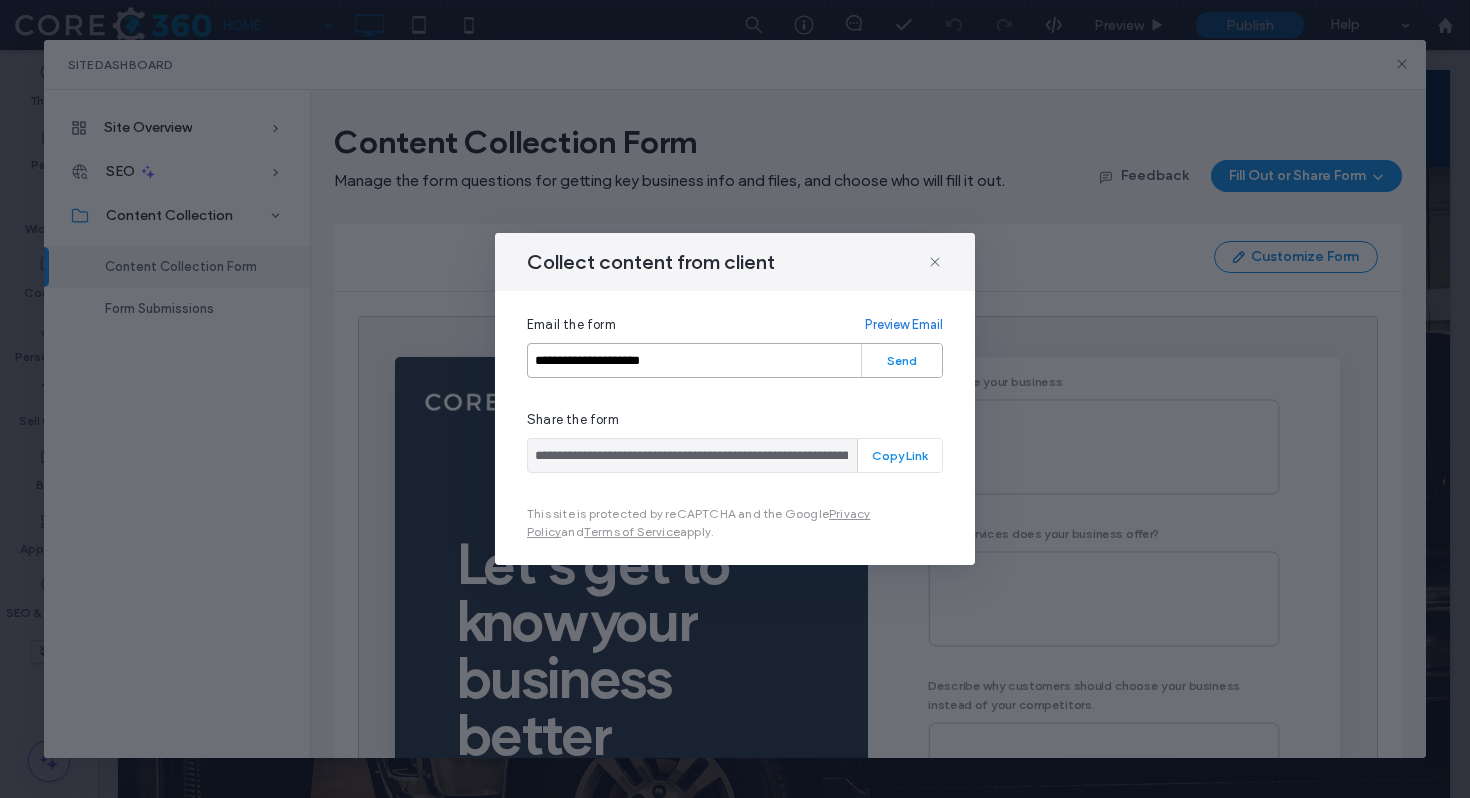 type on "**********" 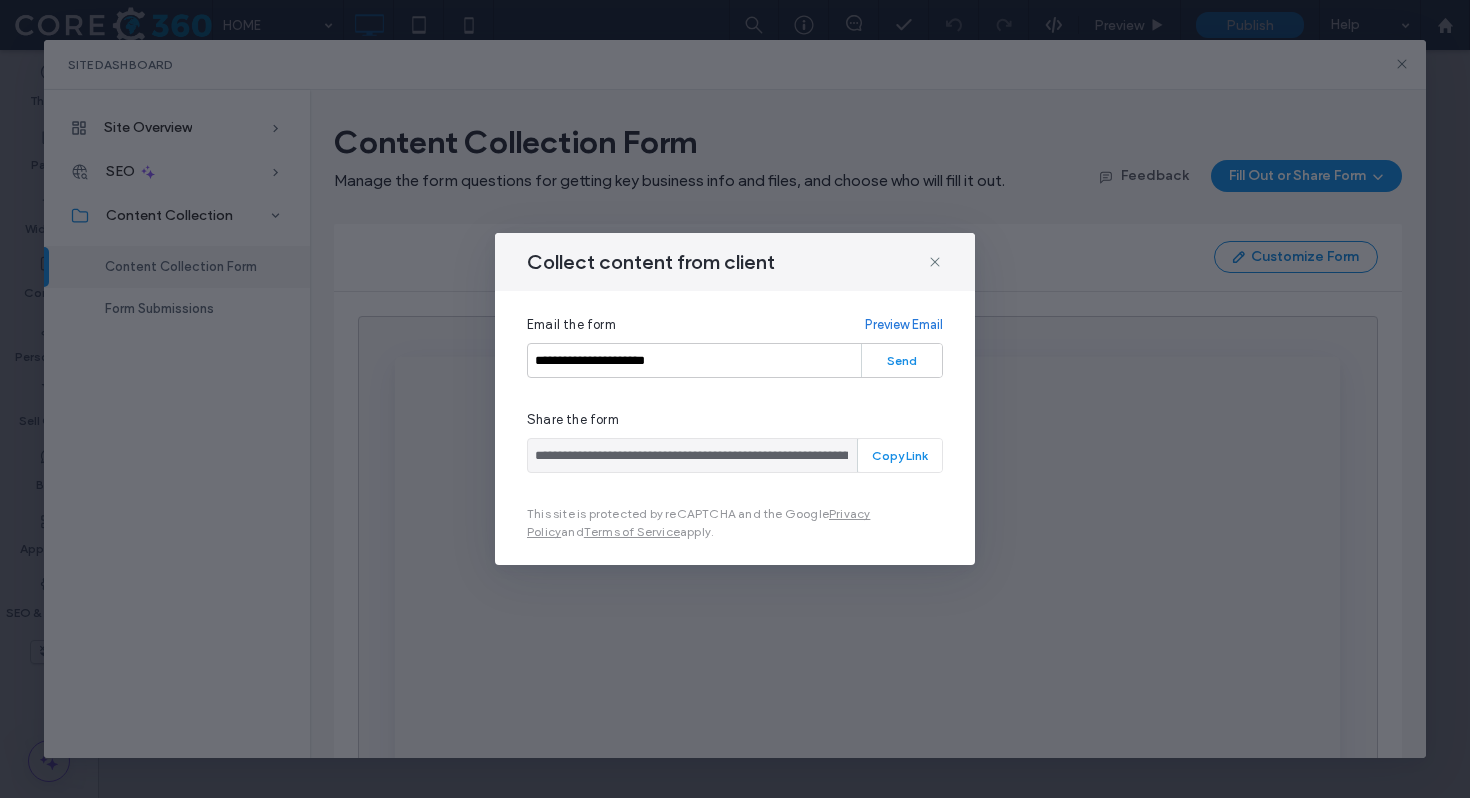 type on "**********" 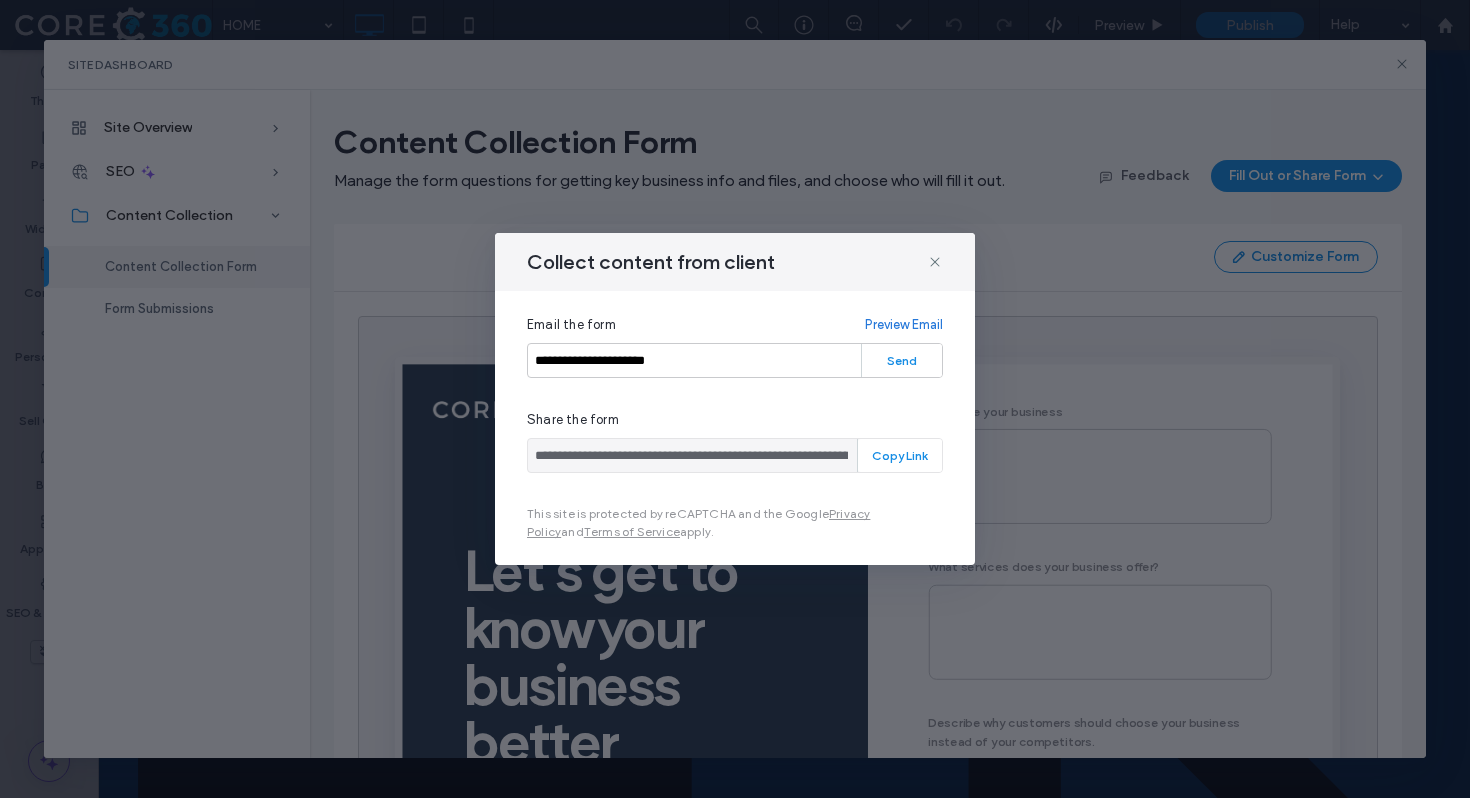 scroll, scrollTop: 0, scrollLeft: 0, axis: both 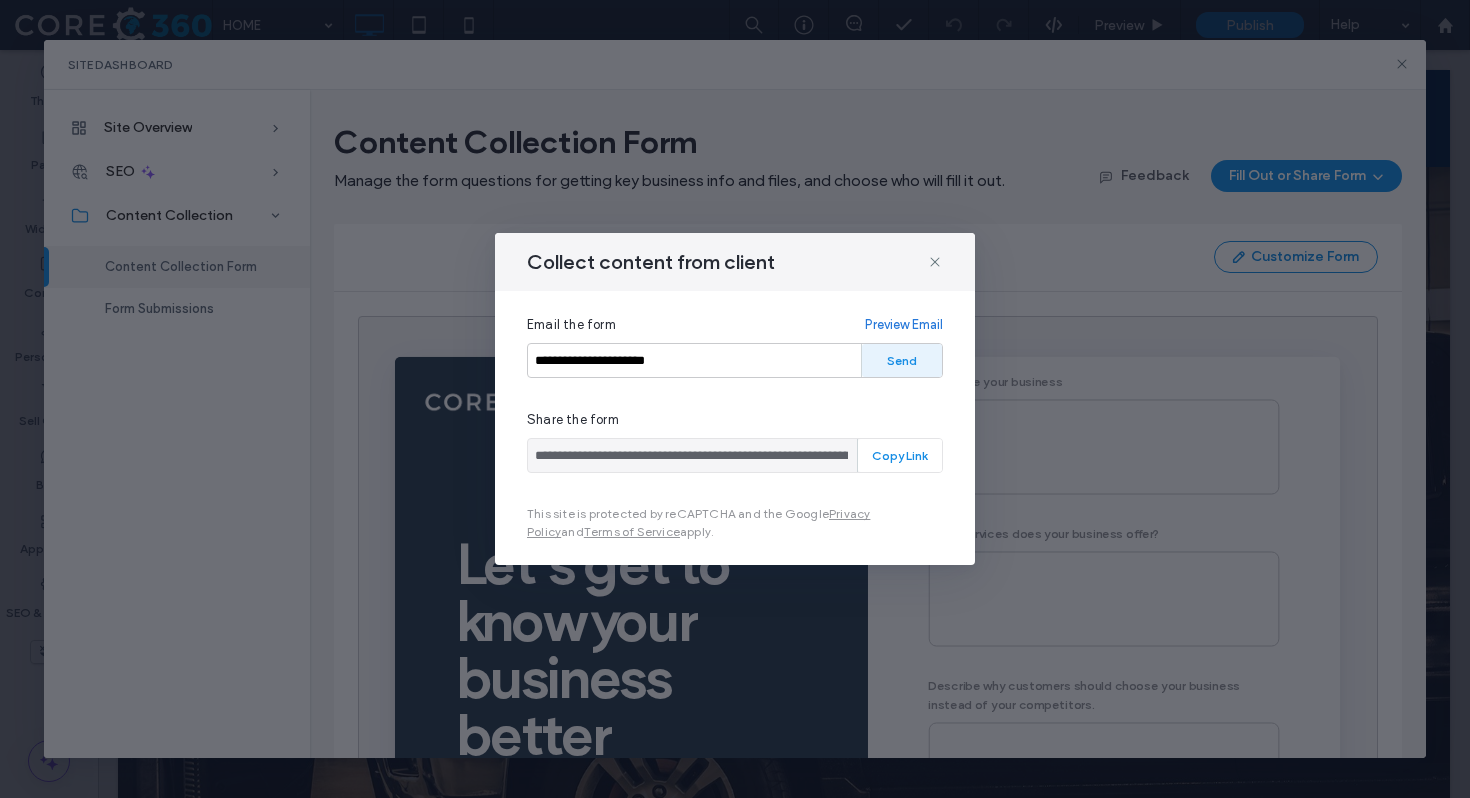 click on "Send" at bounding box center (902, 360) 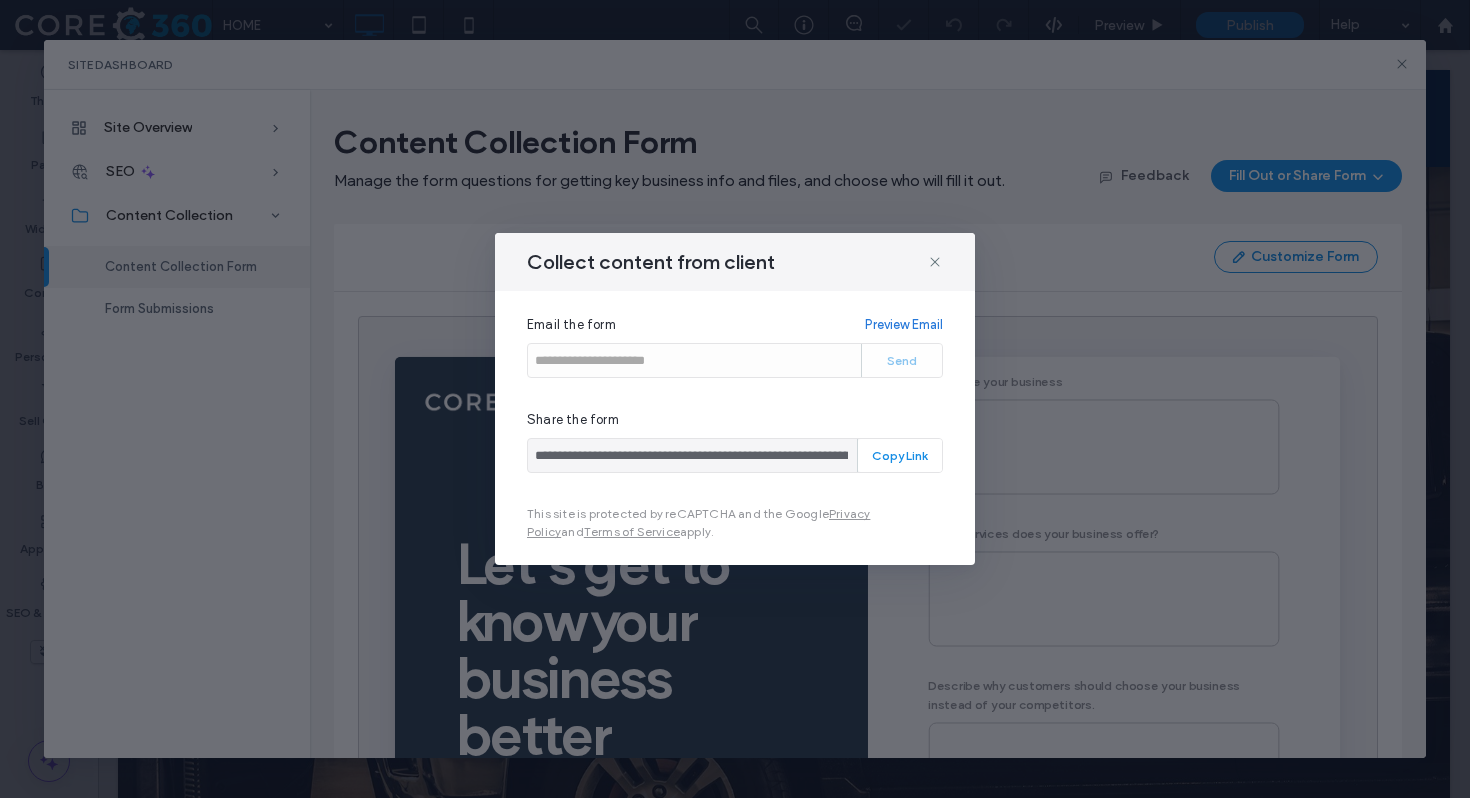 type 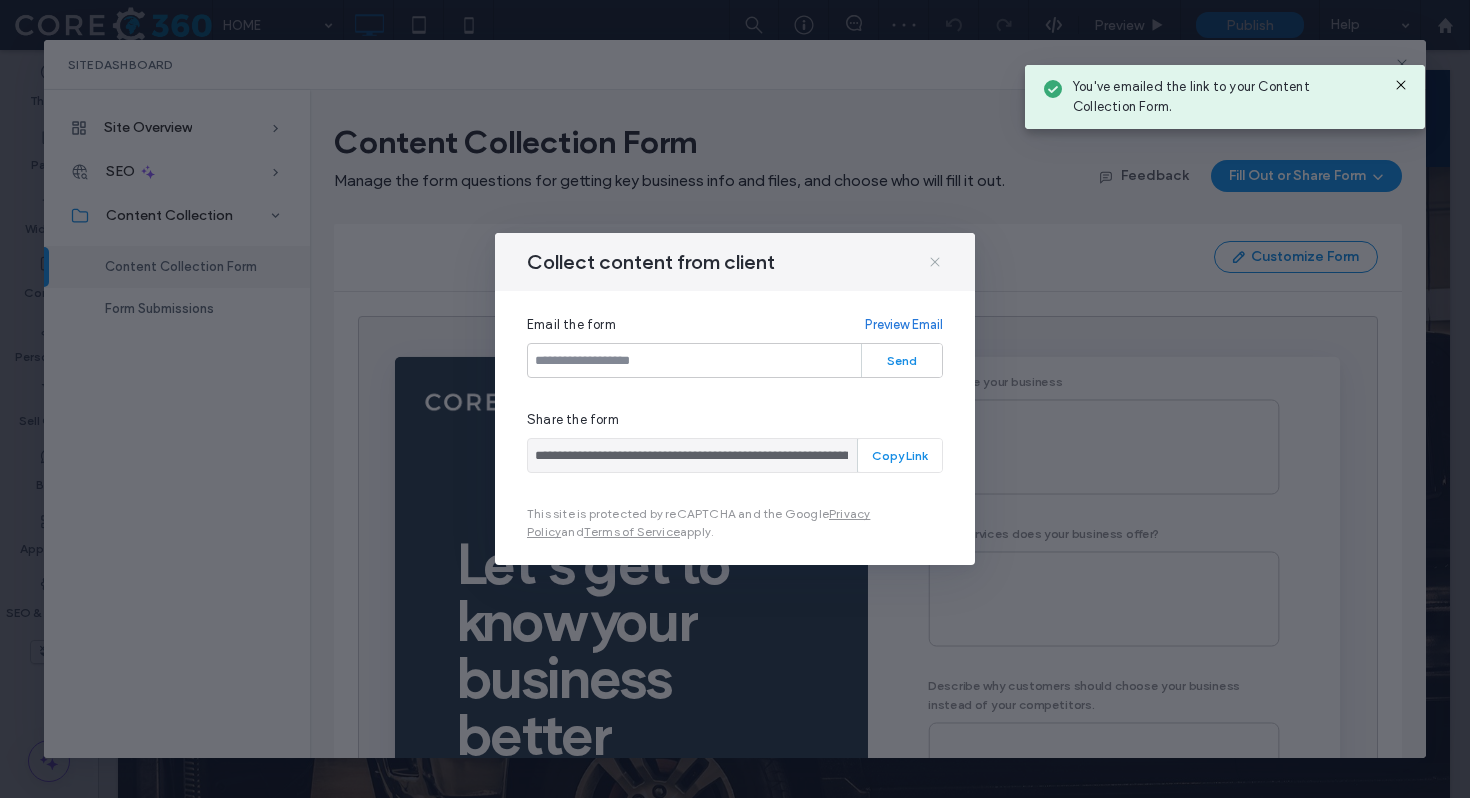 click 